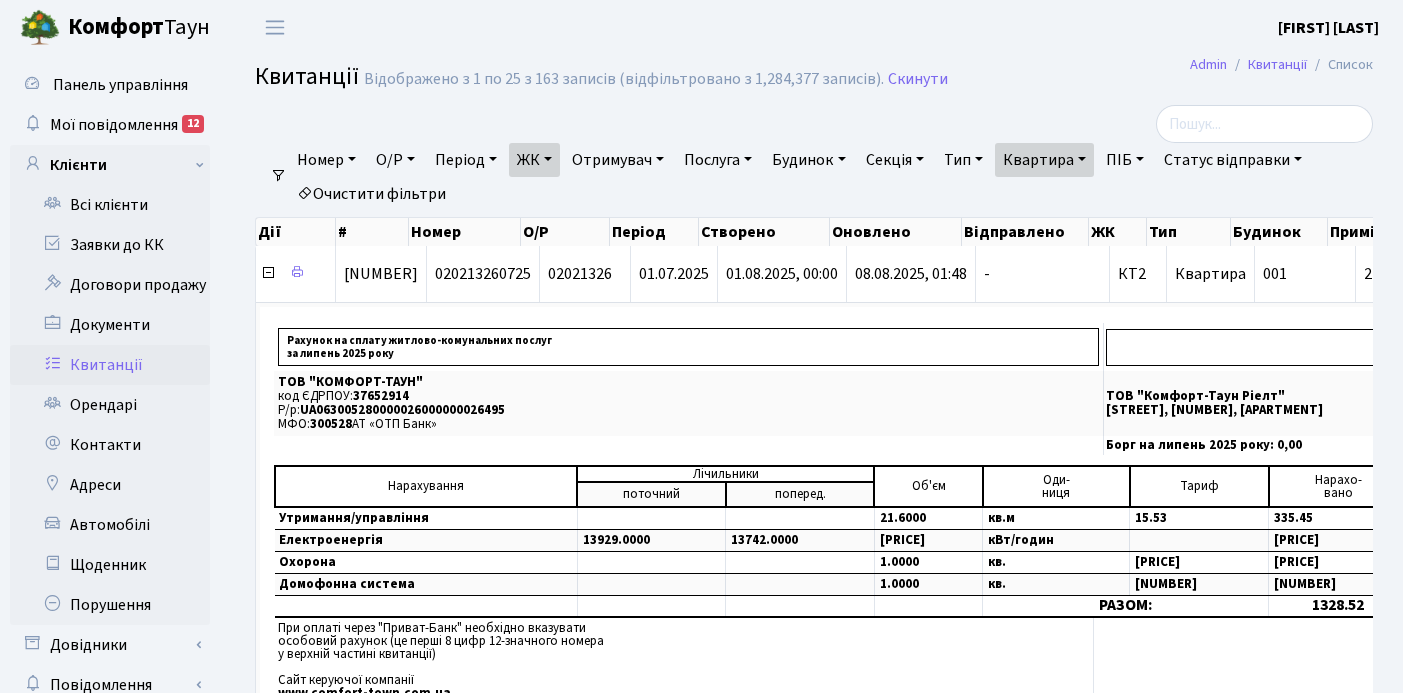 select on "25" 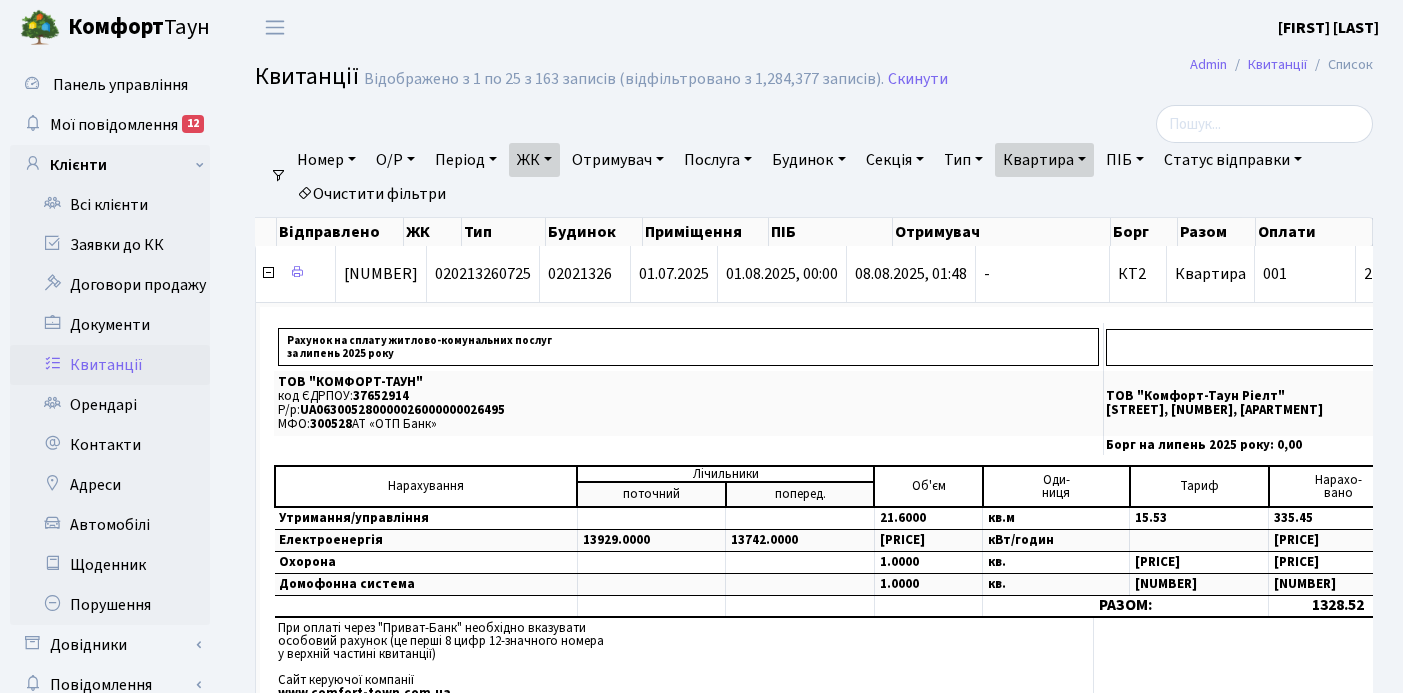 scroll, scrollTop: 0, scrollLeft: 685, axis: horizontal 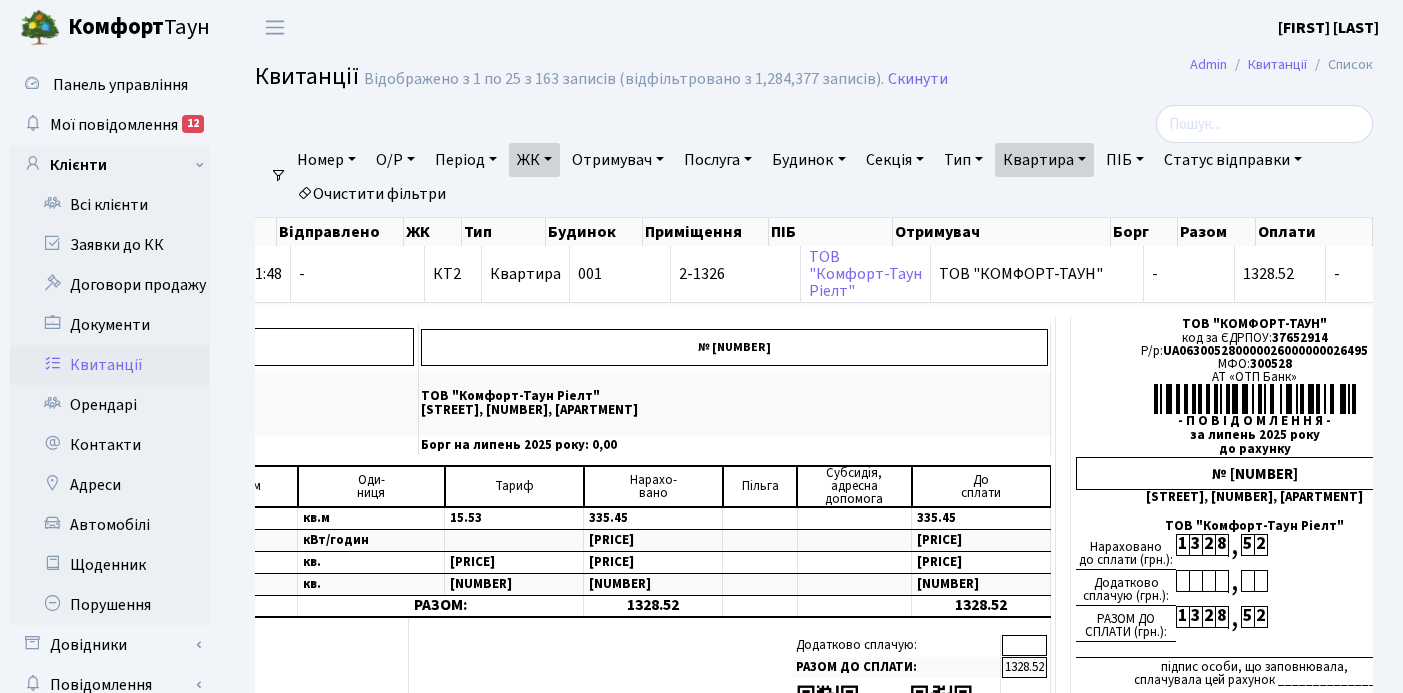 click on "Квартира" at bounding box center [1044, 160] 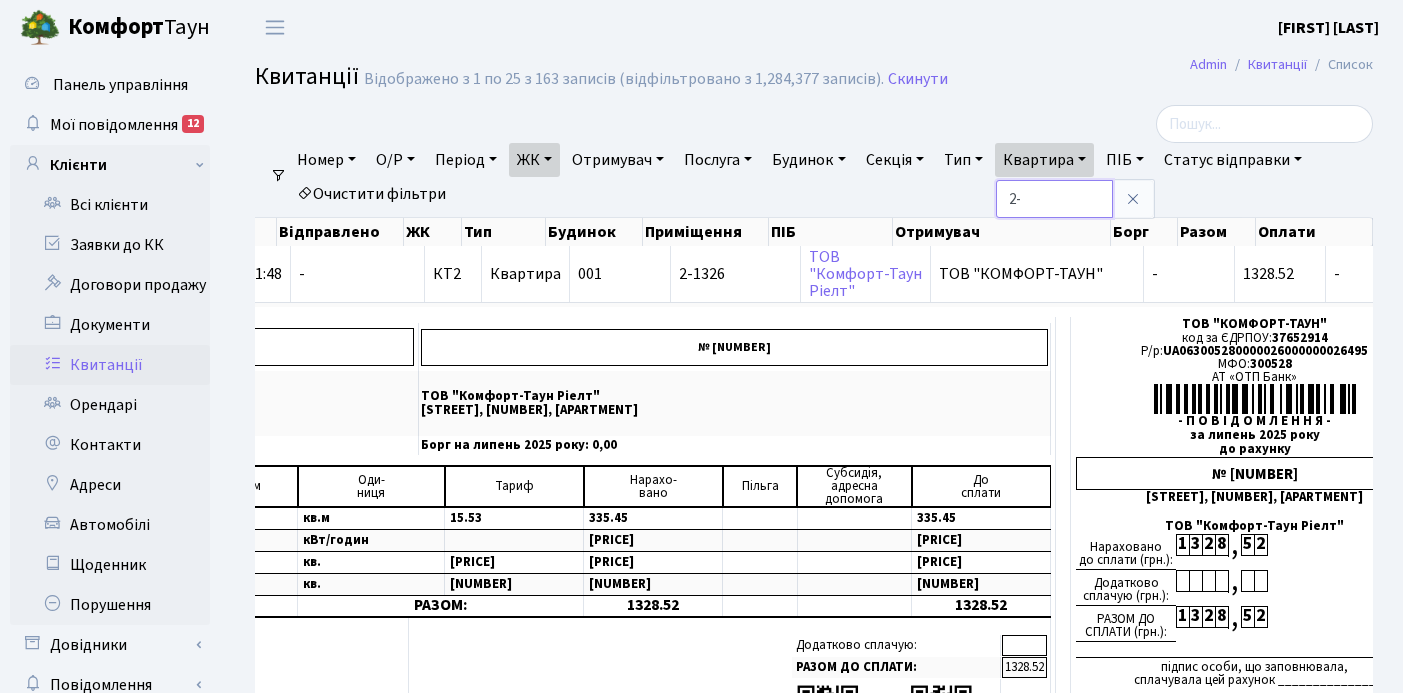 type on "2" 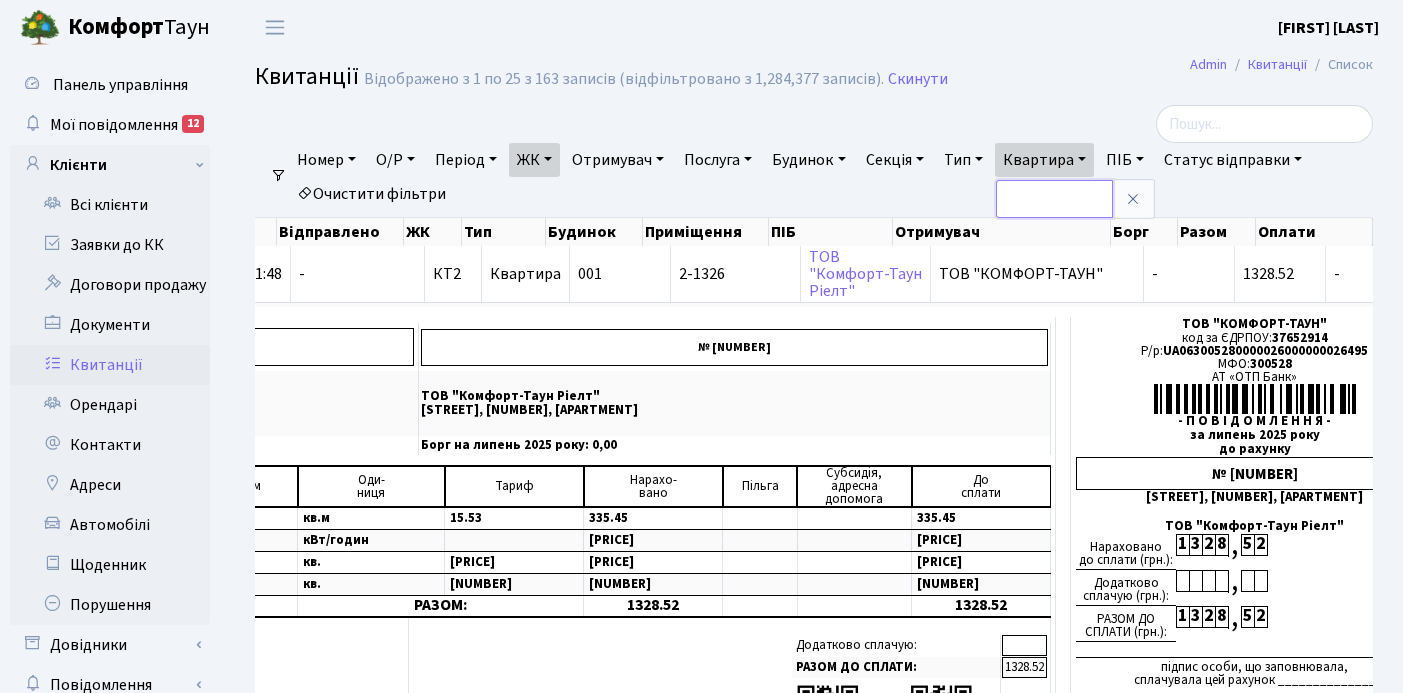 type on "2" 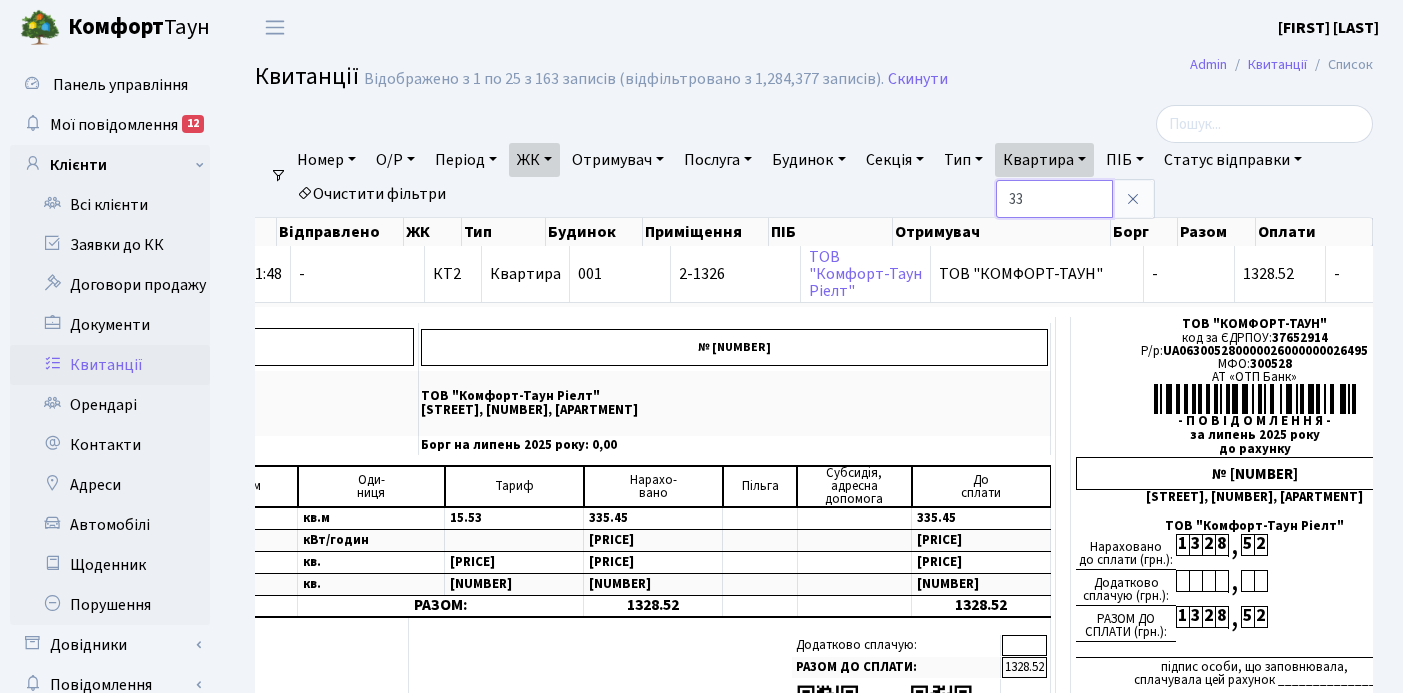 type on "33" 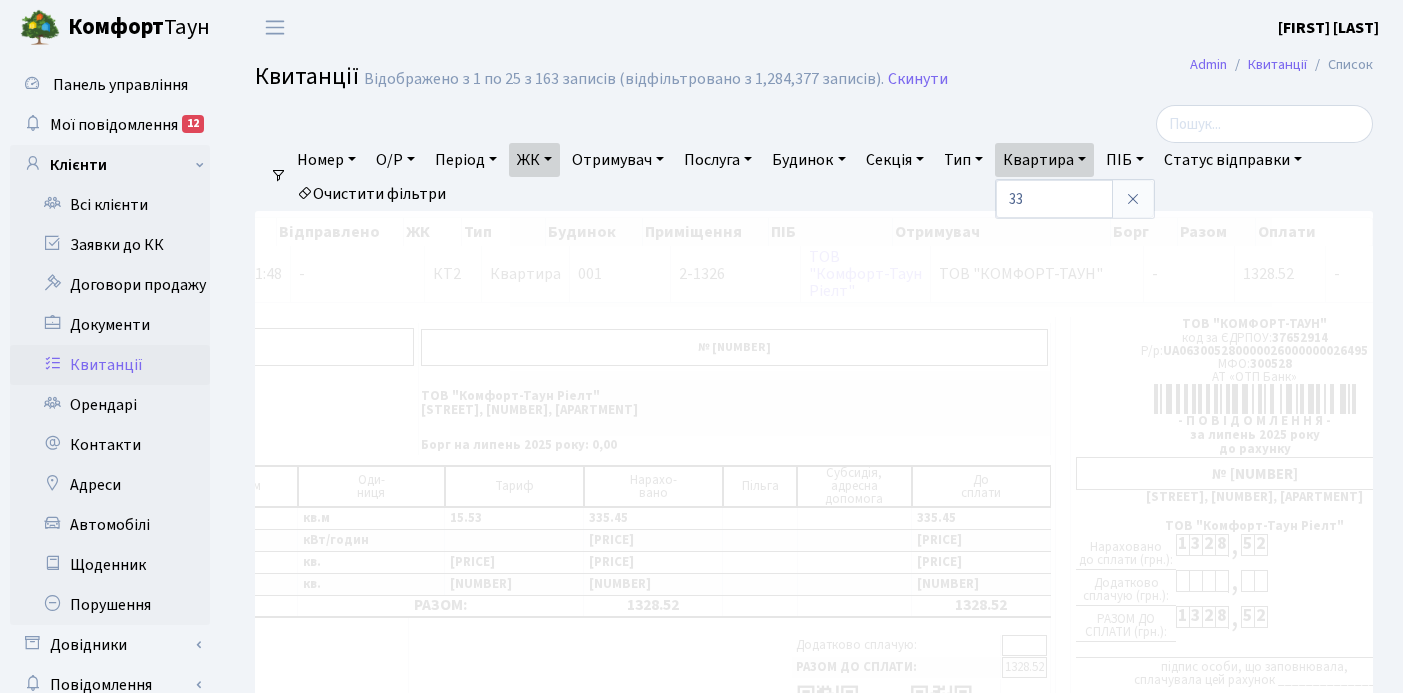 scroll, scrollTop: 0, scrollLeft: 312, axis: horizontal 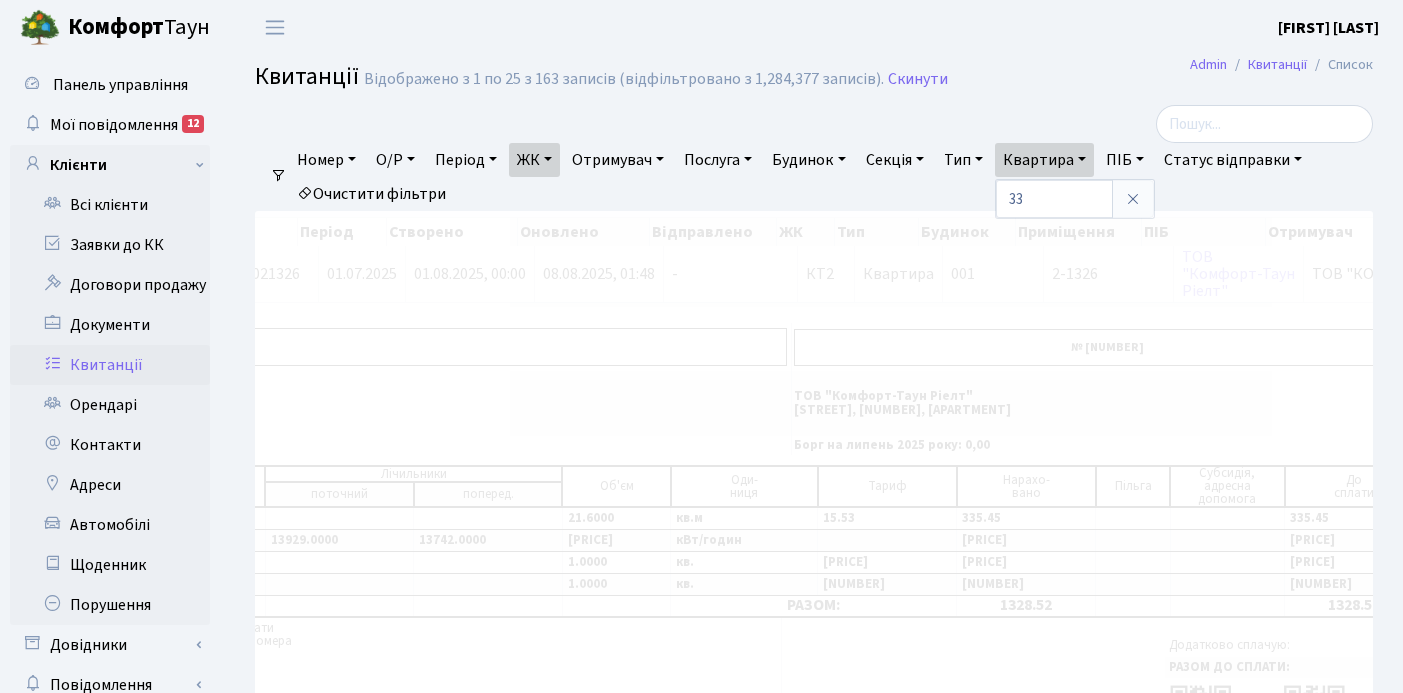 click on "ЖК" at bounding box center (534, 160) 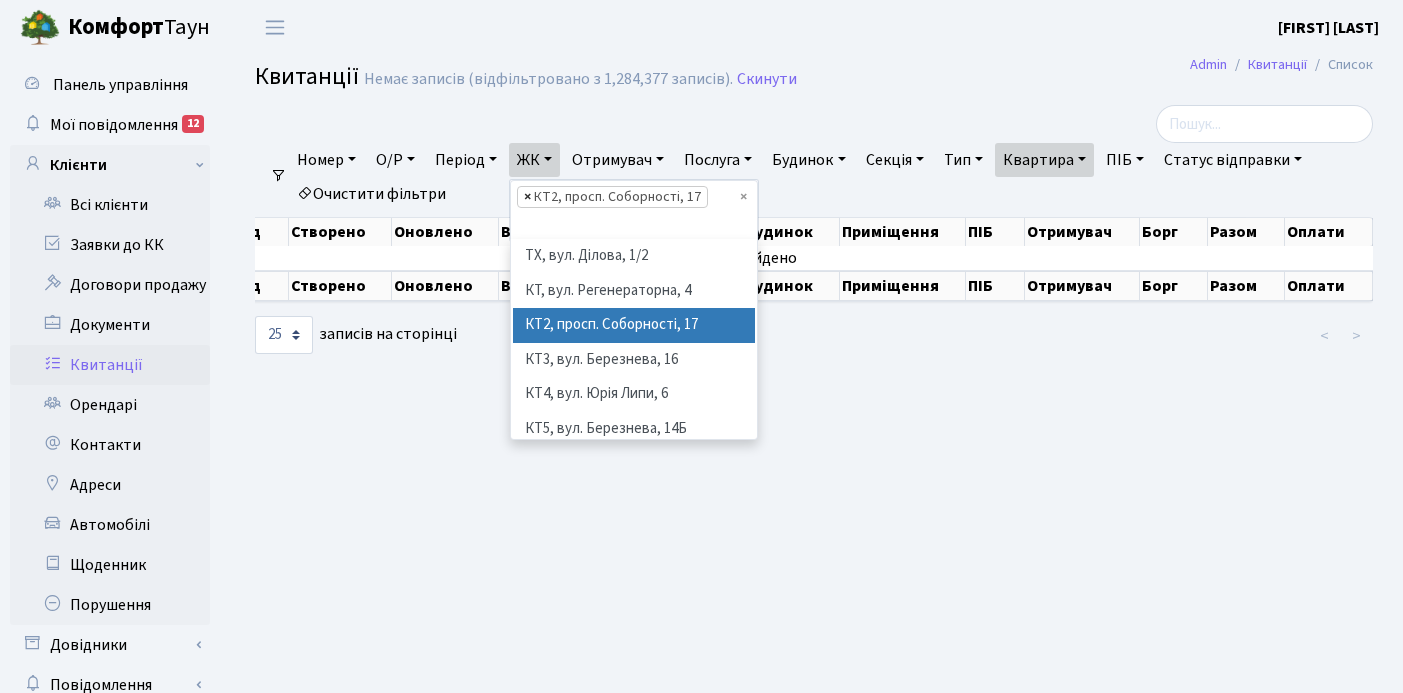 click on "×" at bounding box center (527, 197) 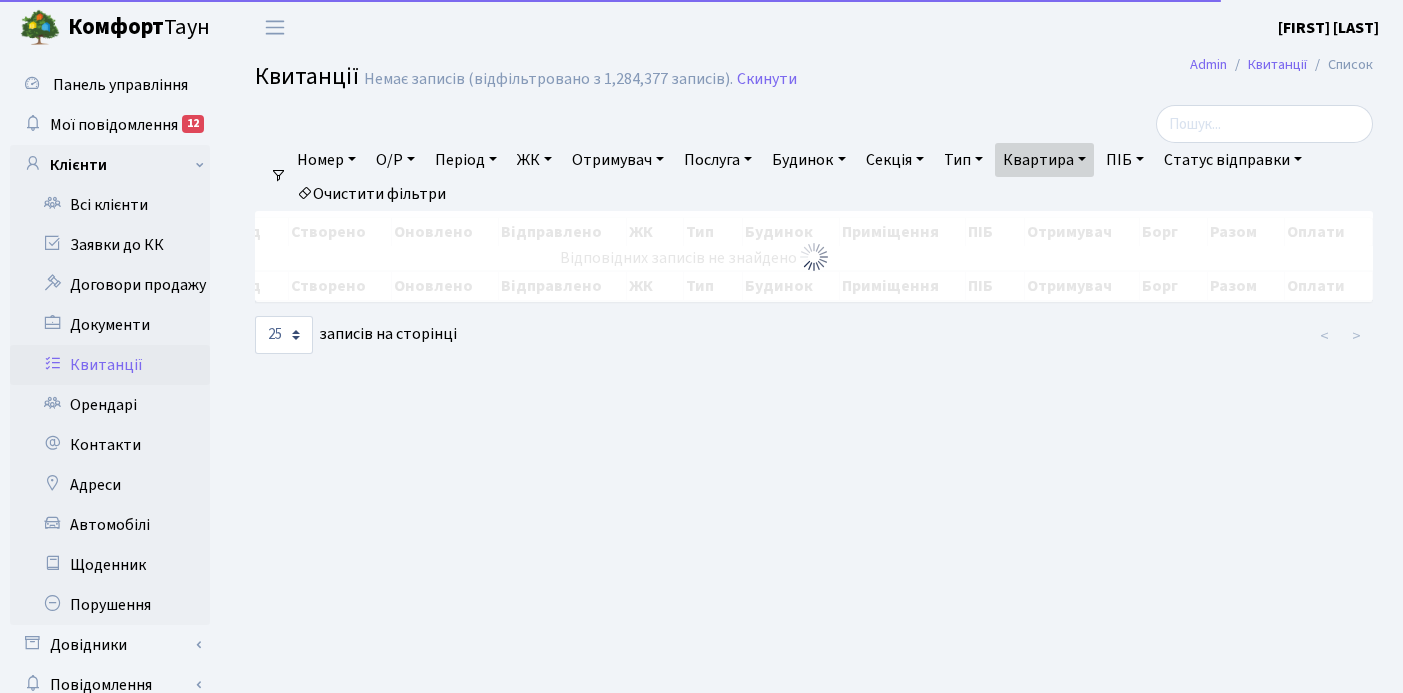 click on "ЖК" at bounding box center [534, 160] 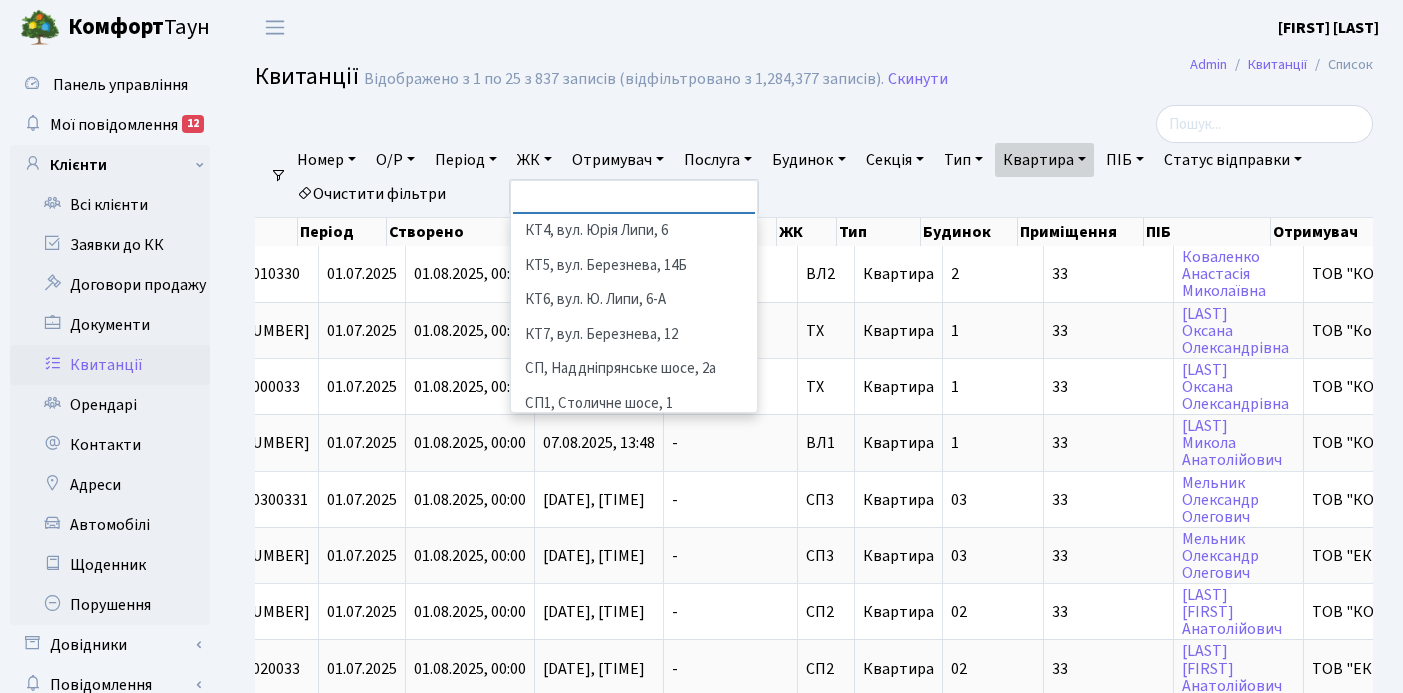 scroll, scrollTop: 159, scrollLeft: 0, axis: vertical 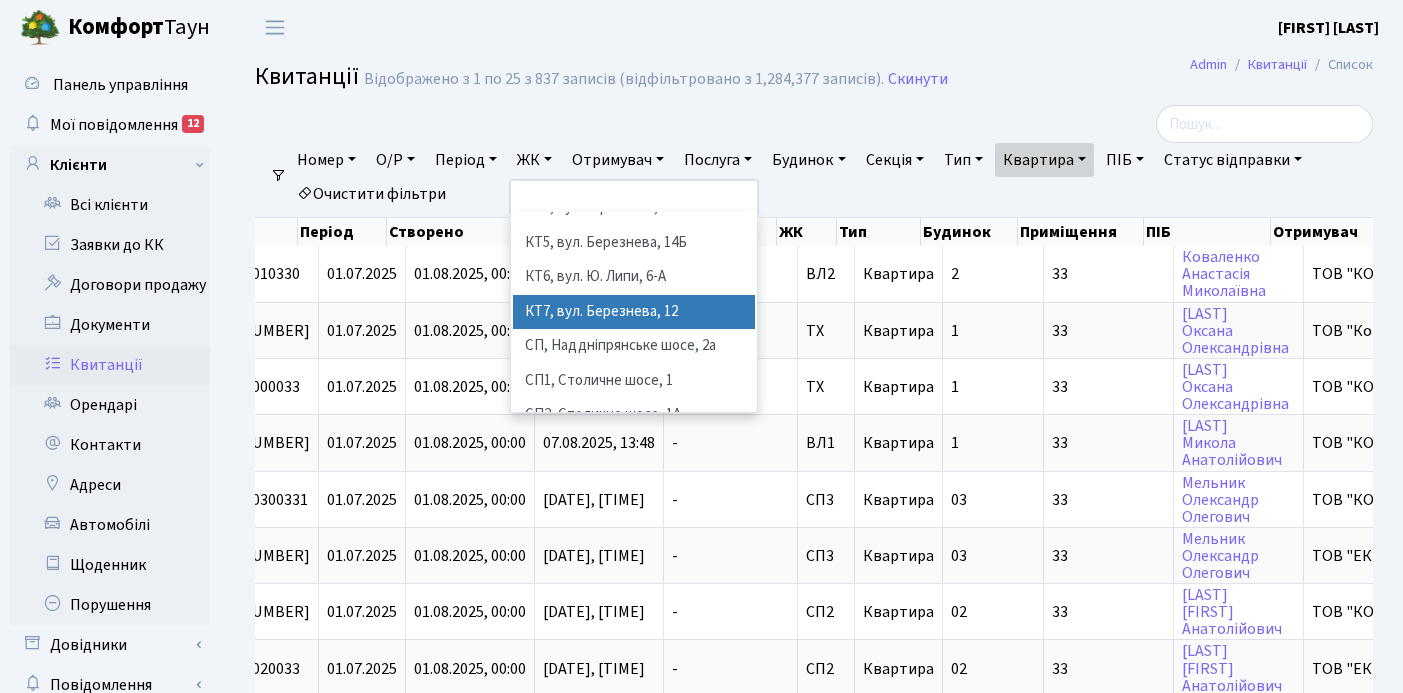 click on "КТ7, вул. Березнева, 12" at bounding box center (634, 312) 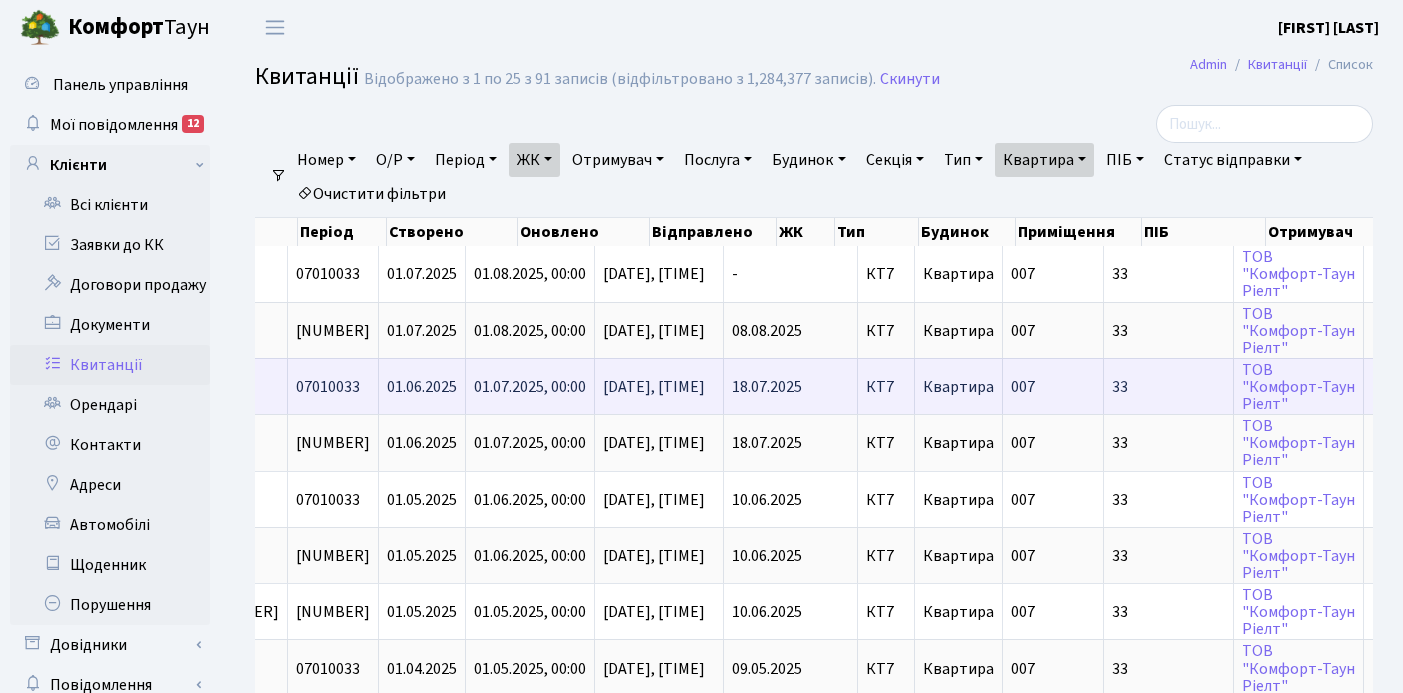 scroll, scrollTop: 0, scrollLeft: 706, axis: horizontal 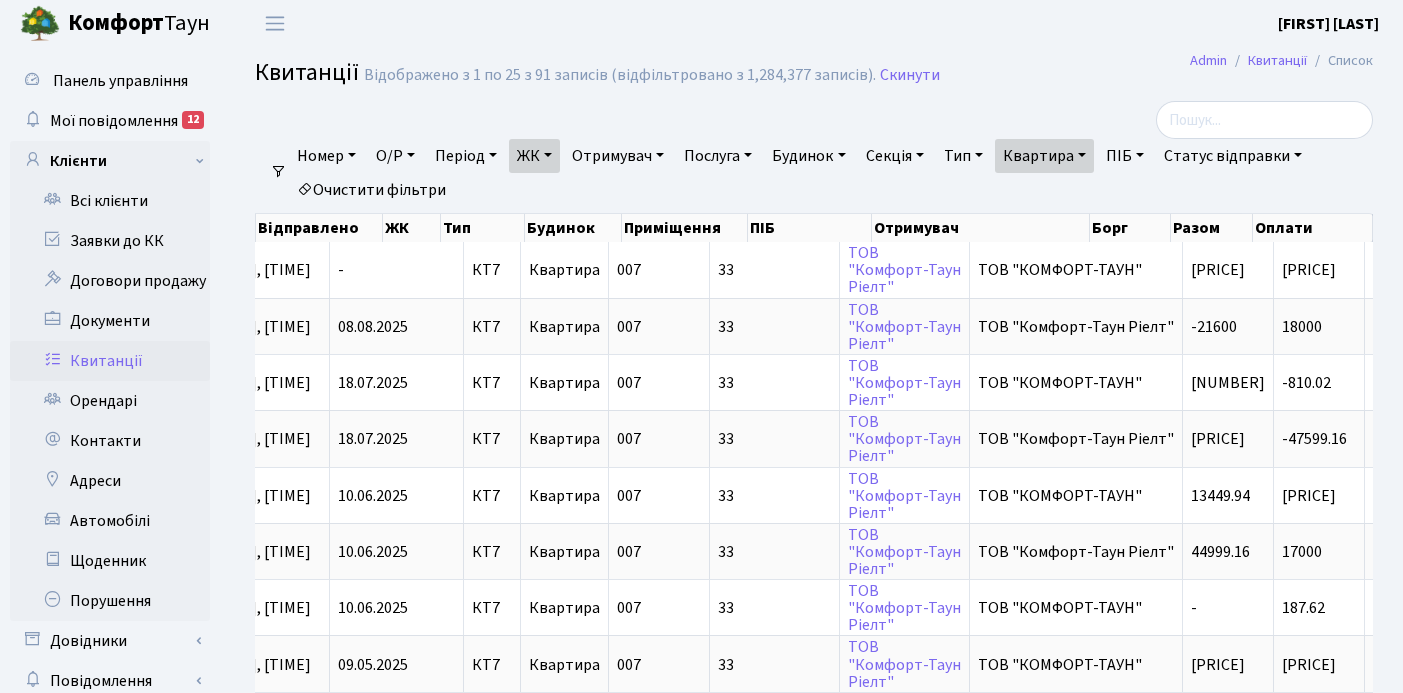 click on "Квартира" at bounding box center (1044, 156) 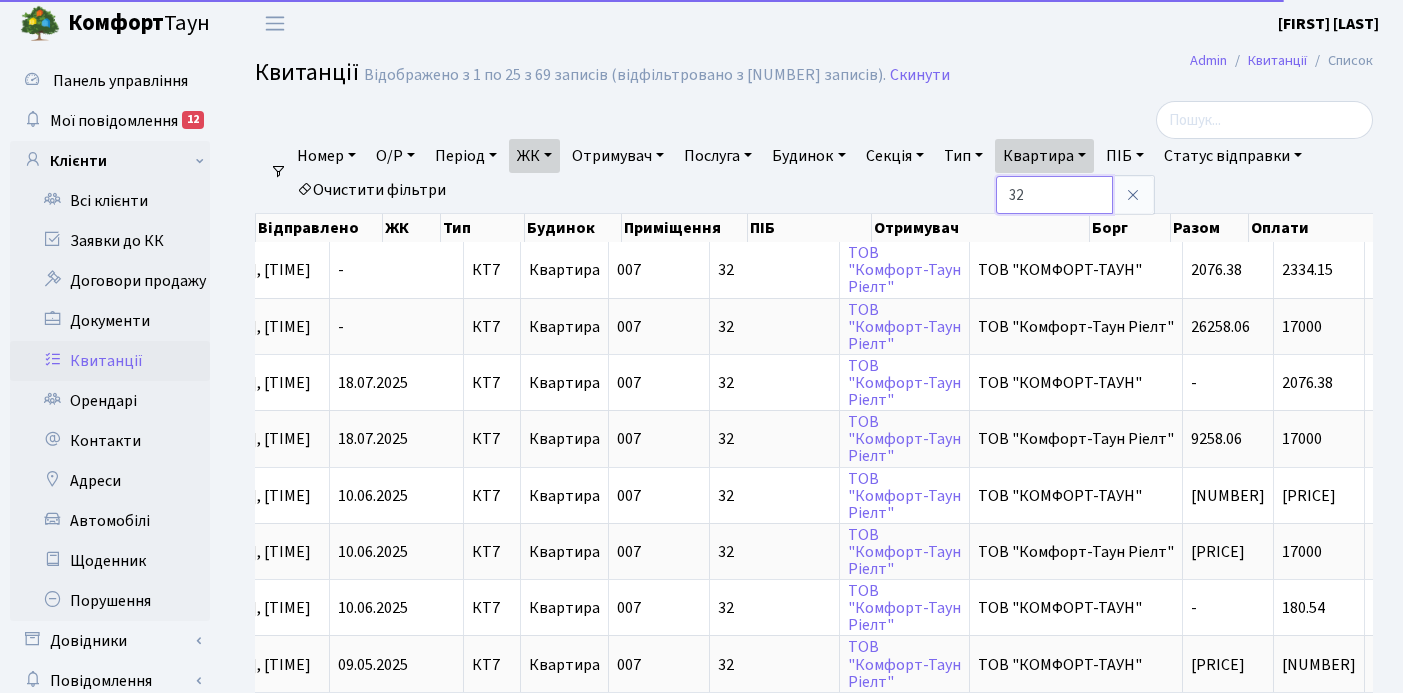 scroll, scrollTop: 0, scrollLeft: 685, axis: horizontal 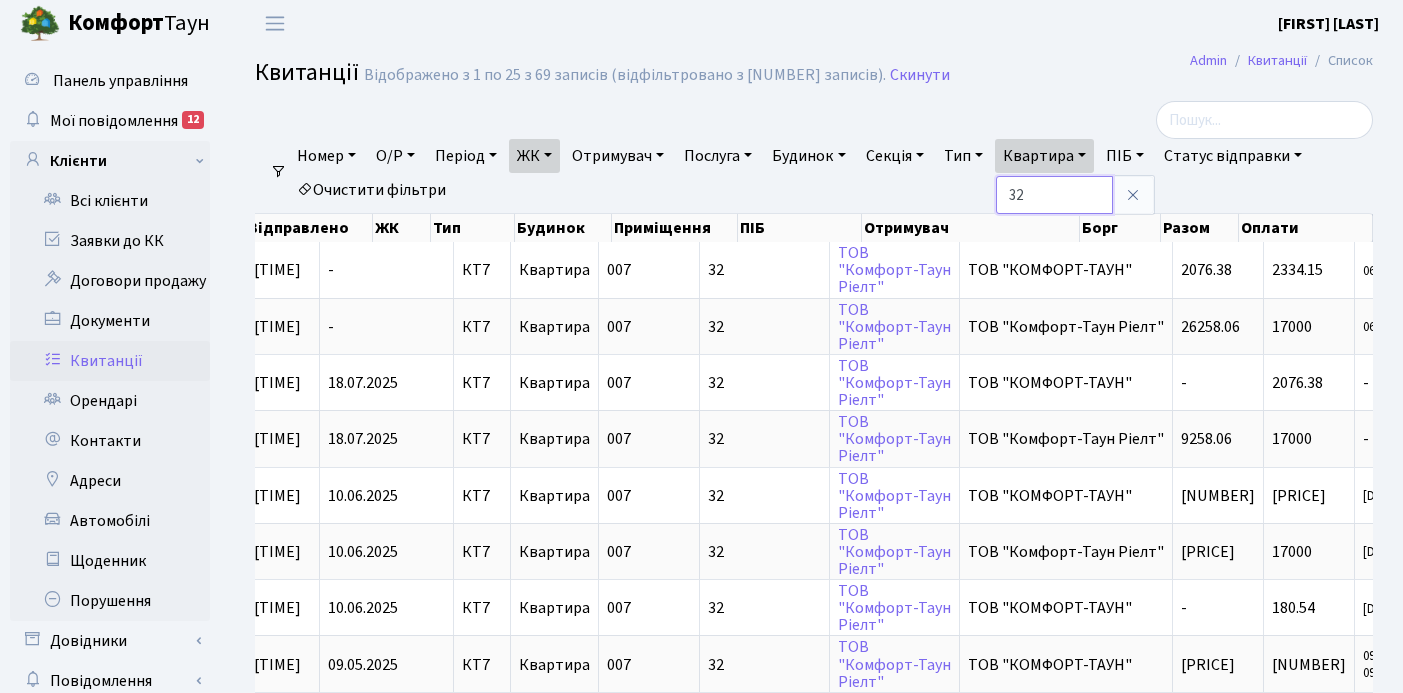 type on "3" 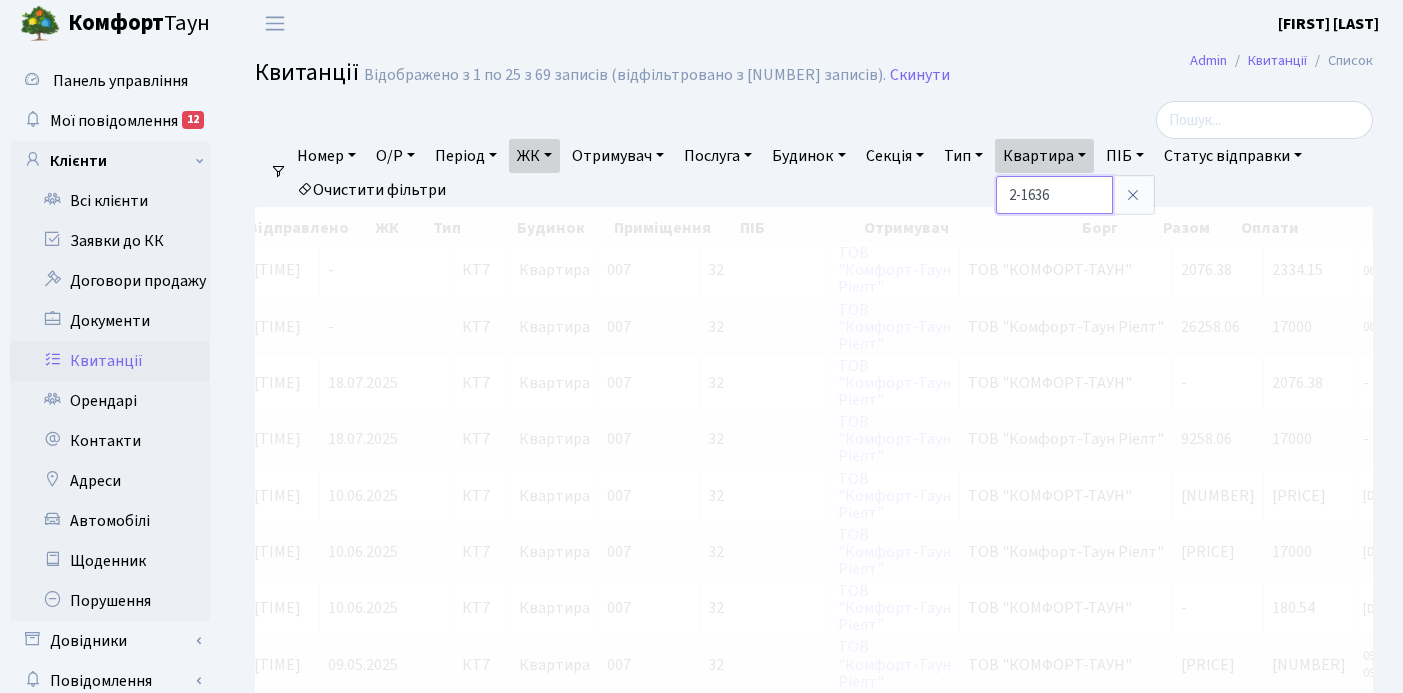 scroll, scrollTop: 0, scrollLeft: 312, axis: horizontal 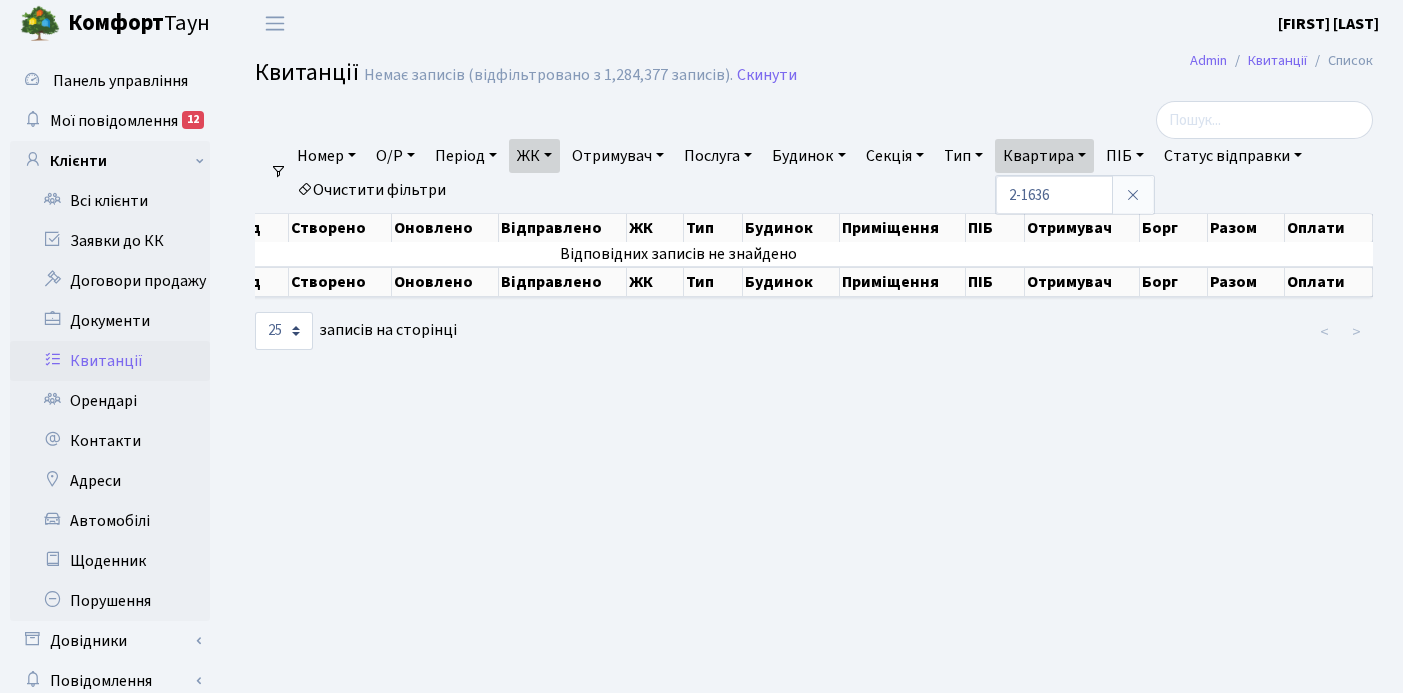 click on "ЖК" at bounding box center [534, 156] 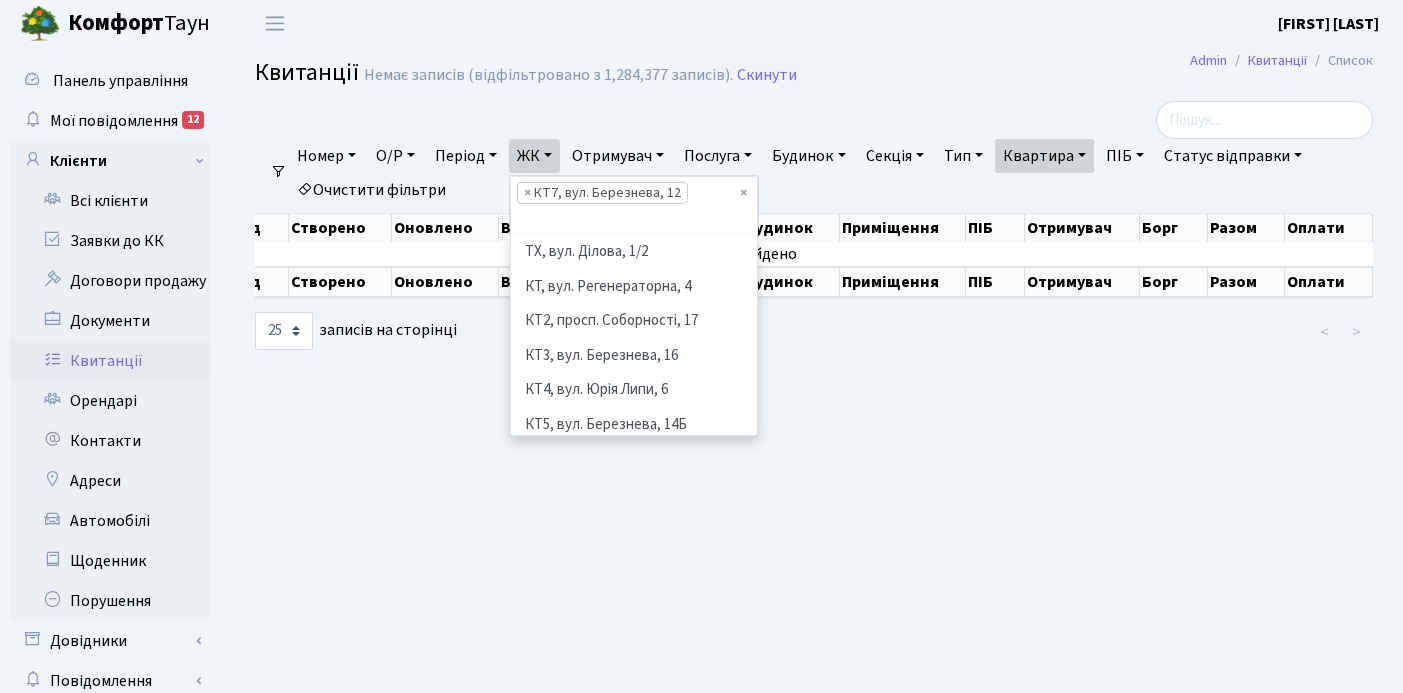 scroll, scrollTop: 207, scrollLeft: 0, axis: vertical 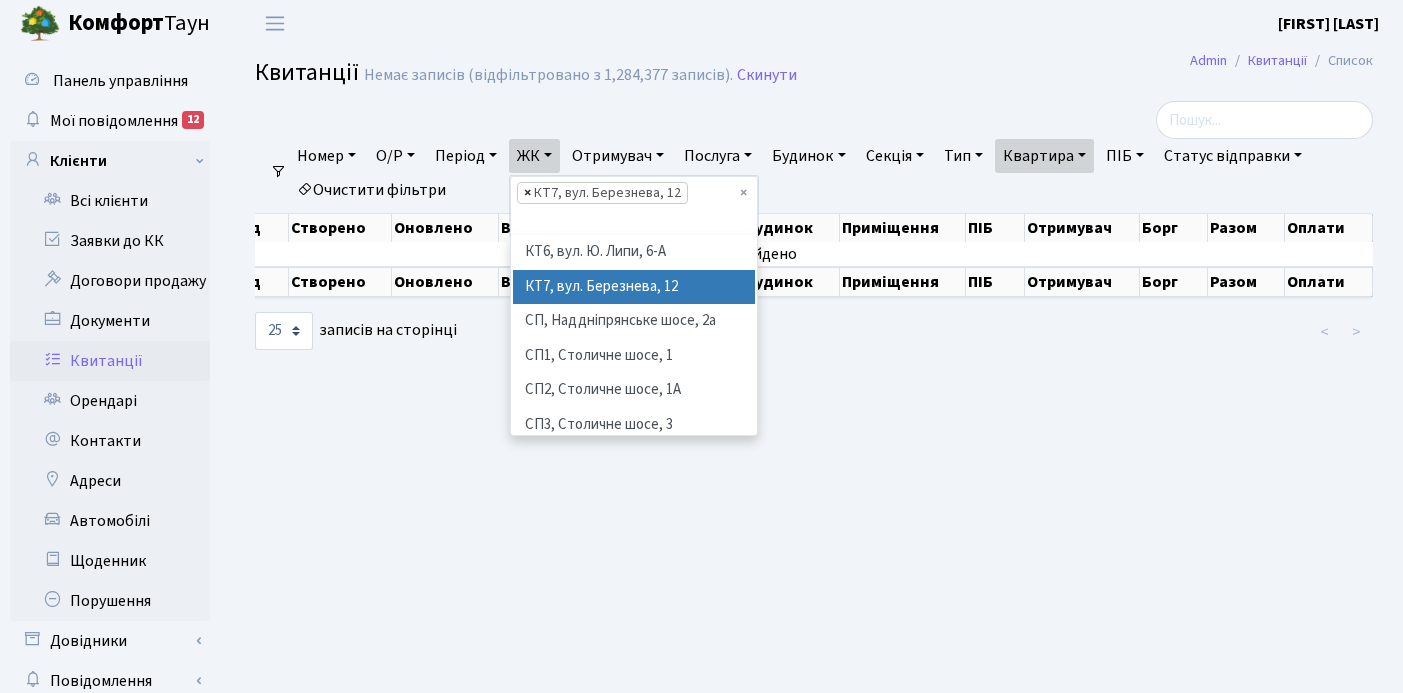 click on "×" at bounding box center (527, 193) 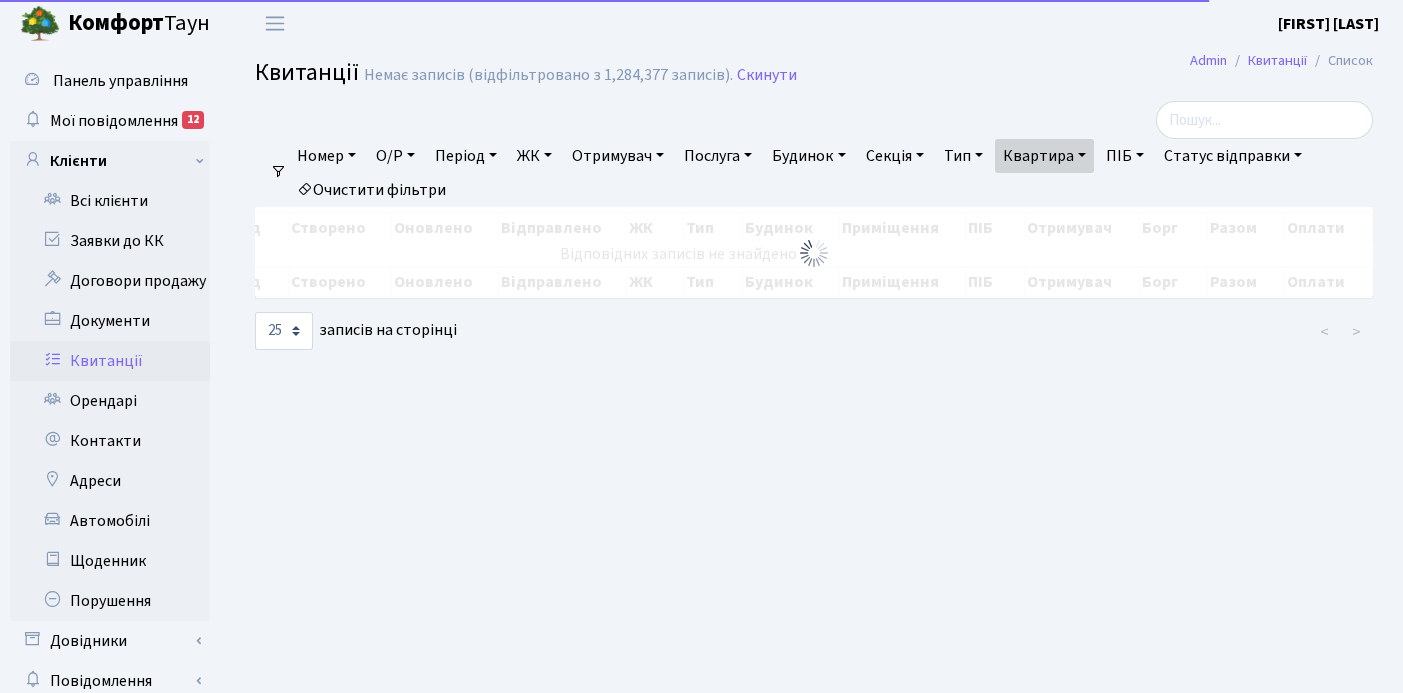 click on "ЖК" at bounding box center [534, 156] 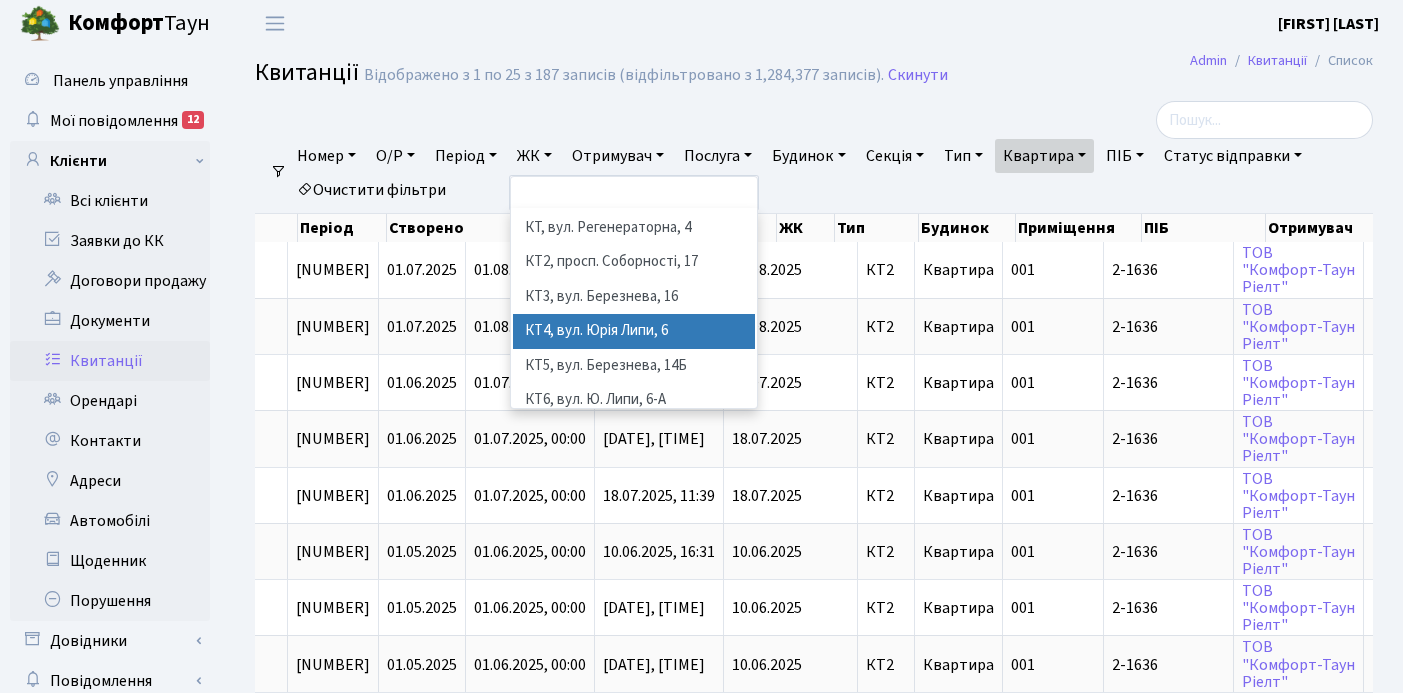 scroll, scrollTop: 0, scrollLeft: 0, axis: both 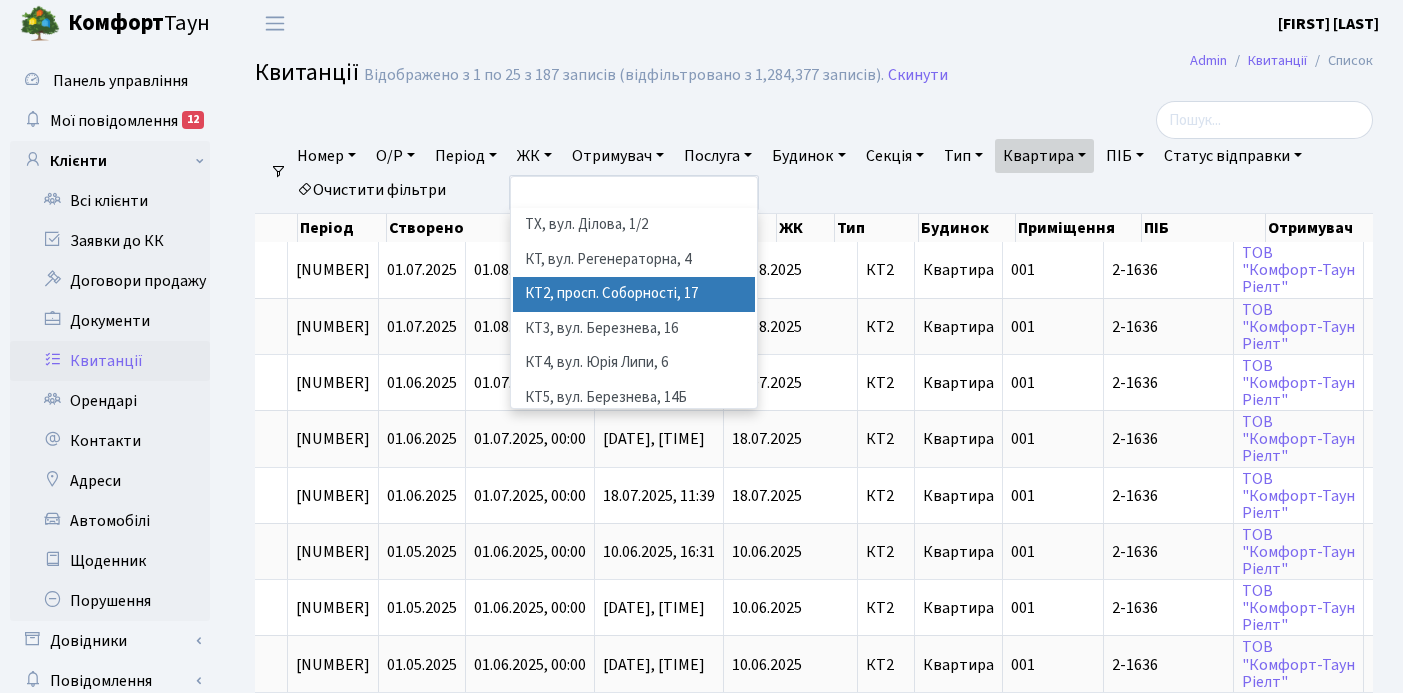click on "КТ2, просп. Соборності, 17" at bounding box center (634, 294) 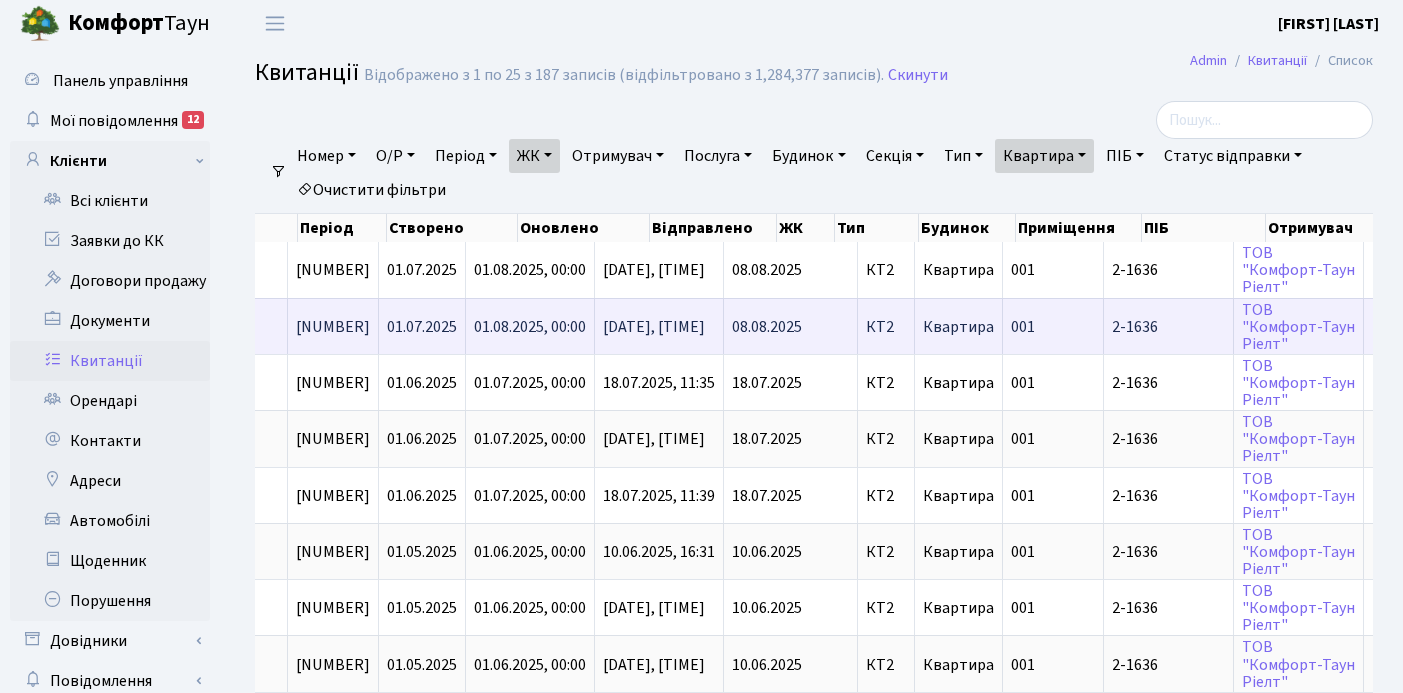 scroll, scrollTop: 0, scrollLeft: 698, axis: horizontal 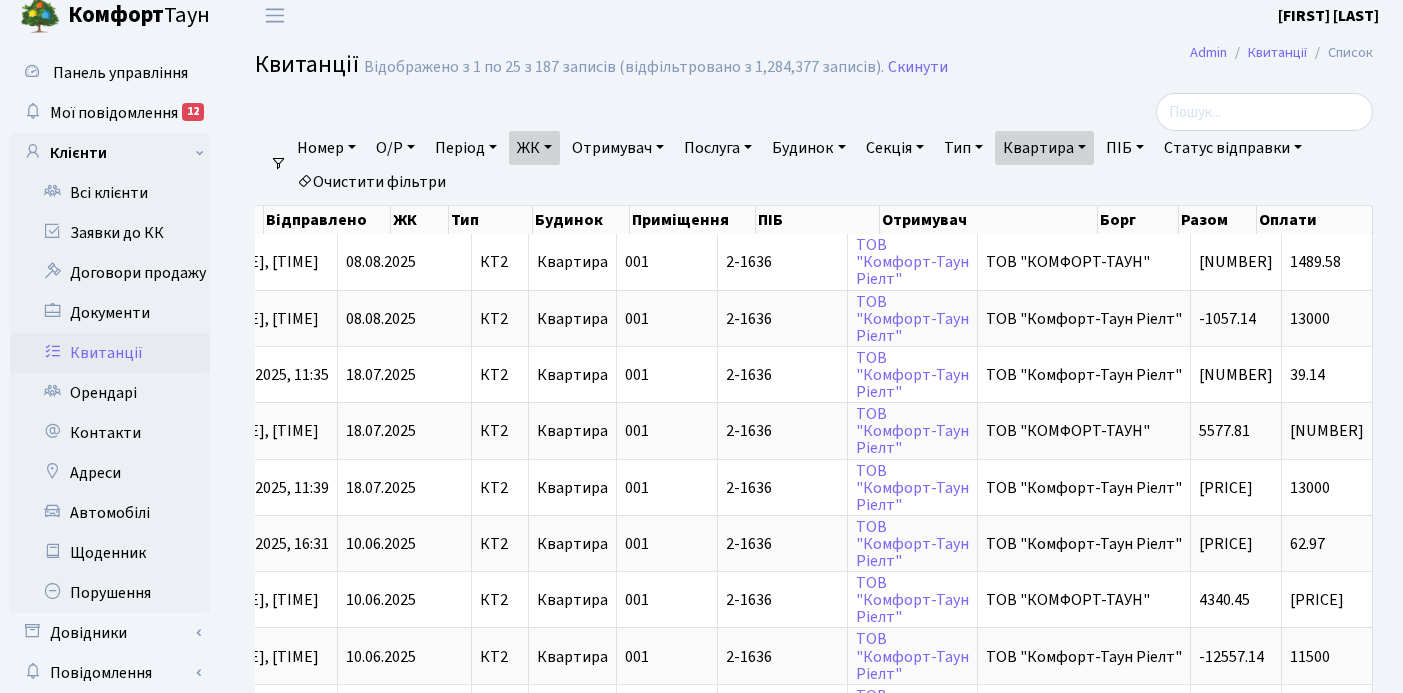click on "Квартира" at bounding box center (1044, 148) 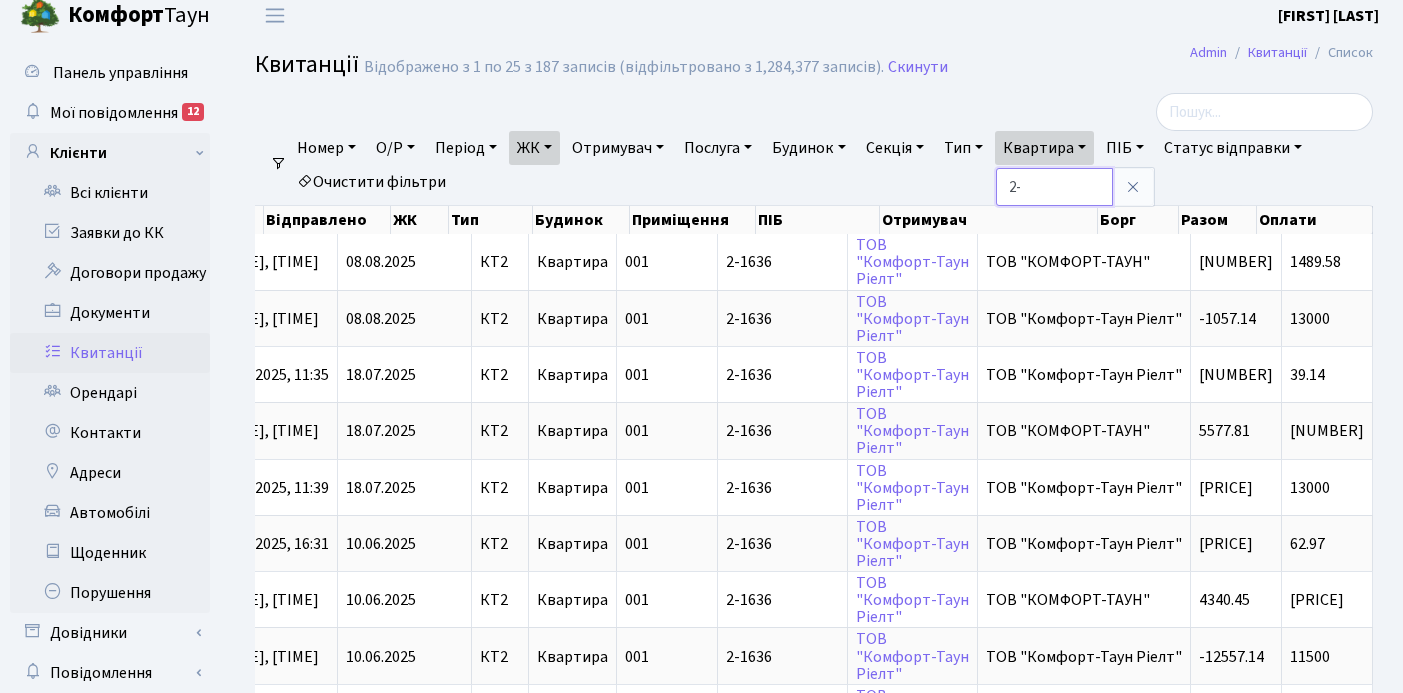type on "2" 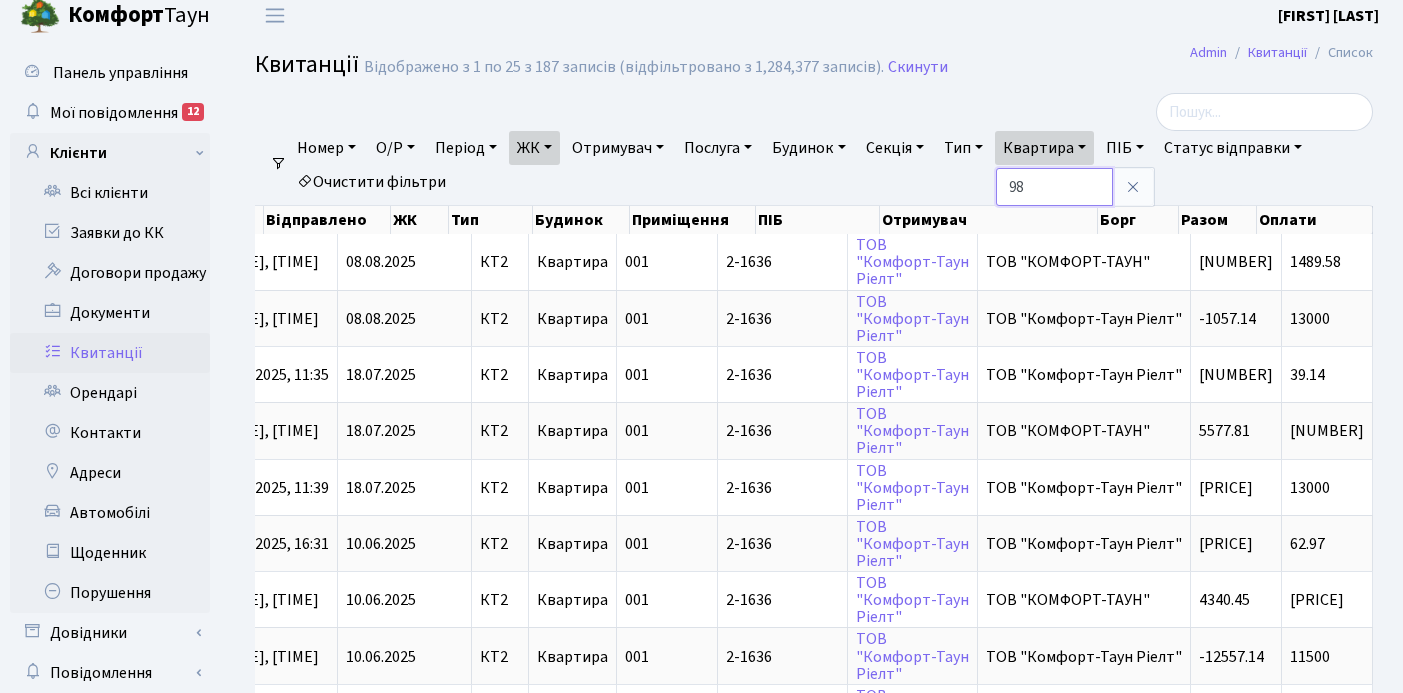 type on "98" 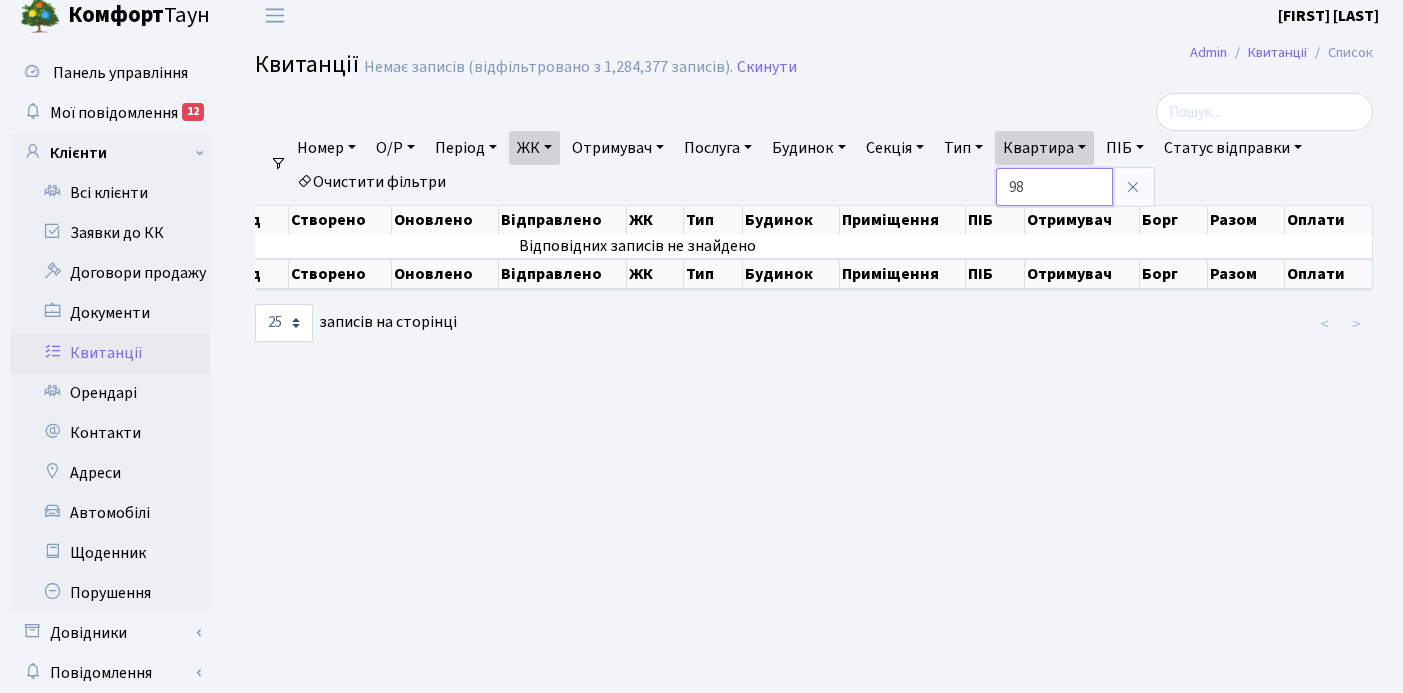 scroll, scrollTop: 0, scrollLeft: 312, axis: horizontal 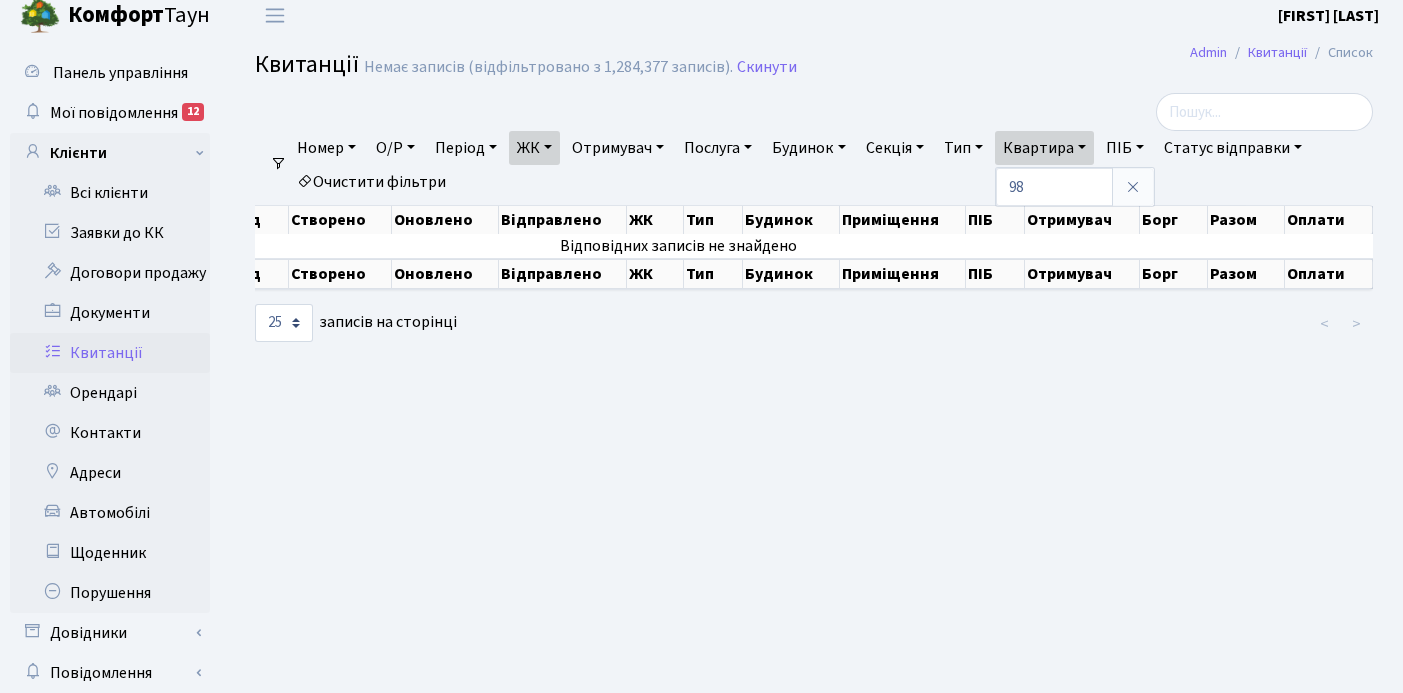 click on "ЖК" at bounding box center [534, 148] 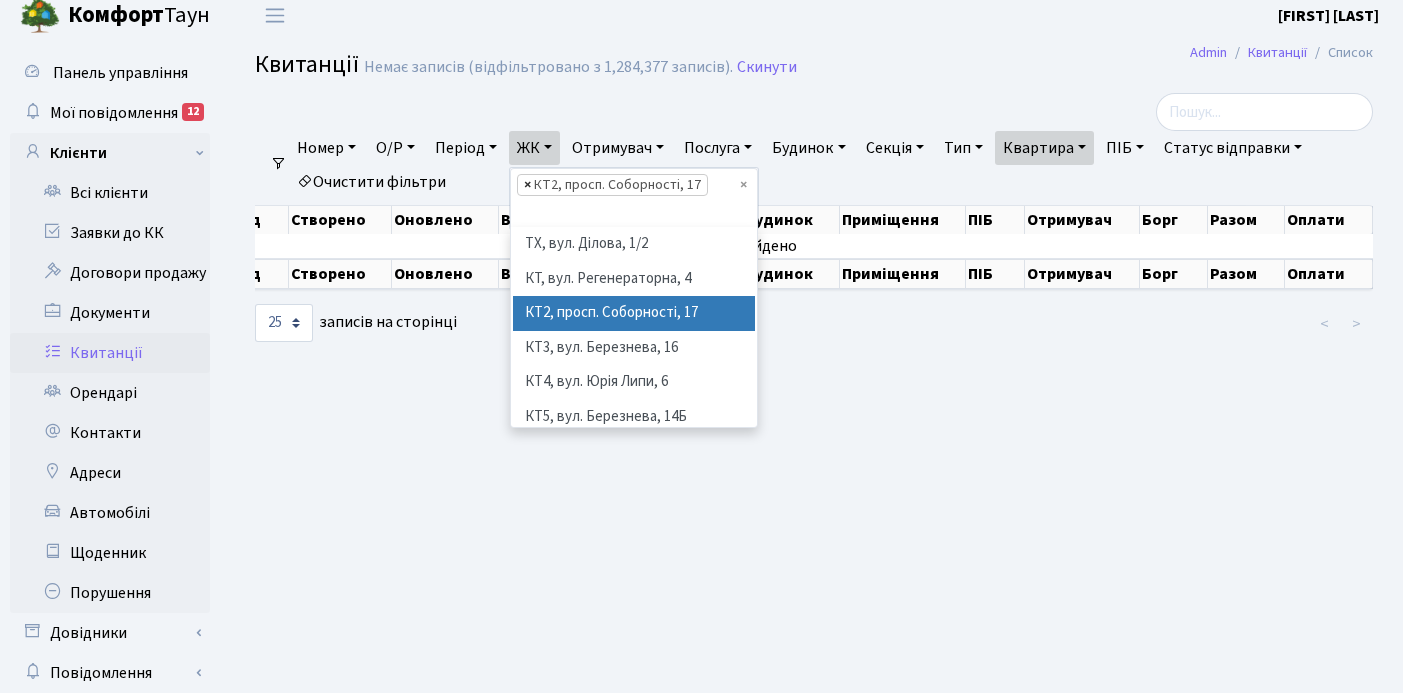 click on "×" at bounding box center (527, 185) 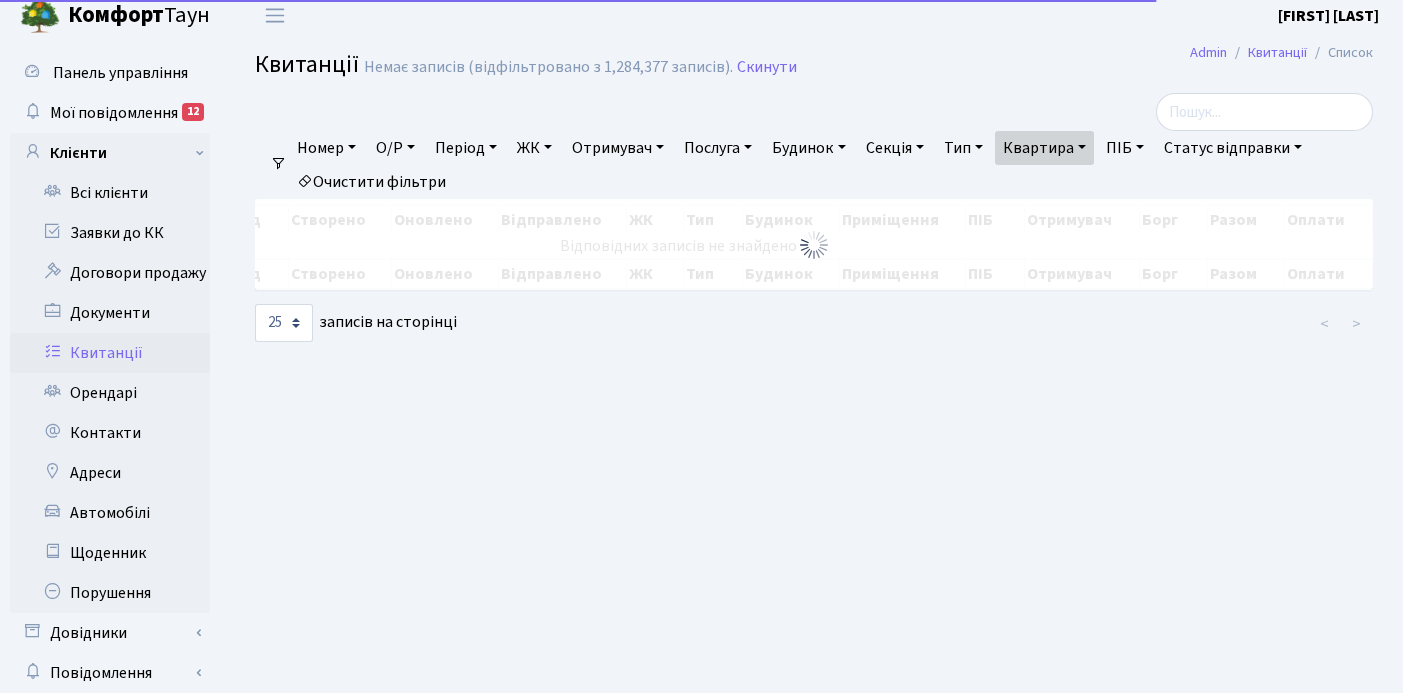 click on "ЖК" at bounding box center (534, 148) 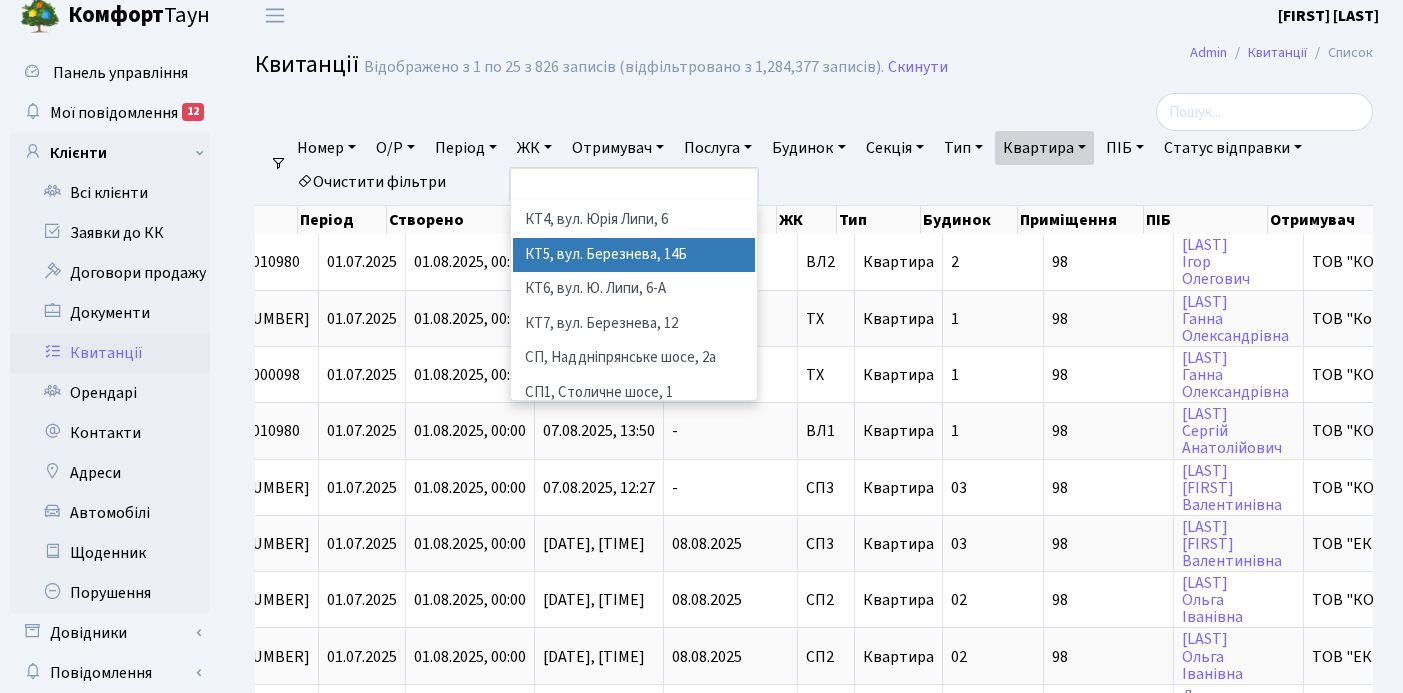 scroll, scrollTop: 120, scrollLeft: 0, axis: vertical 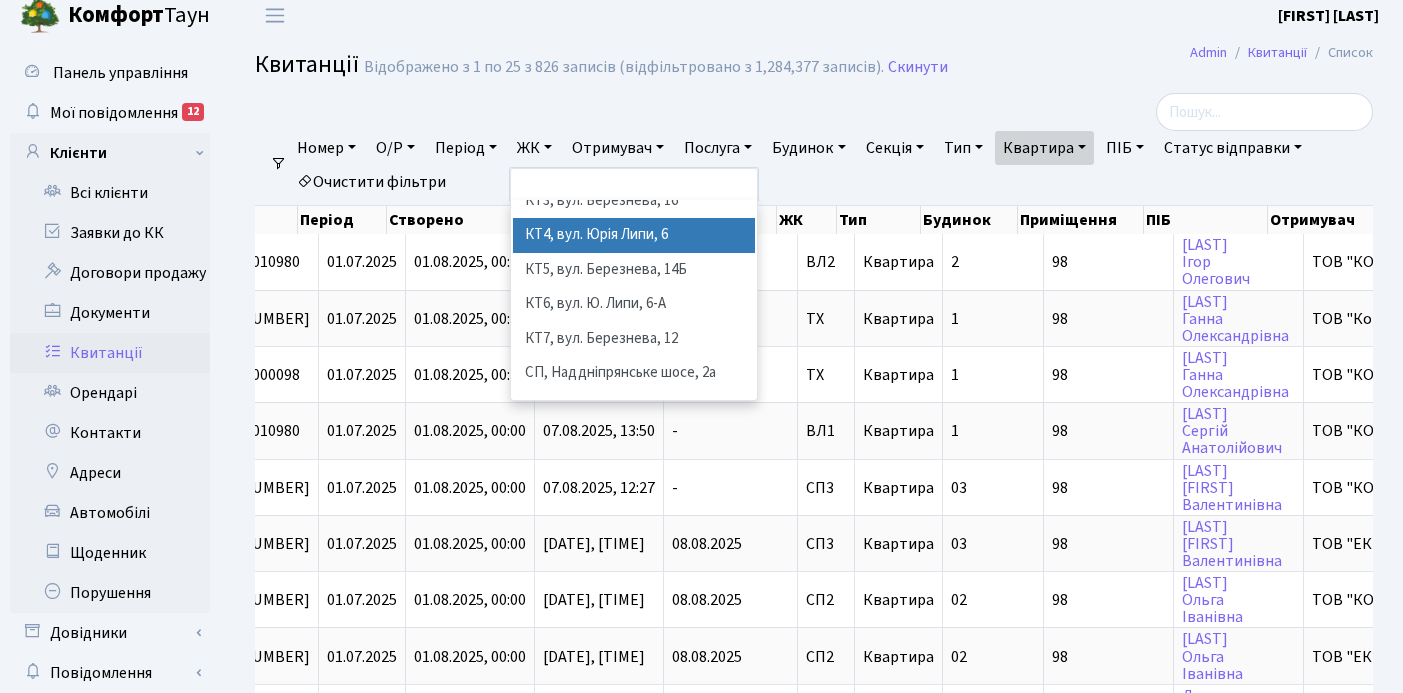 click on "КТ4, вул. Юрія Липи, 6" at bounding box center (634, 235) 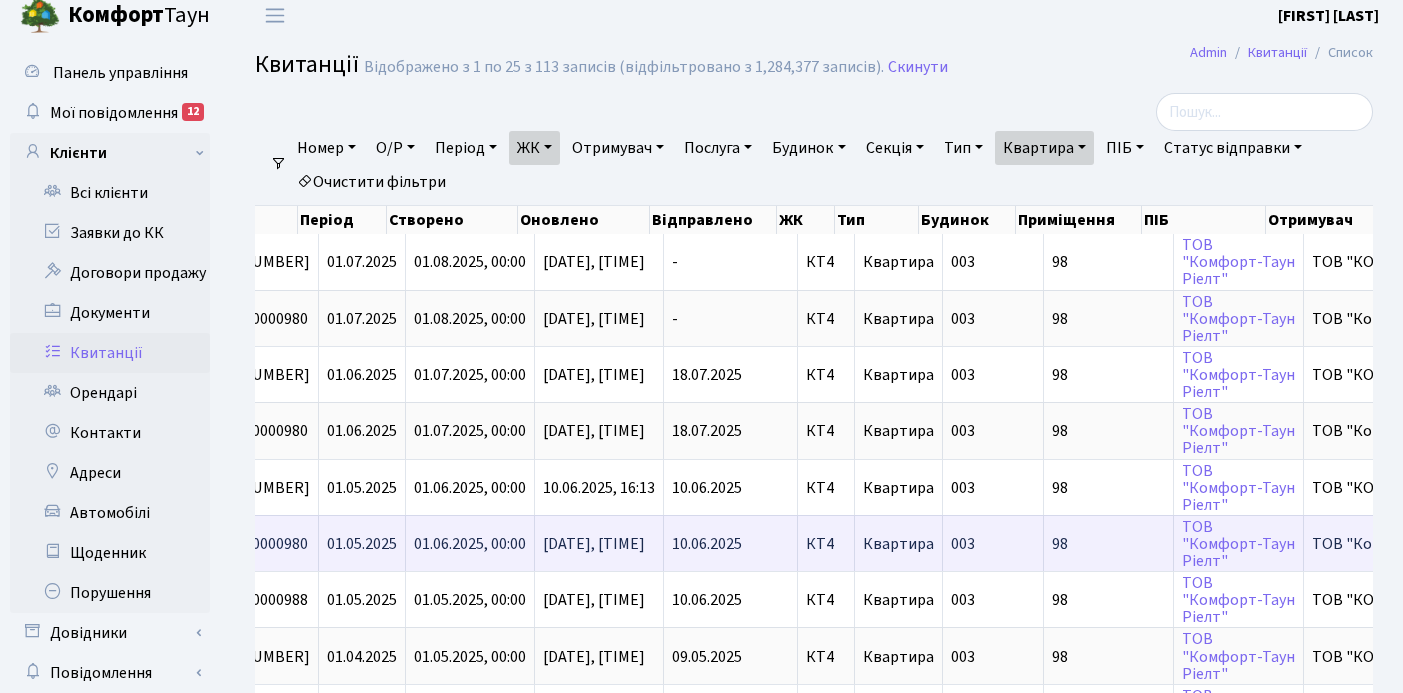 scroll, scrollTop: 0, scrollLeft: 709, axis: horizontal 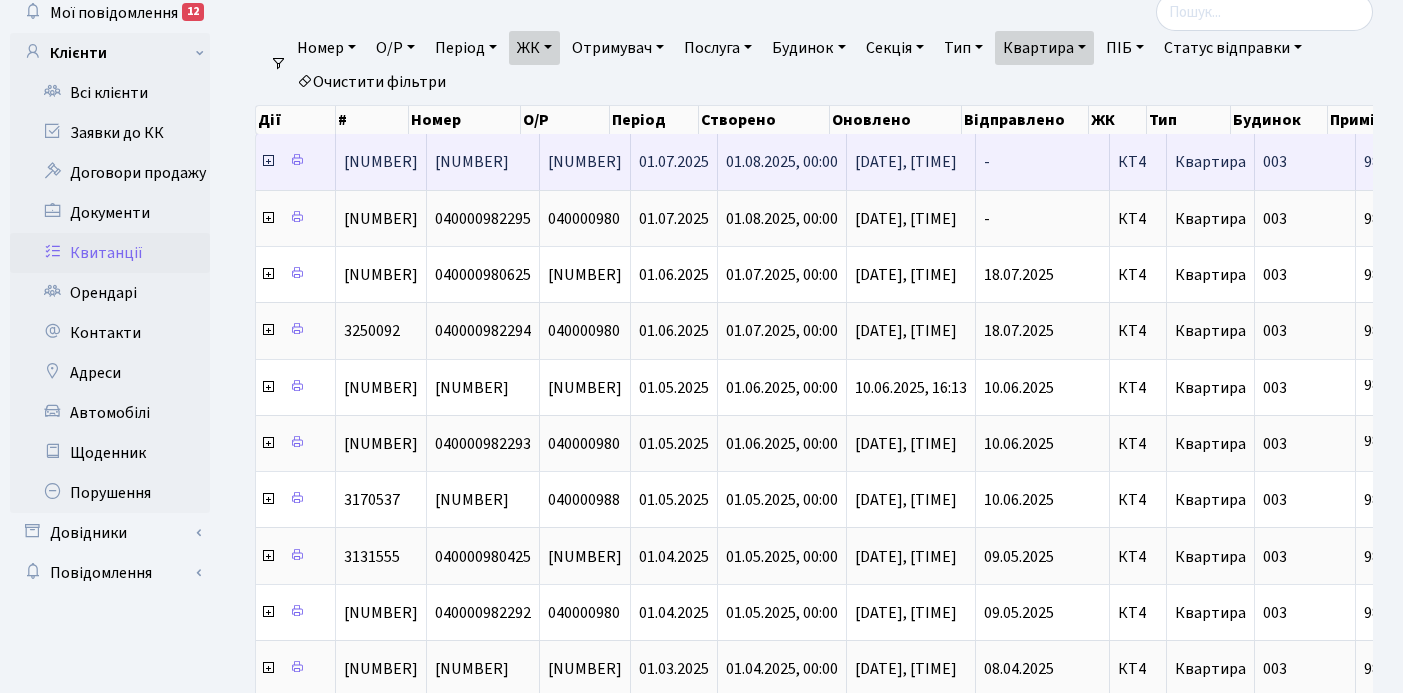 click at bounding box center (268, 161) 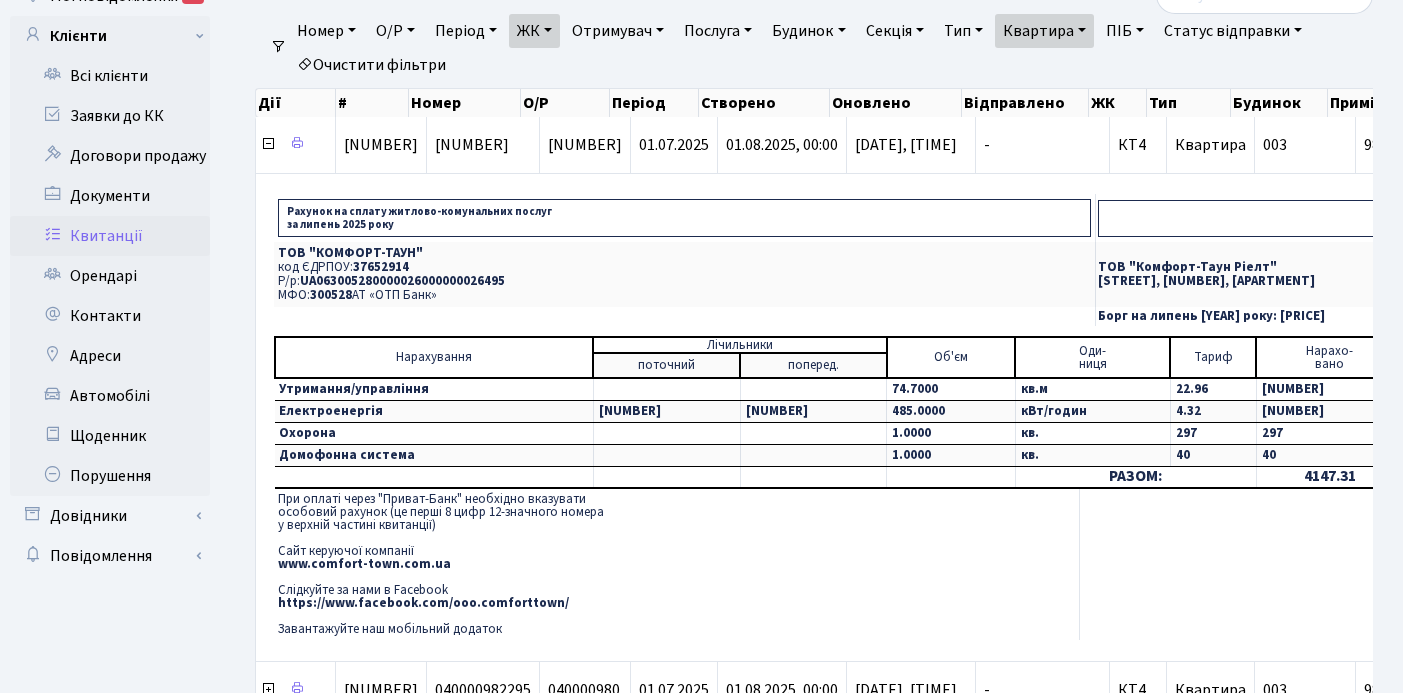 scroll, scrollTop: 131, scrollLeft: 0, axis: vertical 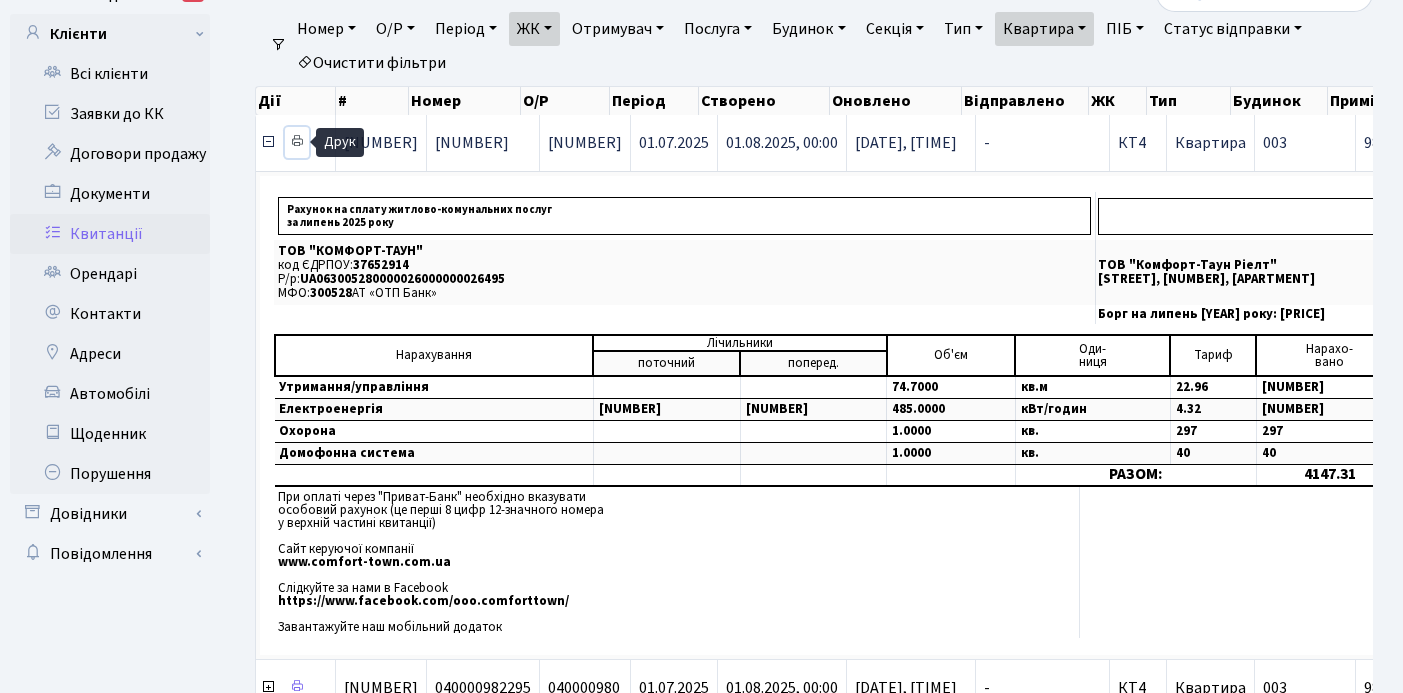 click at bounding box center [297, 141] 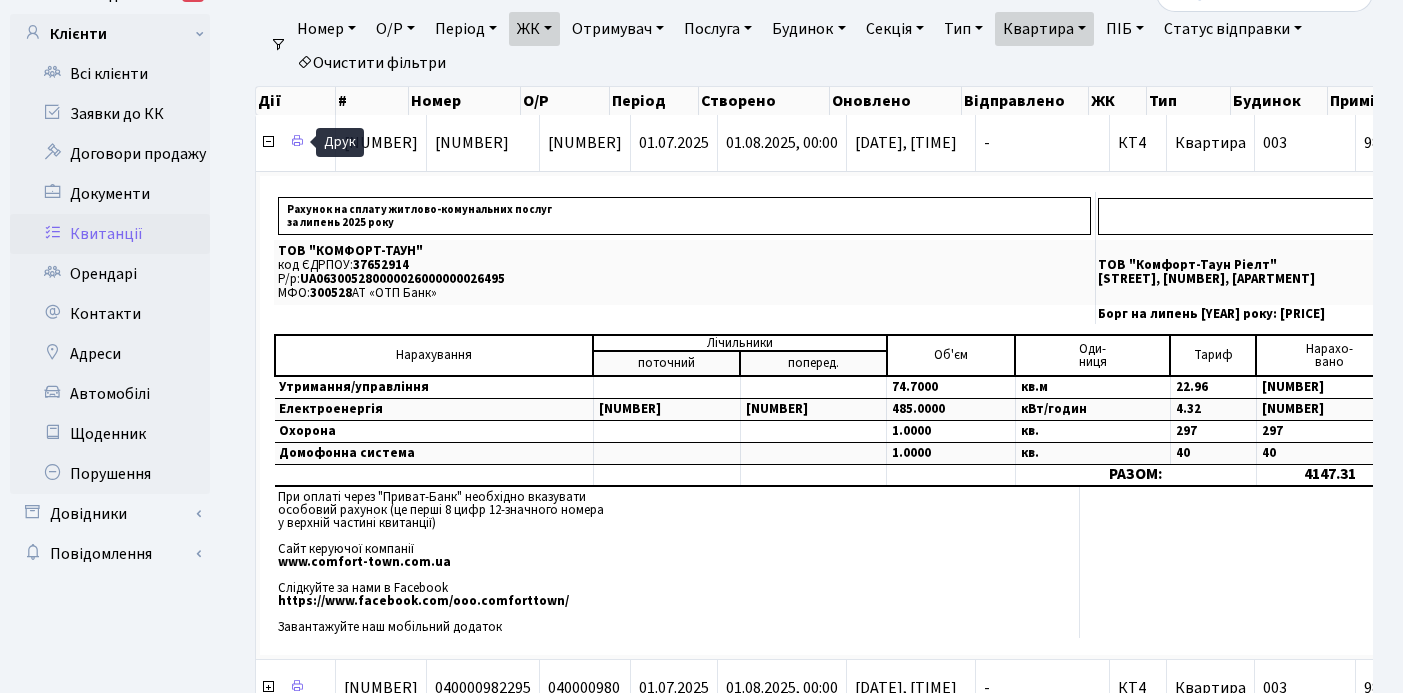 click on "Квартира" at bounding box center (1044, 29) 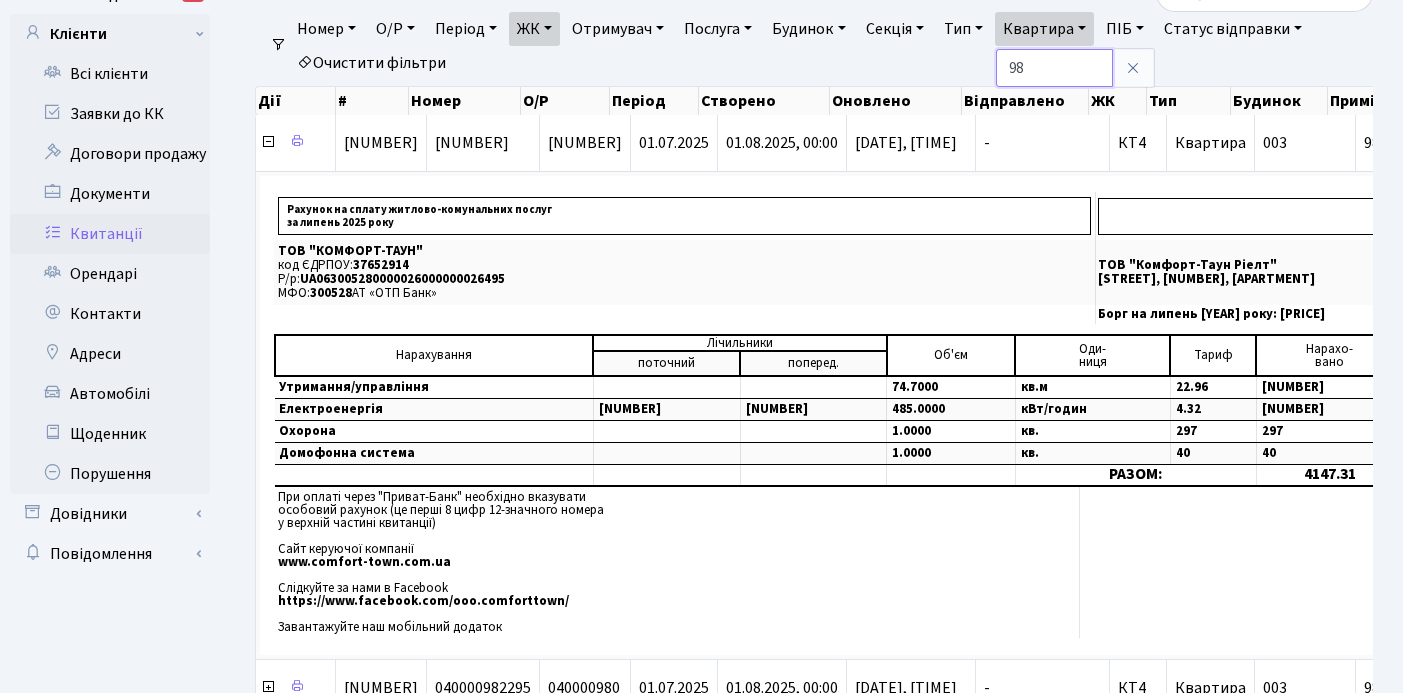 click on "98" at bounding box center (1054, 68) 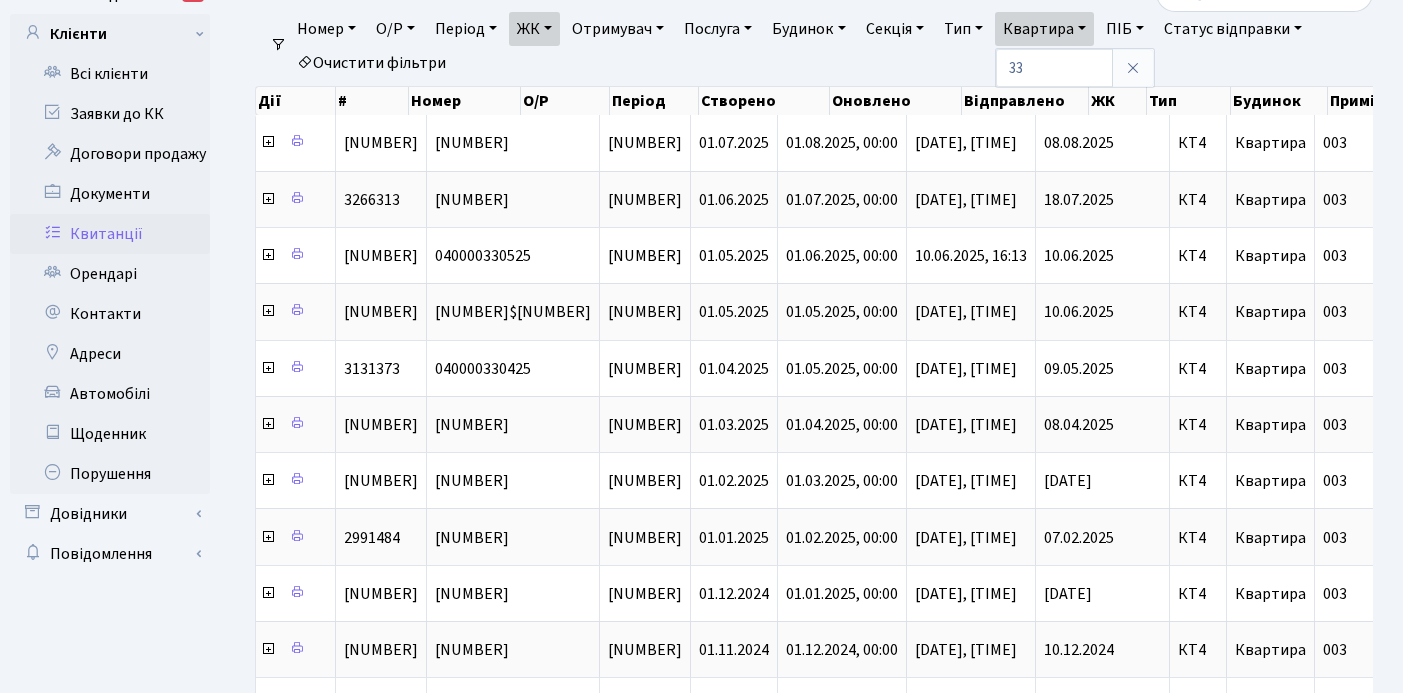 click on "ЖК" at bounding box center [534, 29] 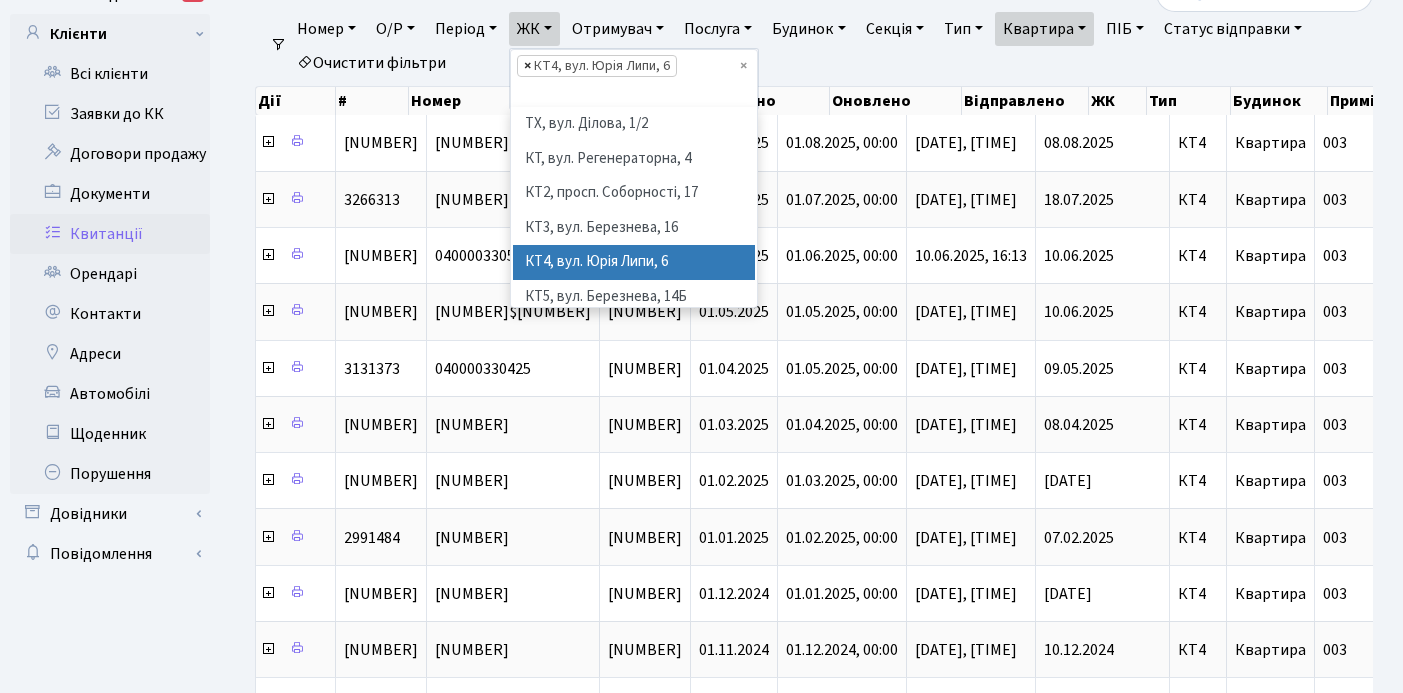 click on "×" at bounding box center [527, 66] 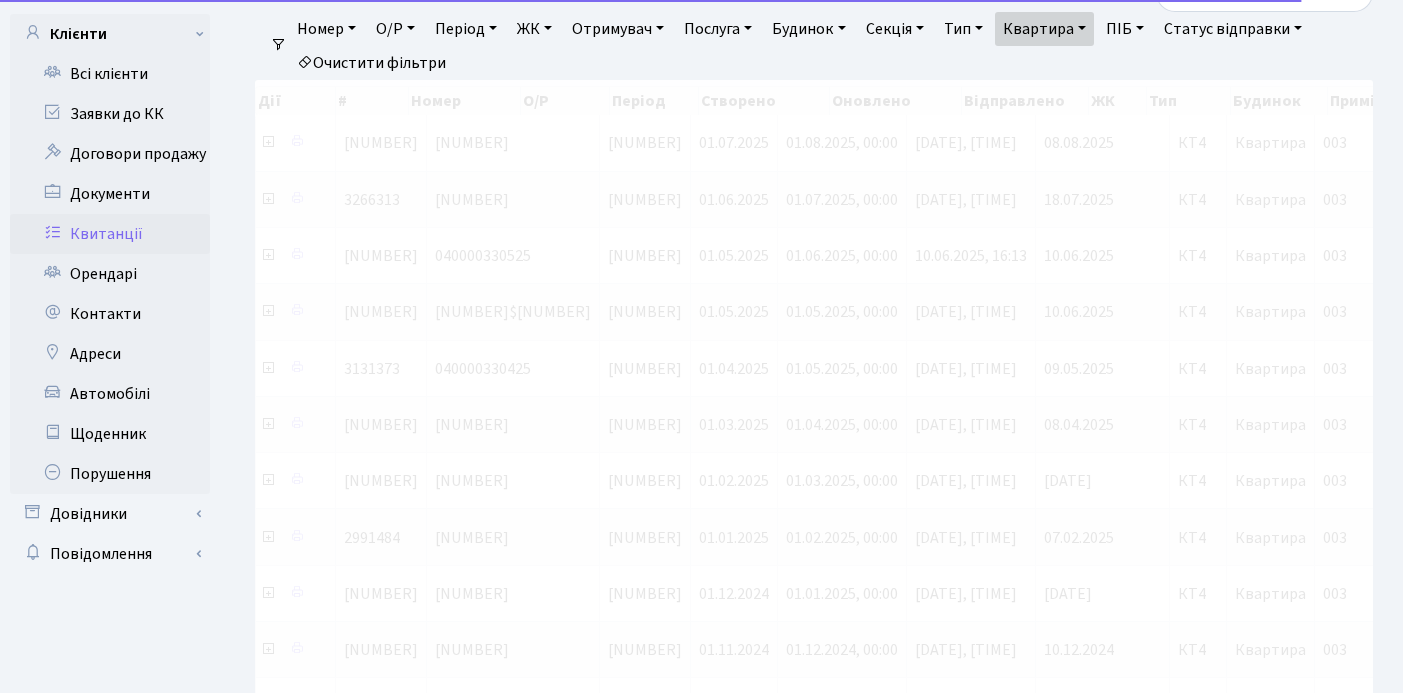 click on "ЖК" at bounding box center [534, 29] 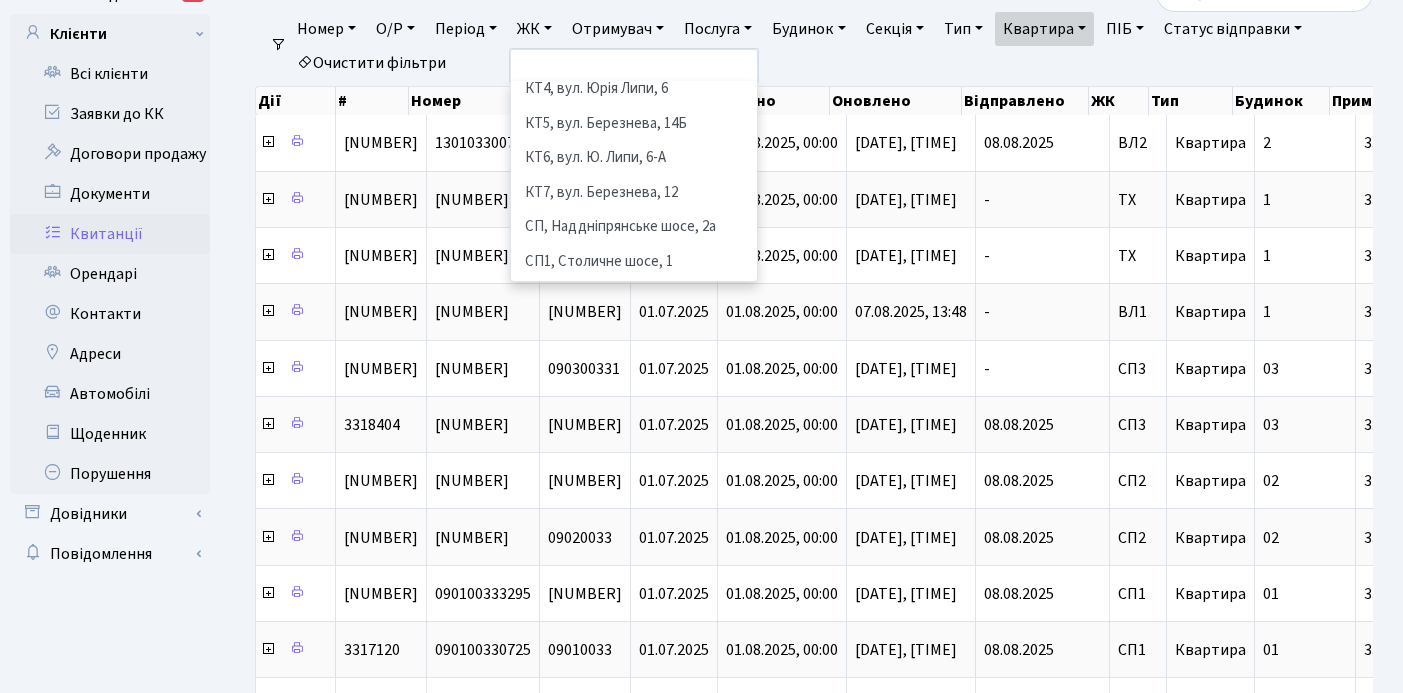 scroll, scrollTop: 151, scrollLeft: 0, axis: vertical 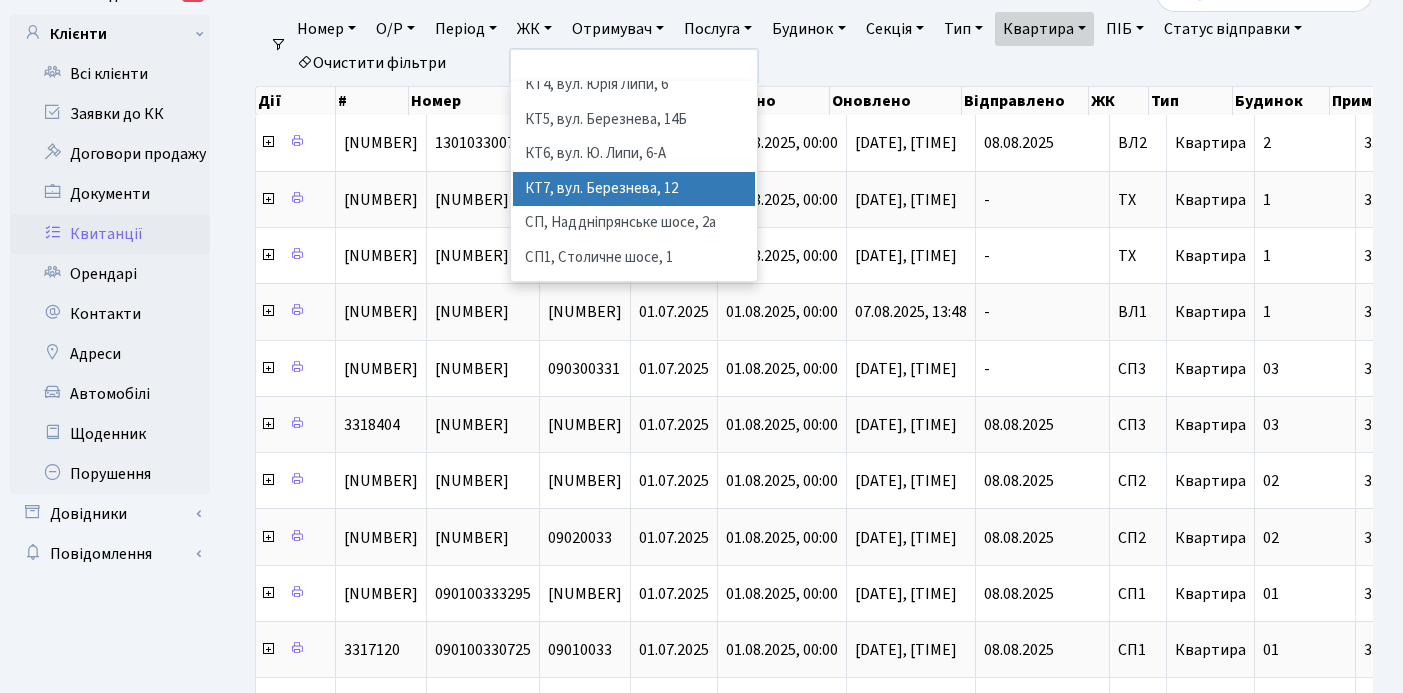click on "КТ7, вул. Березнева, 12" at bounding box center [634, 189] 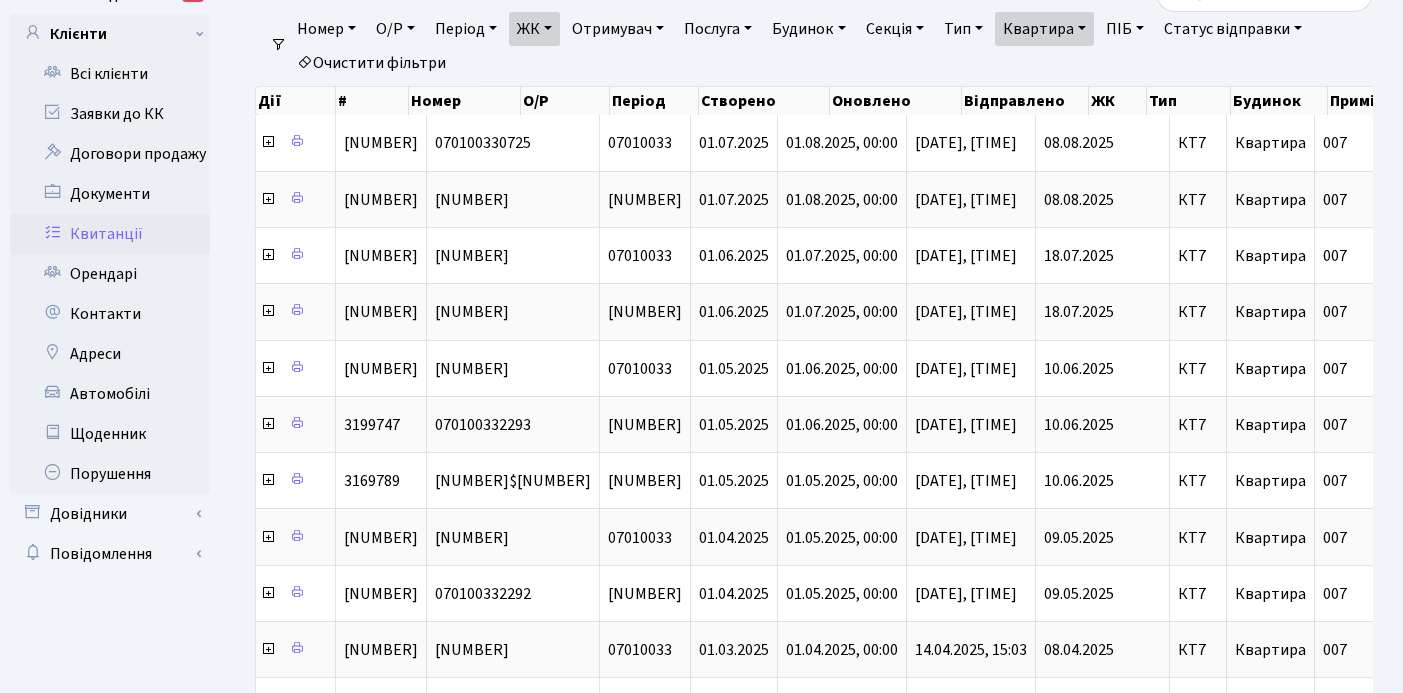 scroll, scrollTop: 0, scrollLeft: 706, axis: horizontal 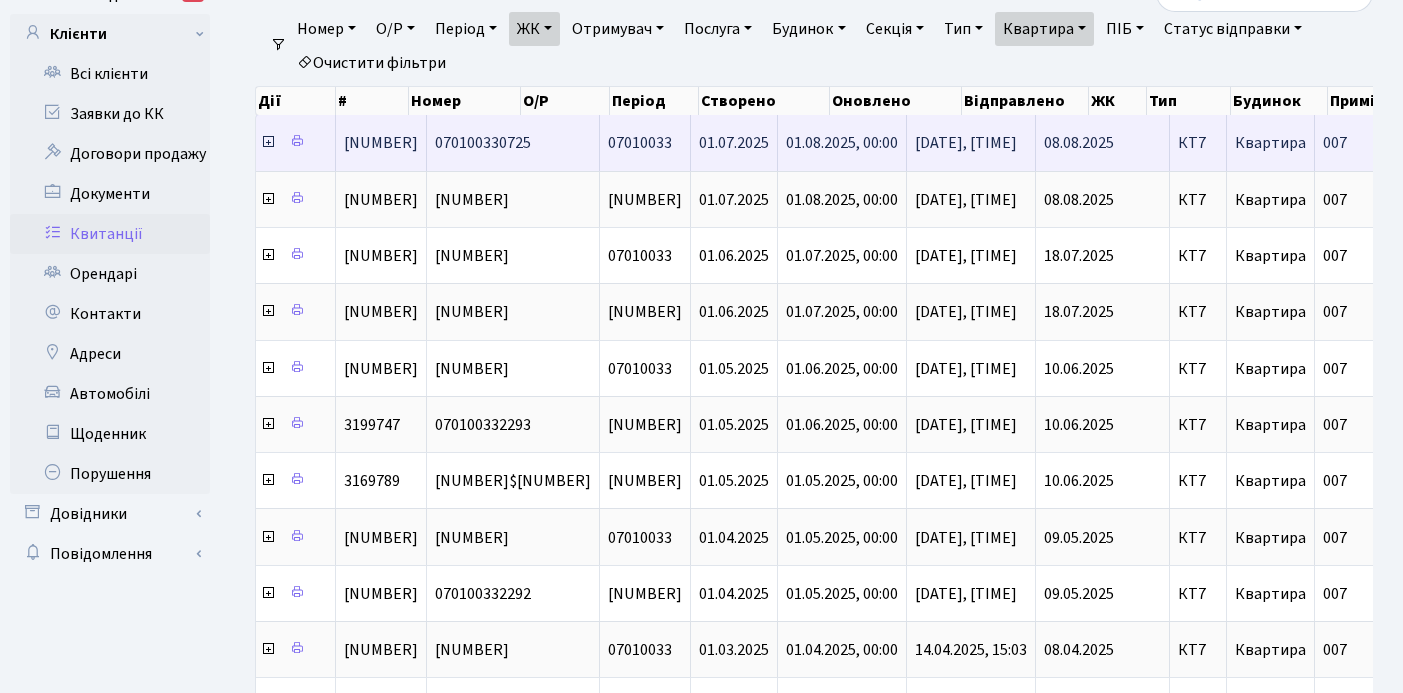 click at bounding box center (268, 142) 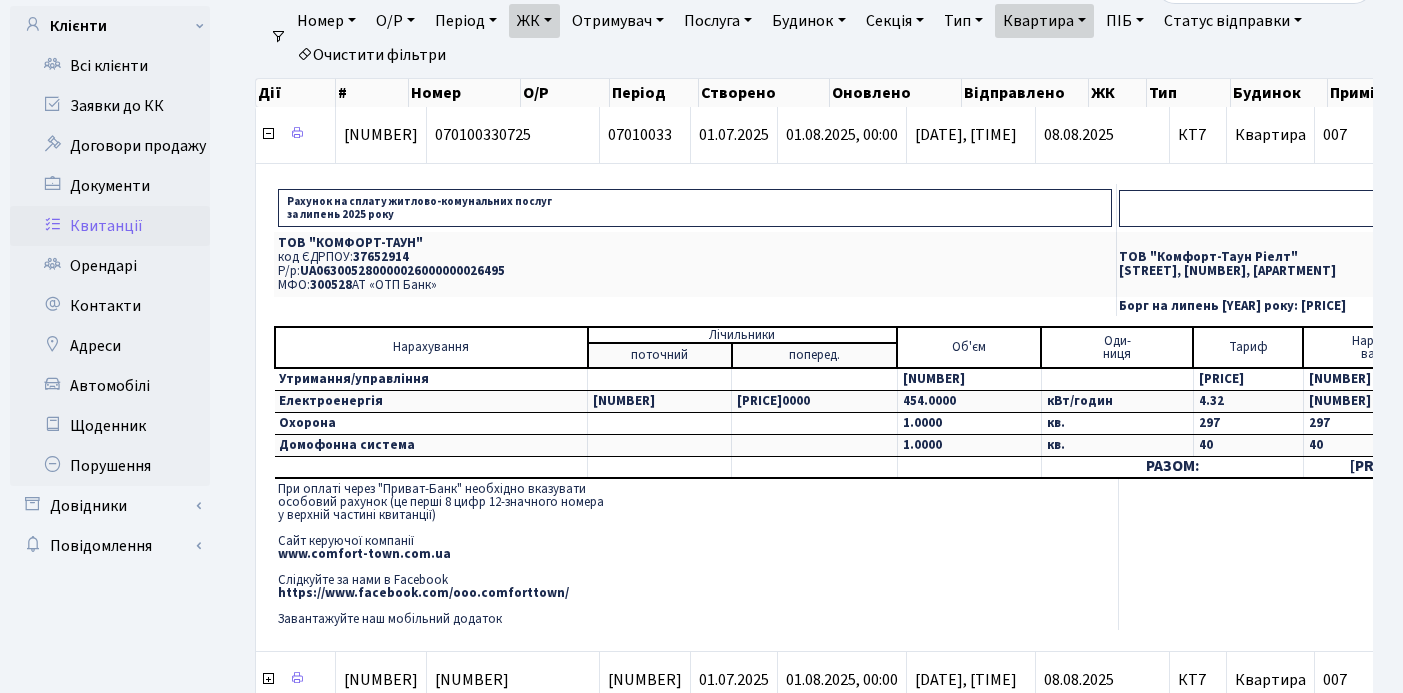scroll, scrollTop: 143, scrollLeft: 0, axis: vertical 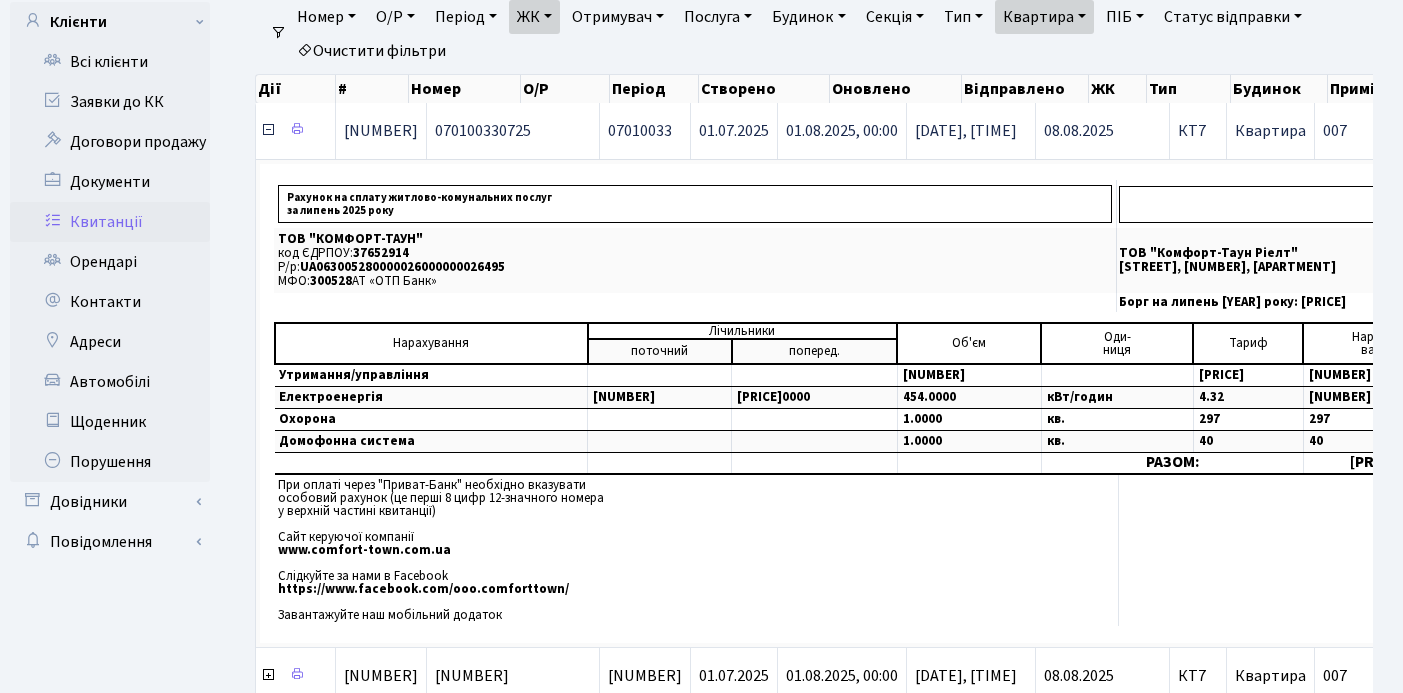 click at bounding box center [268, 130] 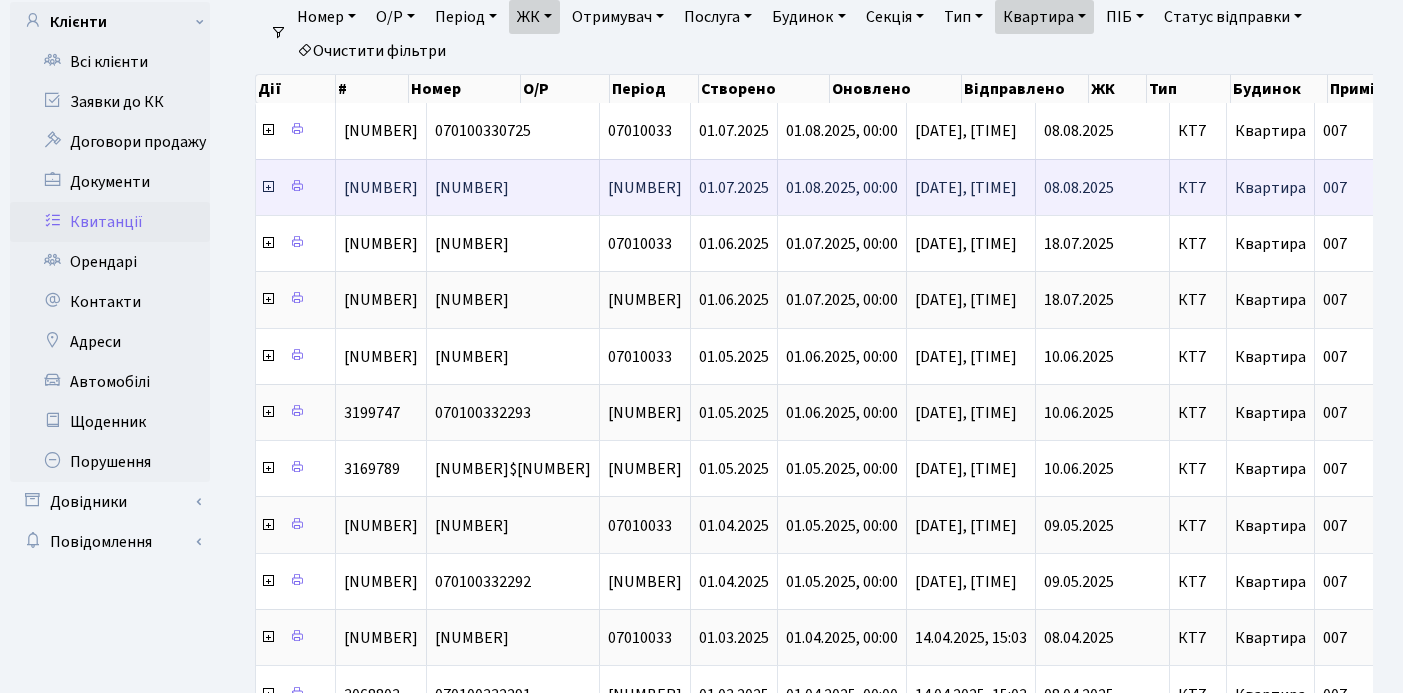 click at bounding box center (268, 187) 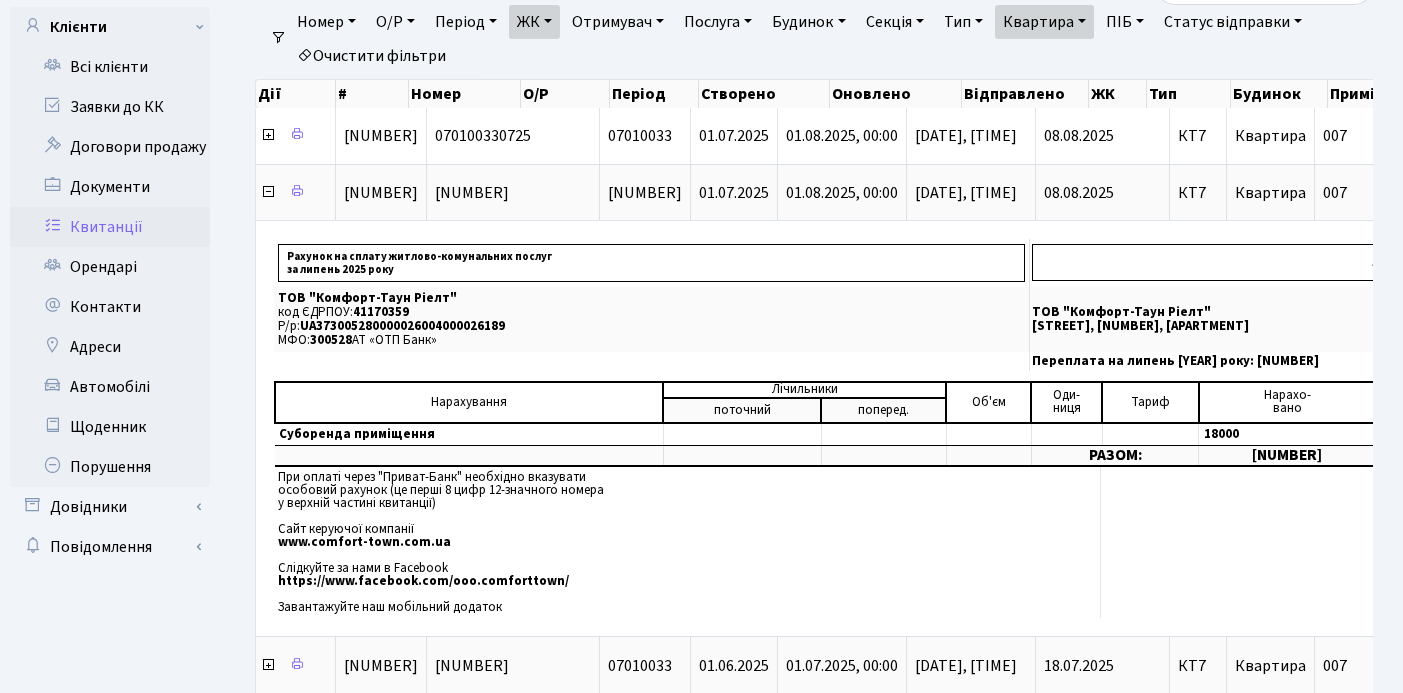scroll, scrollTop: 122, scrollLeft: 0, axis: vertical 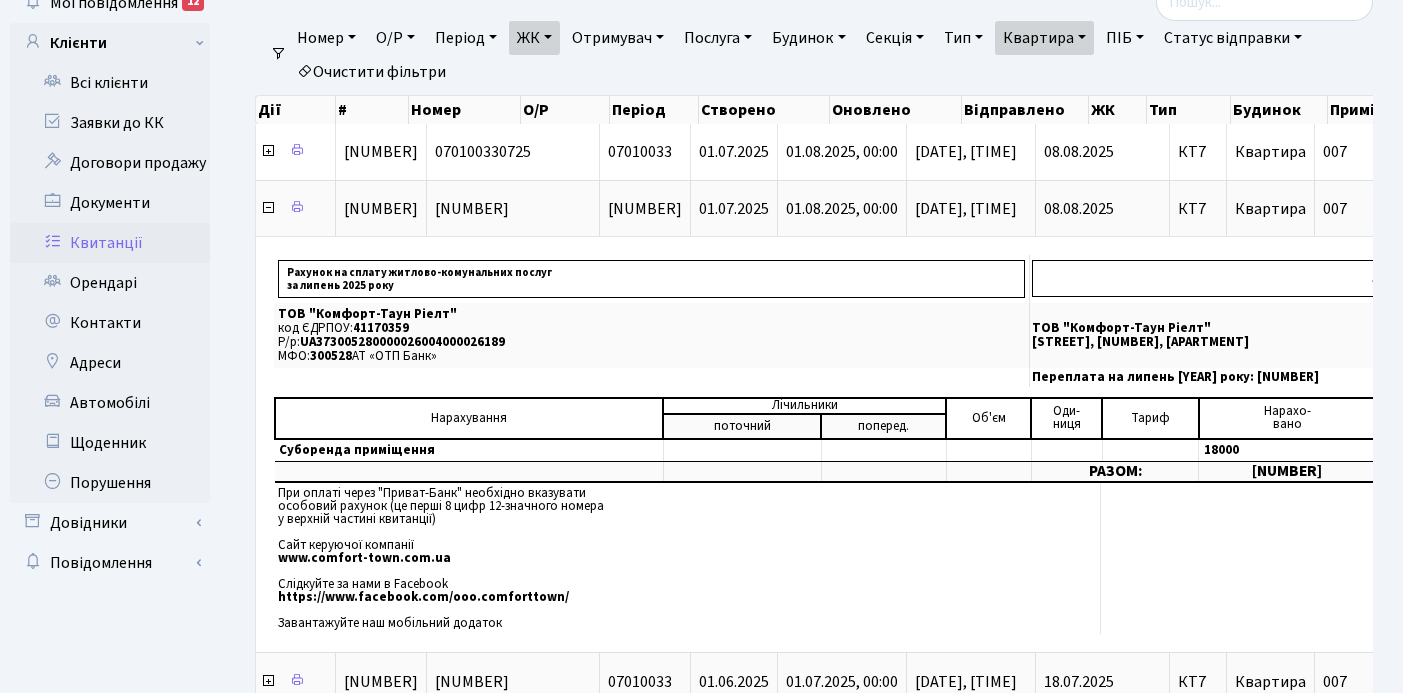 click on "Квартира" at bounding box center (1044, 38) 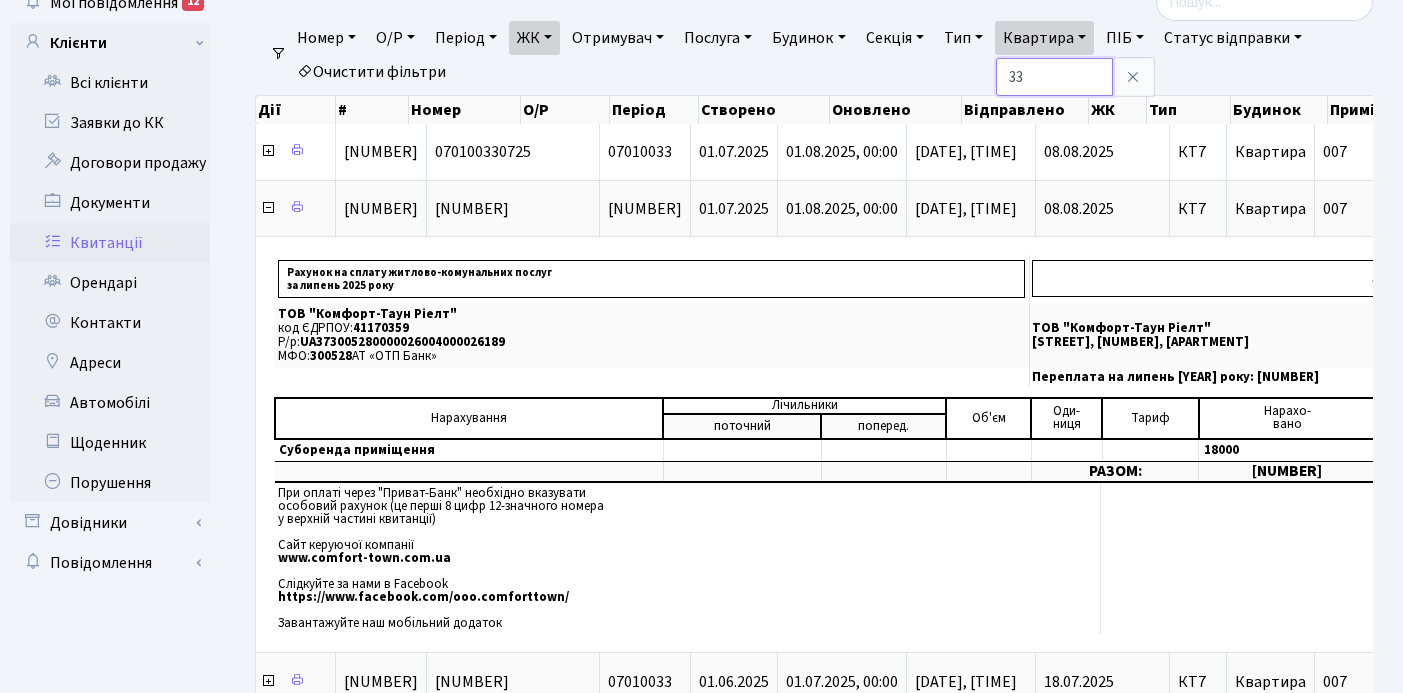 click on "33" at bounding box center [1054, 77] 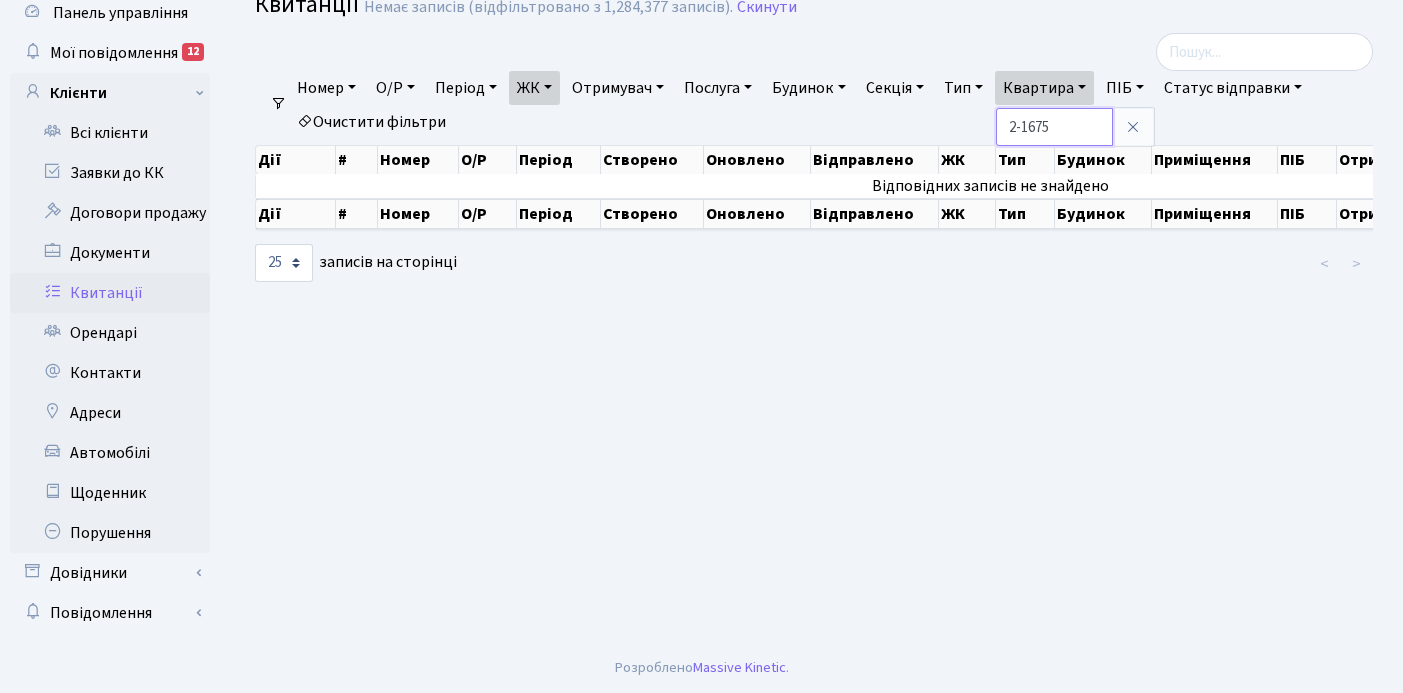 scroll, scrollTop: 72, scrollLeft: 0, axis: vertical 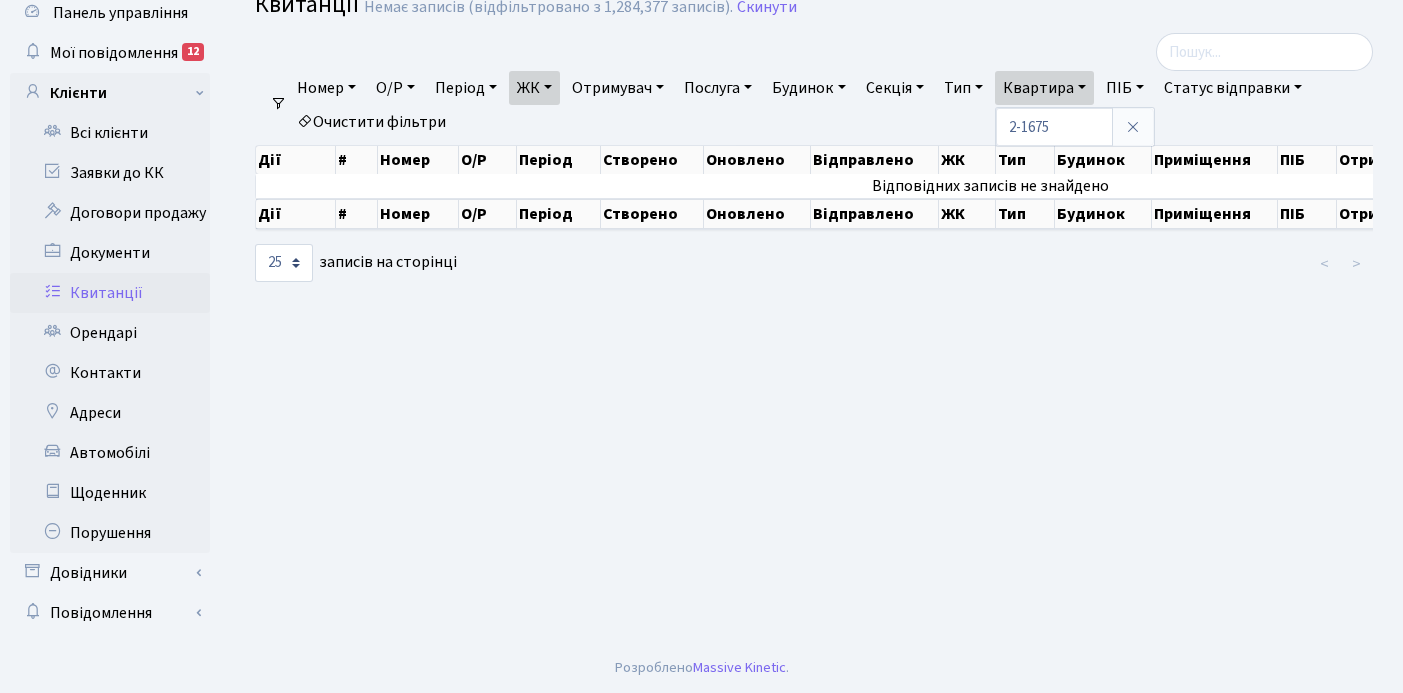click on "ЖК" at bounding box center [534, 88] 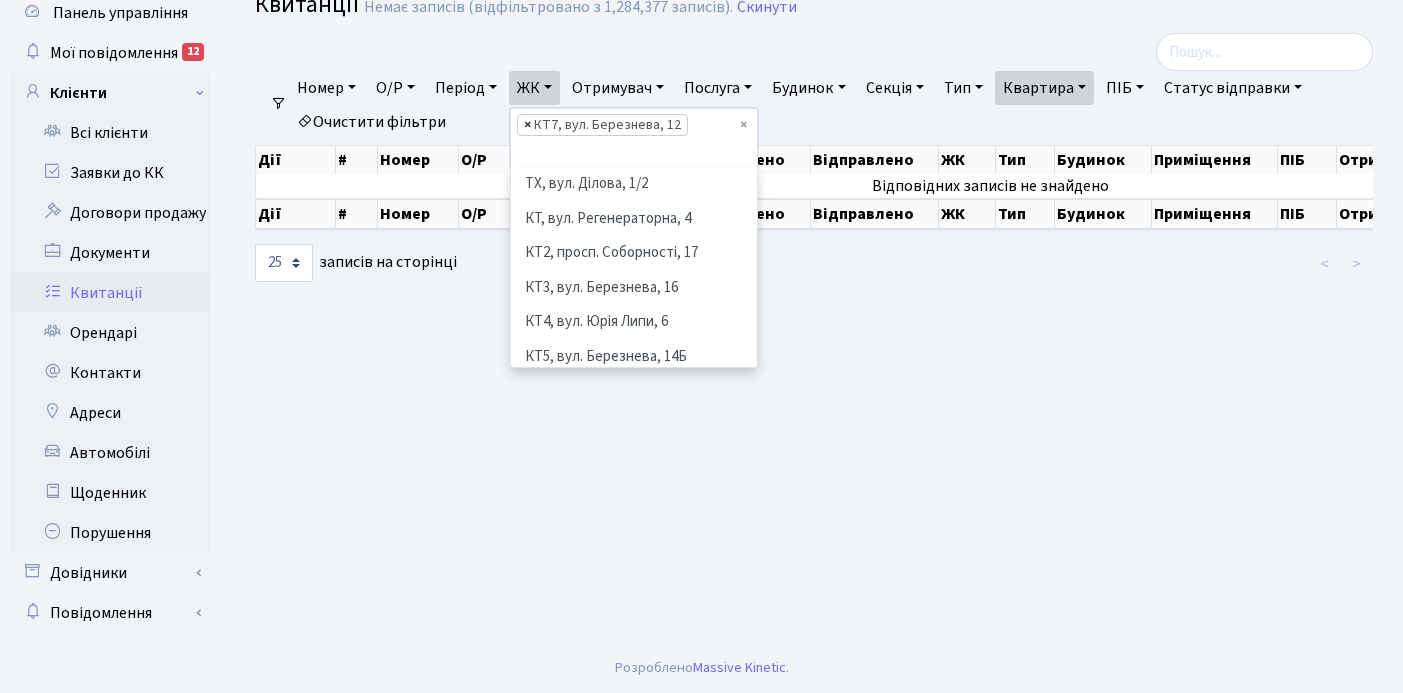scroll, scrollTop: 207, scrollLeft: 0, axis: vertical 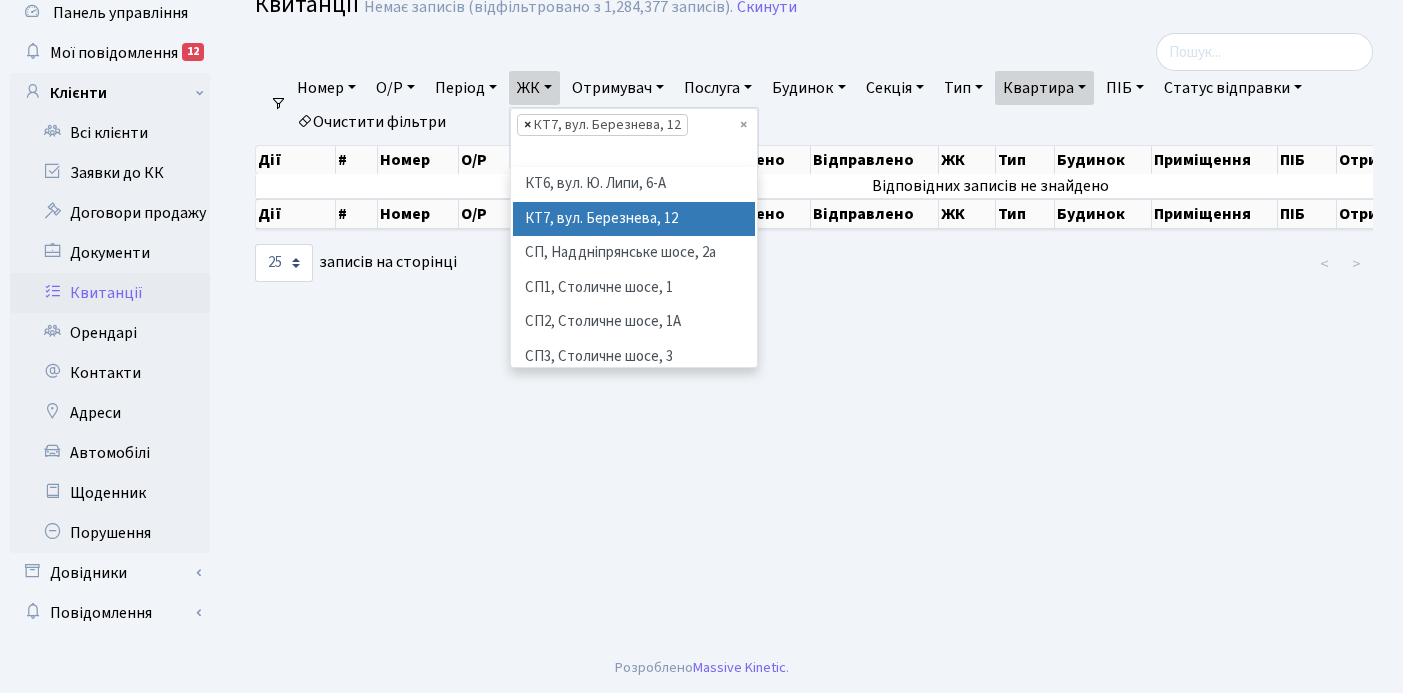 click on "×" at bounding box center (527, 125) 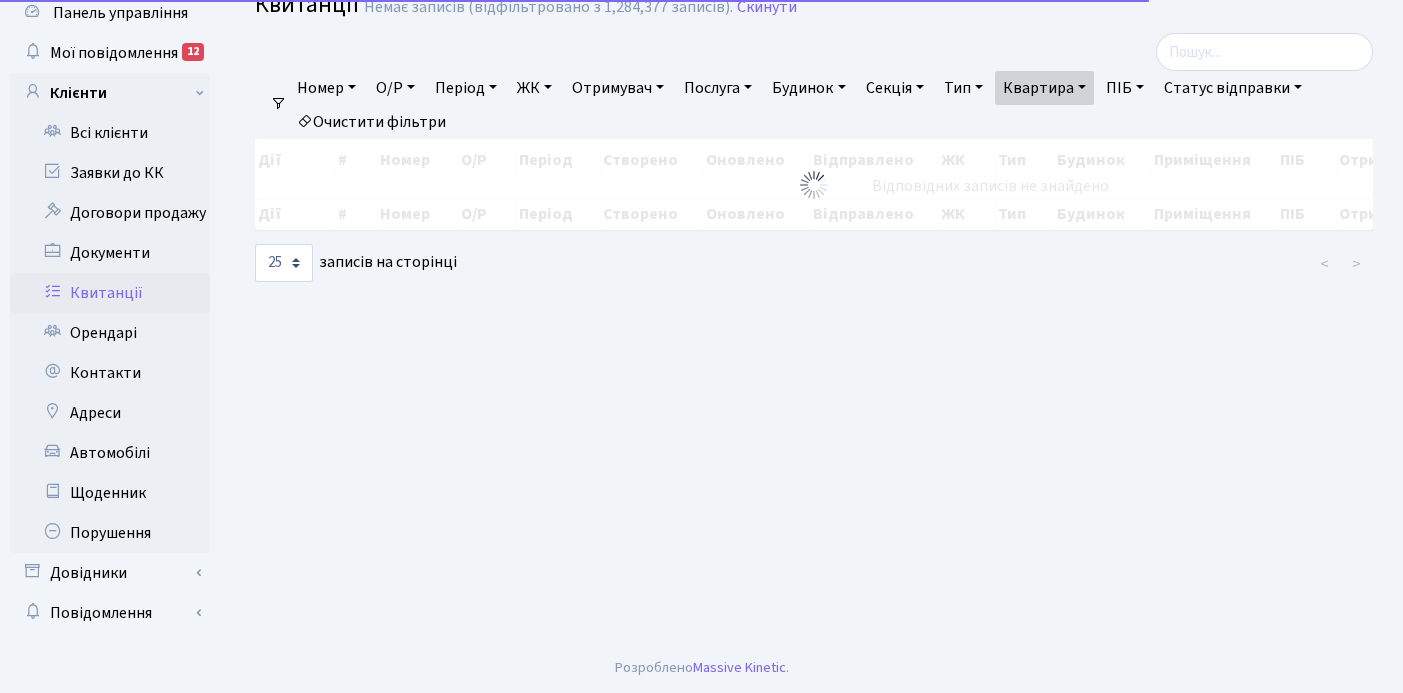 click on "ЖК" at bounding box center [534, 88] 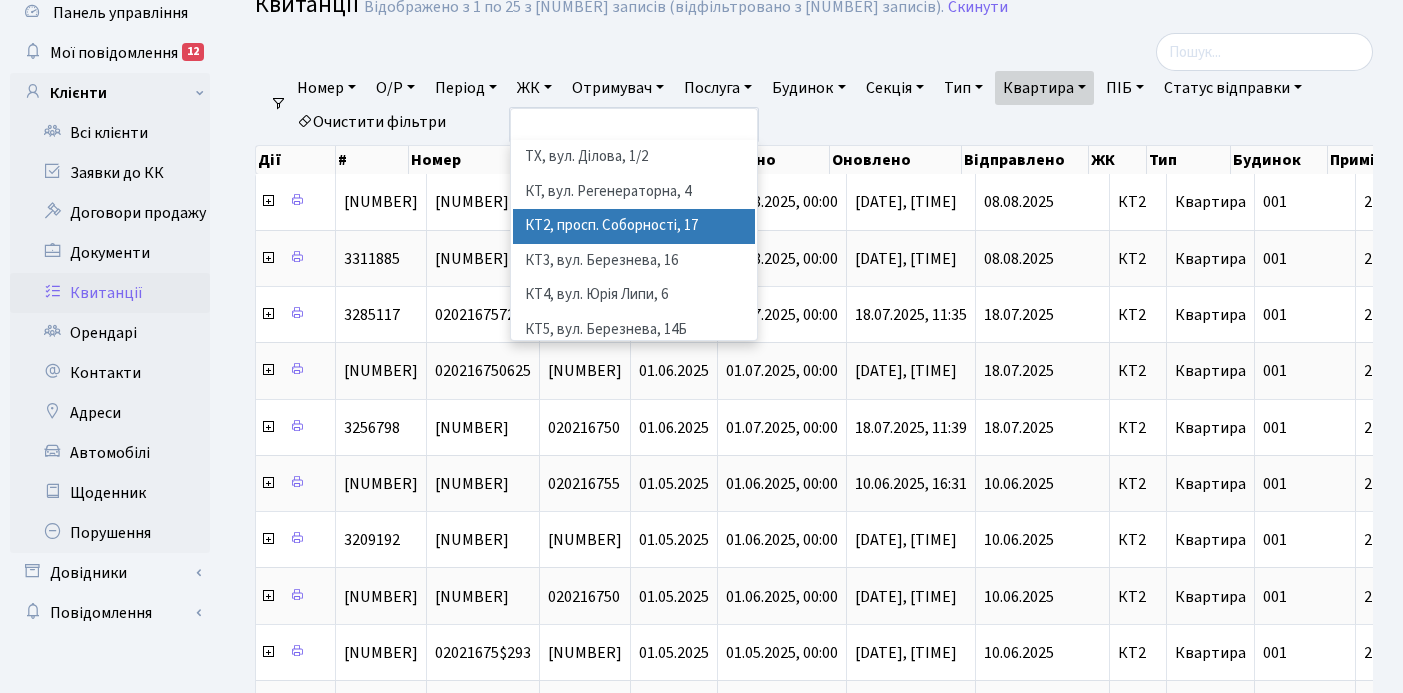 click on "КТ2, просп. Соборності, 17" at bounding box center [634, 226] 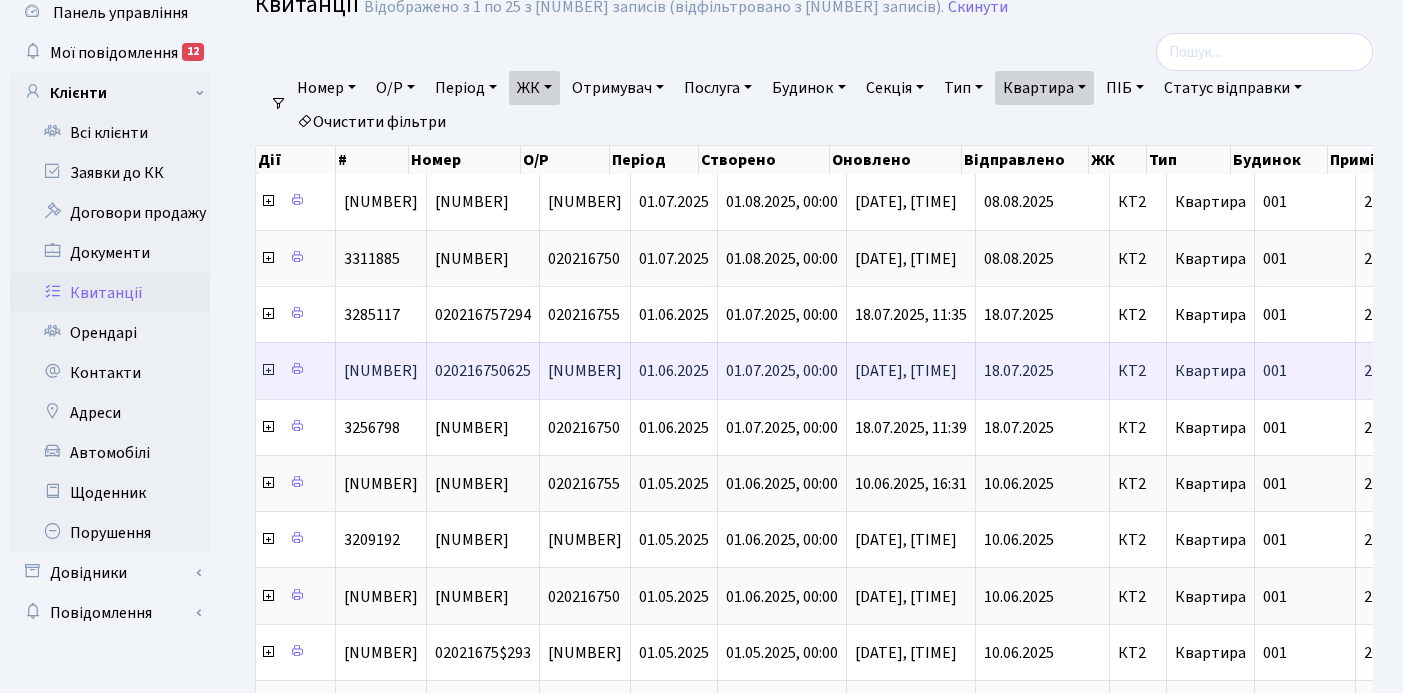 scroll, scrollTop: 0, scrollLeft: 429, axis: horizontal 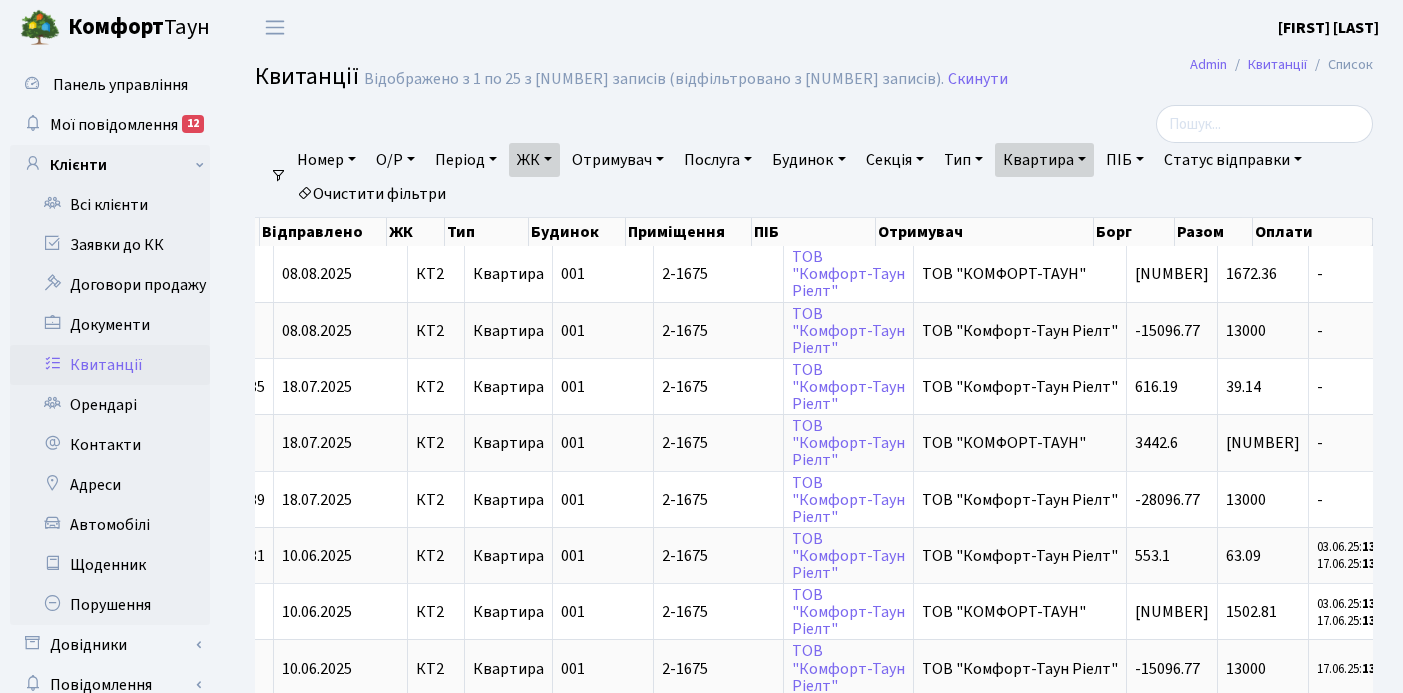 click on "Квартира" at bounding box center (1044, 160) 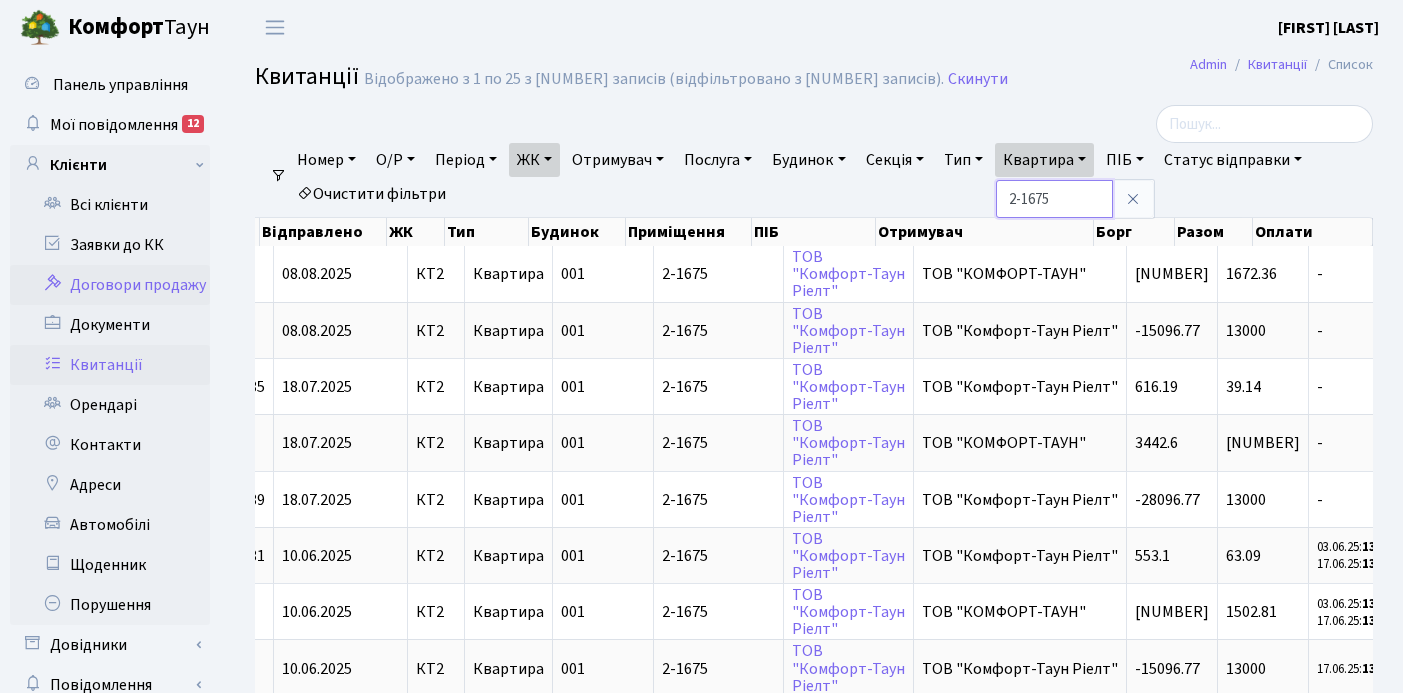 scroll, scrollTop: 72, scrollLeft: 0, axis: vertical 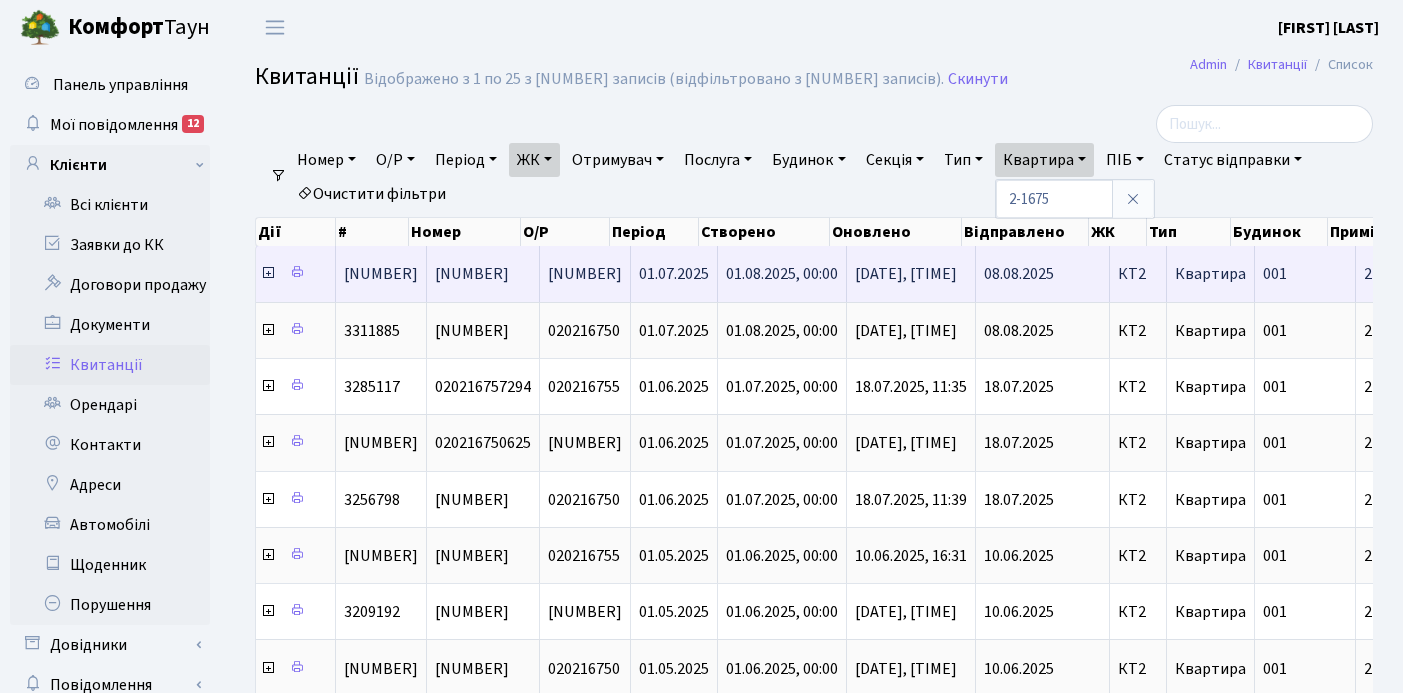 click at bounding box center [268, 273] 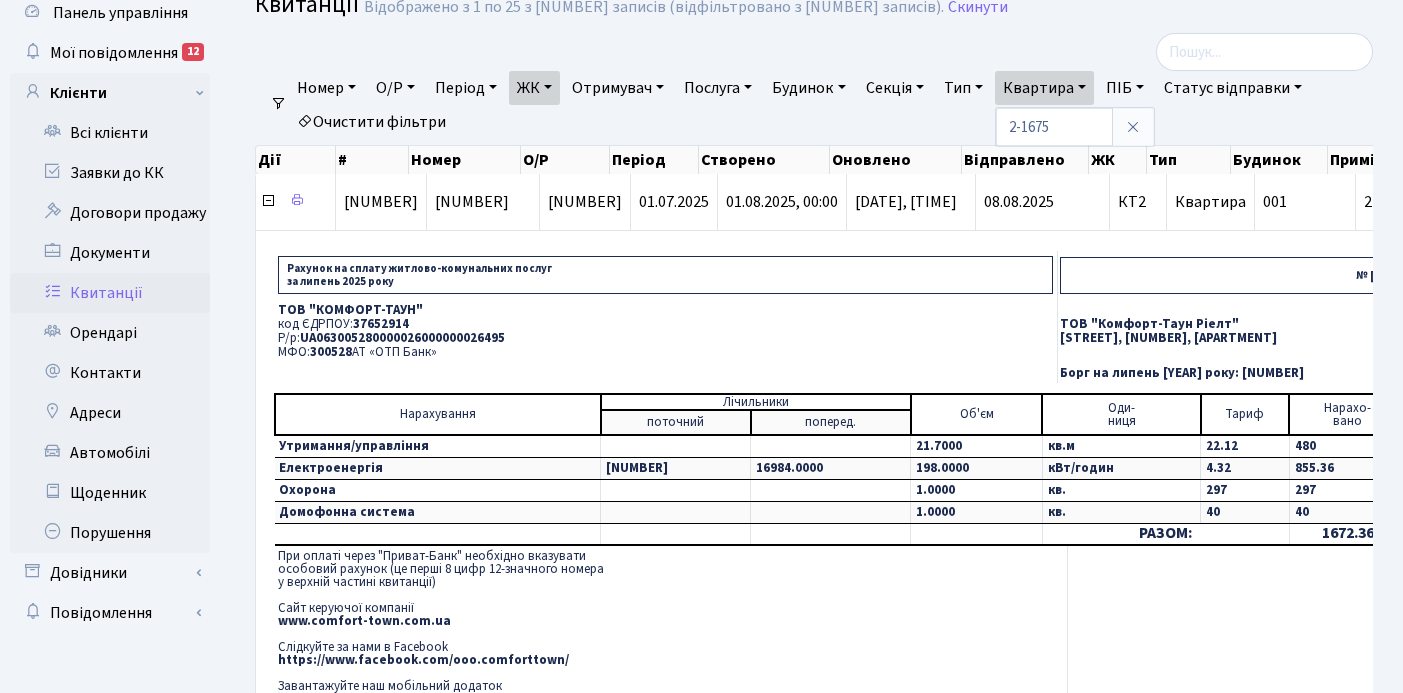 scroll, scrollTop: 187, scrollLeft: 0, axis: vertical 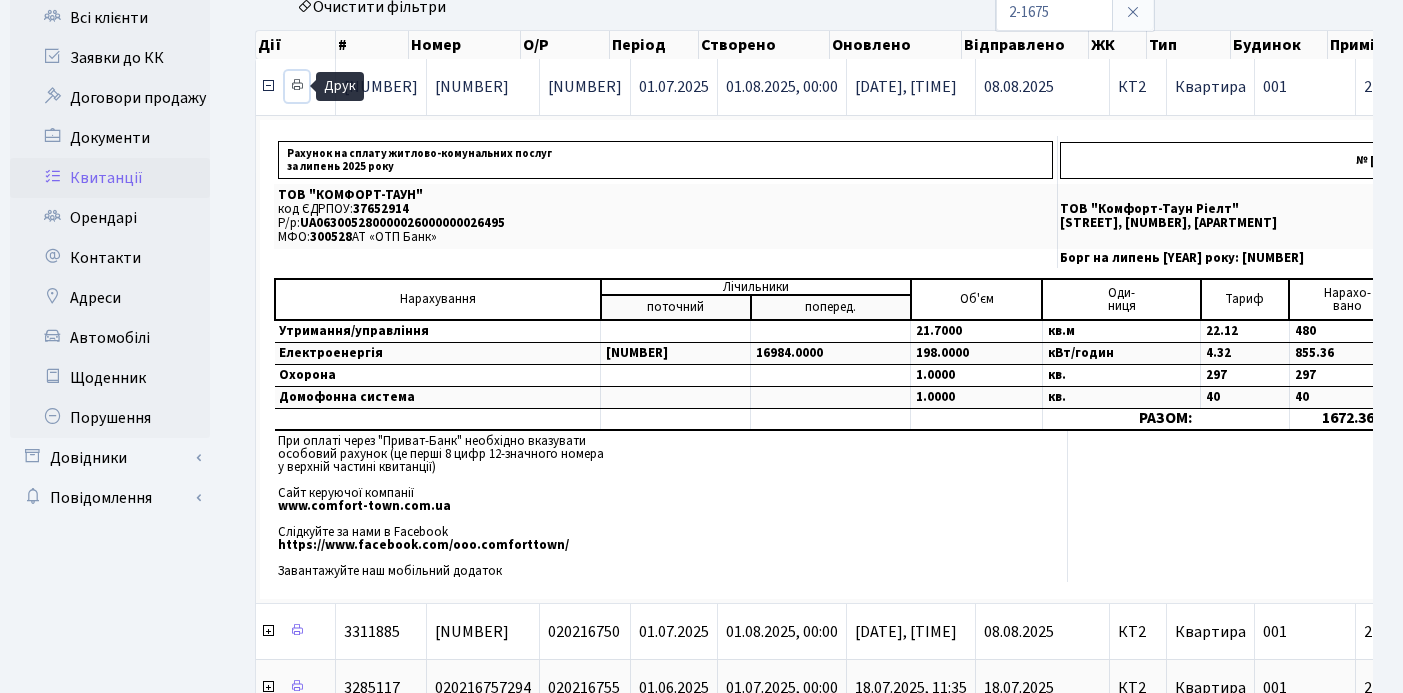 click at bounding box center [297, 85] 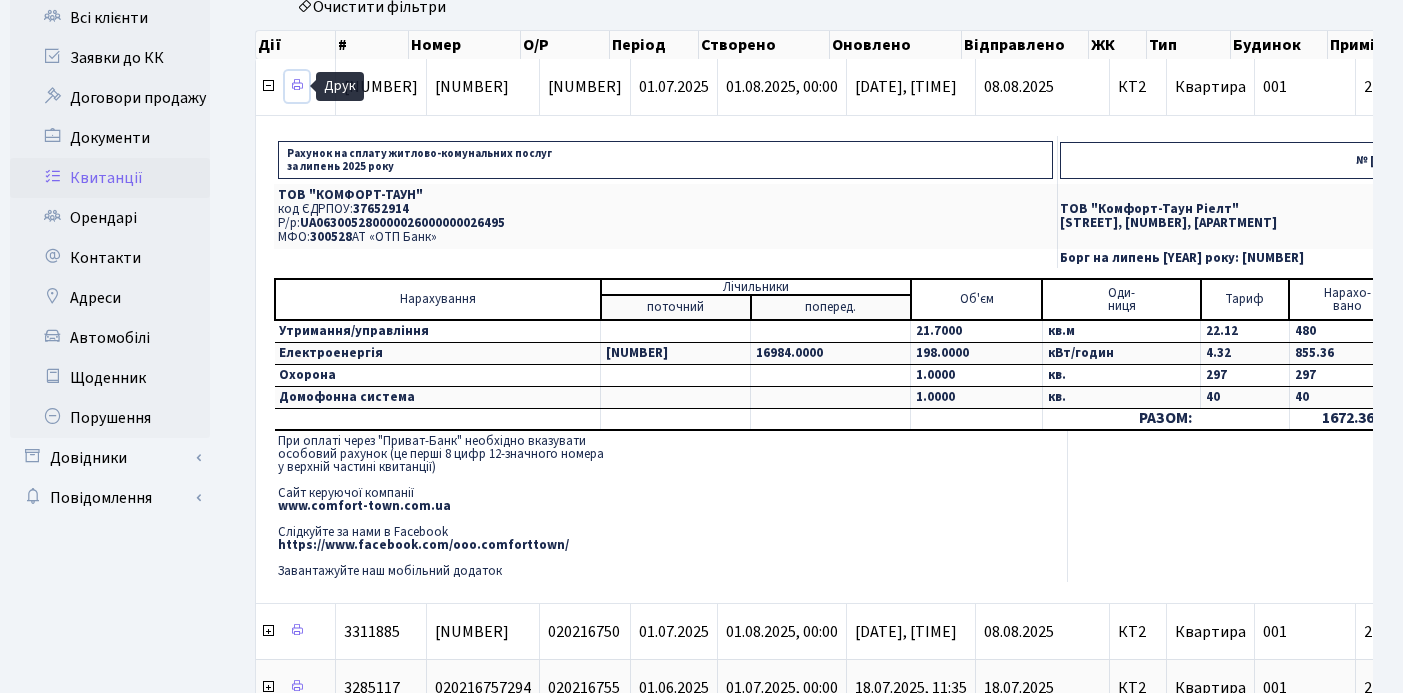 scroll, scrollTop: 0, scrollLeft: 668, axis: horizontal 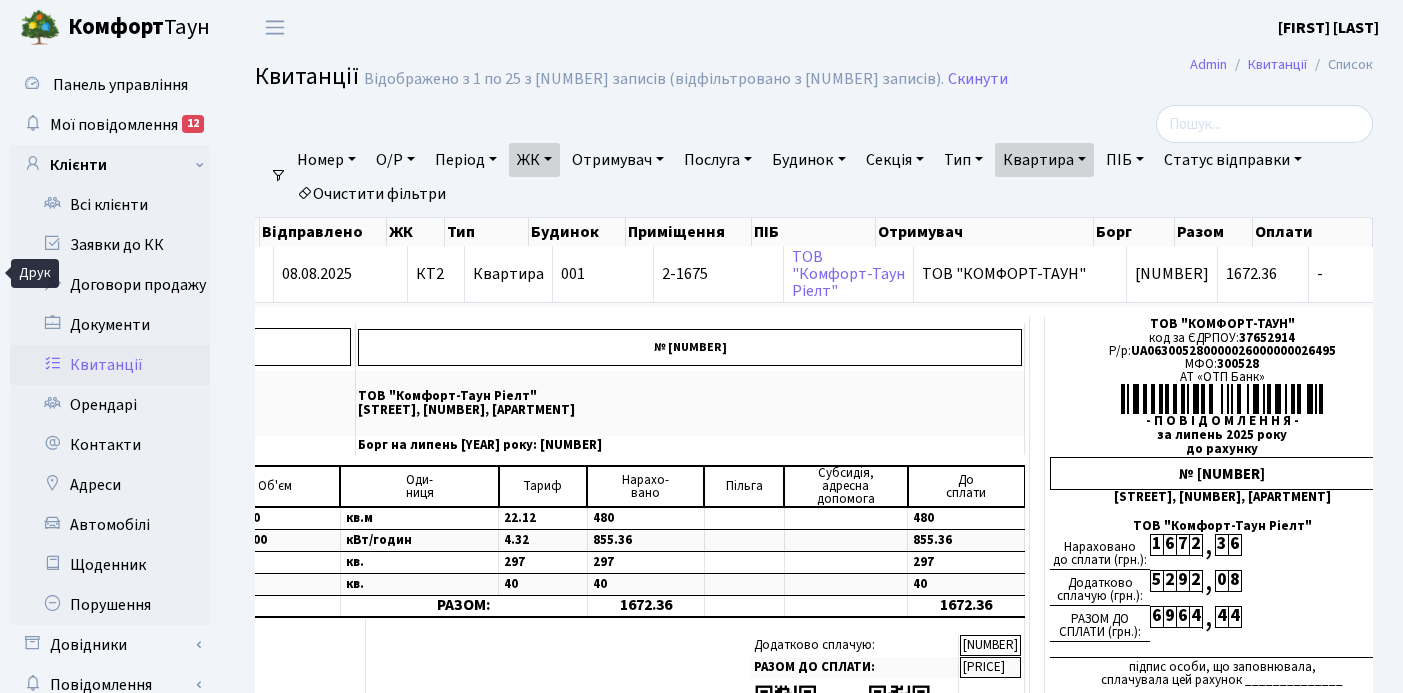 click on "Квартира" at bounding box center (1044, 160) 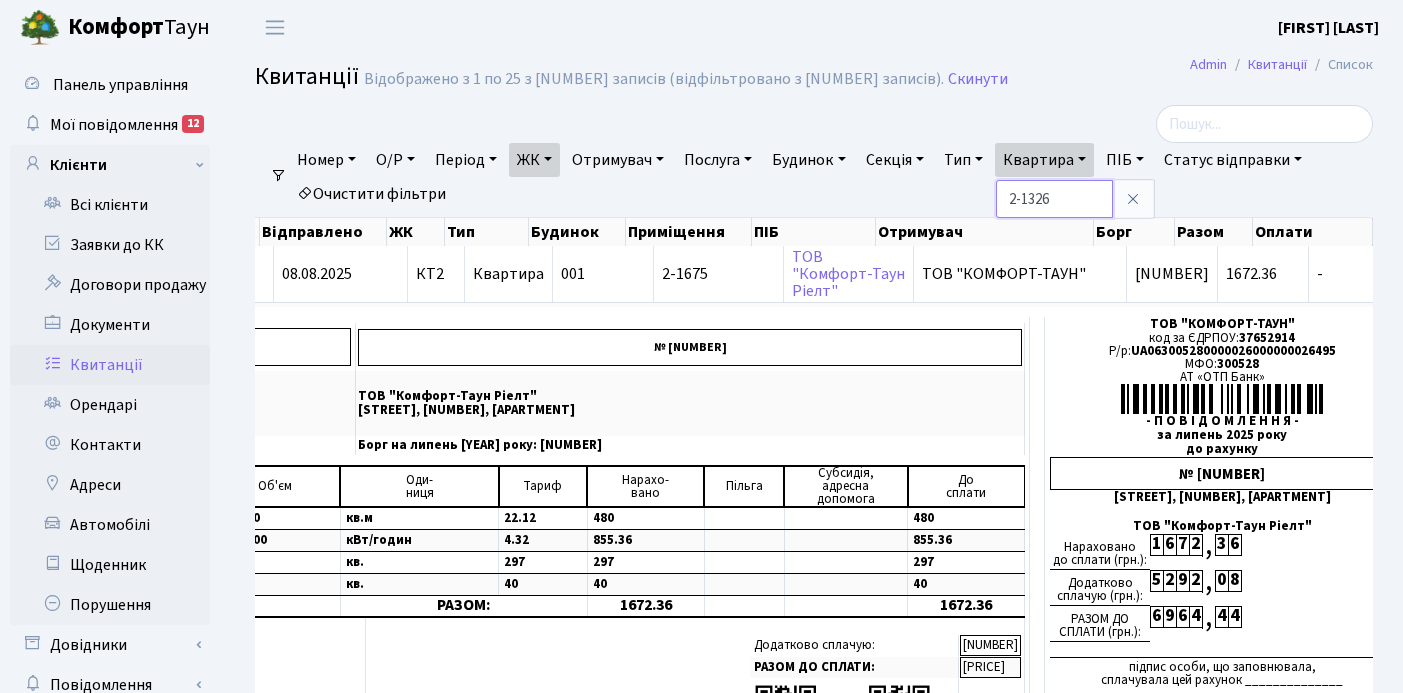 type on "2-1326" 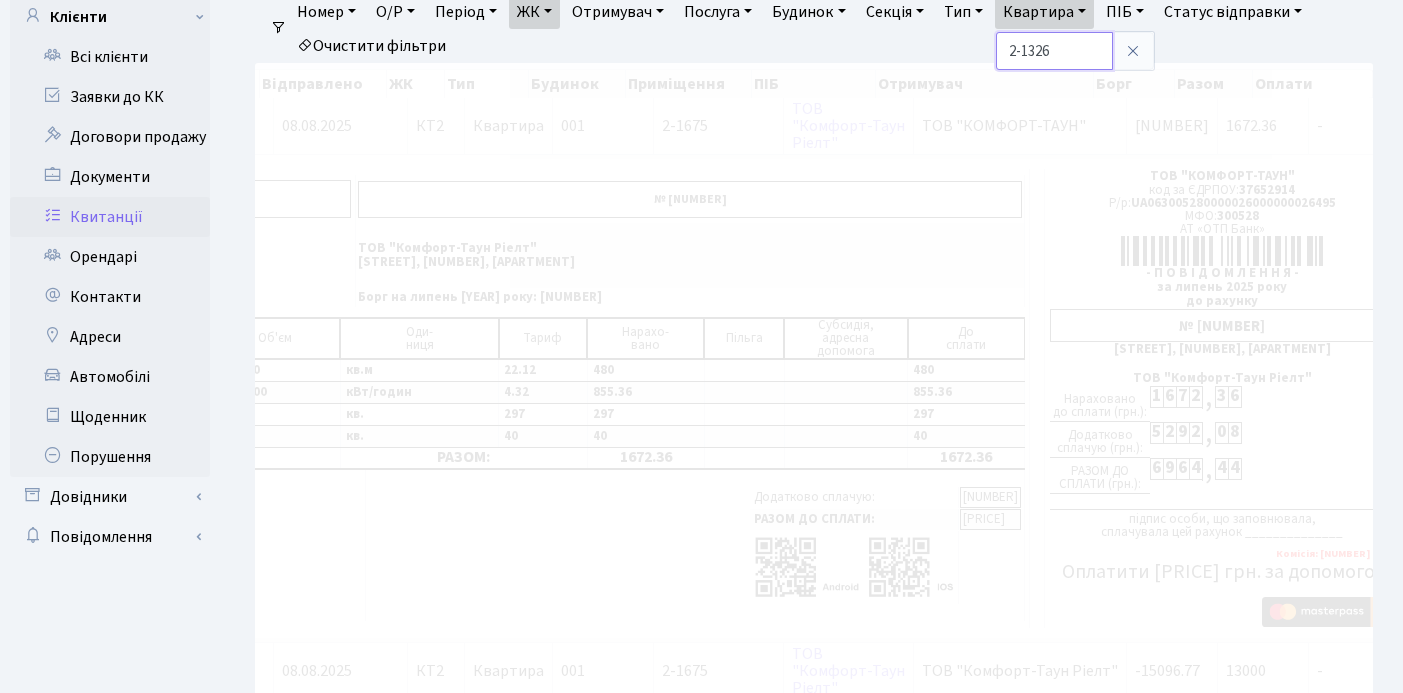scroll, scrollTop: 147, scrollLeft: 0, axis: vertical 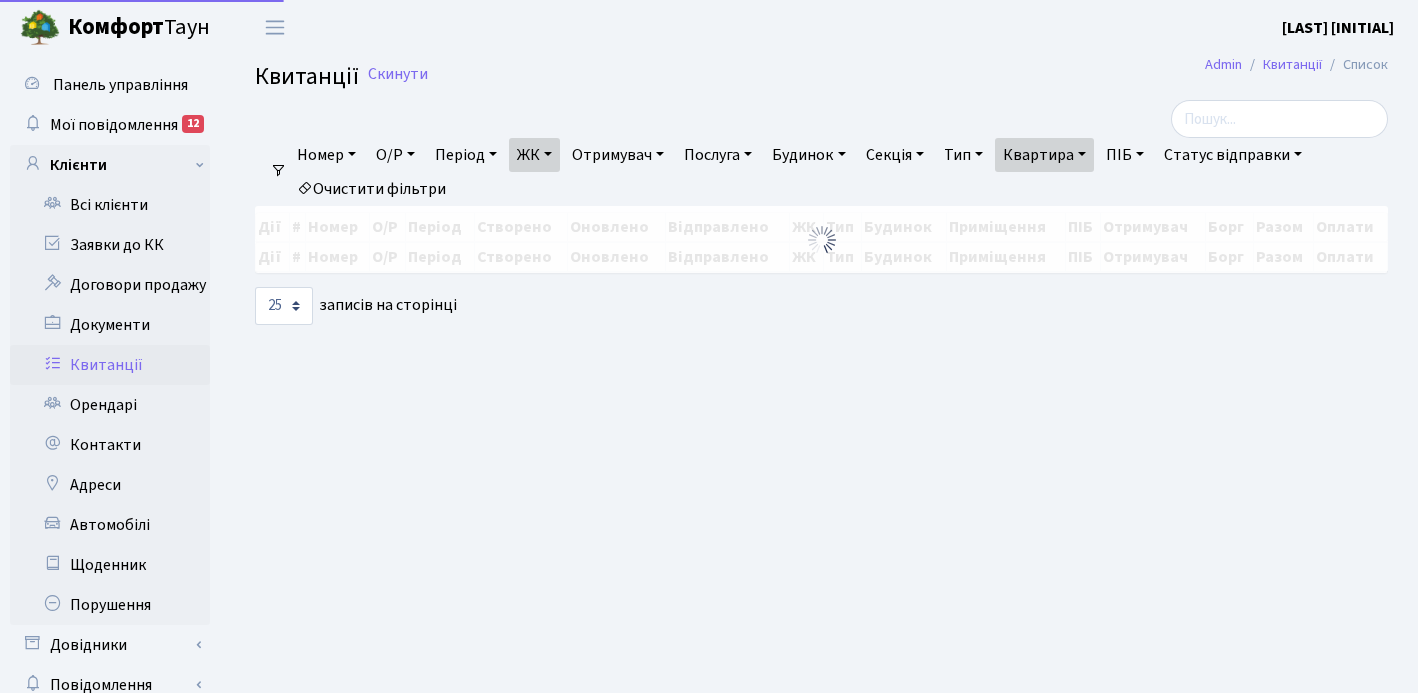 select on "25" 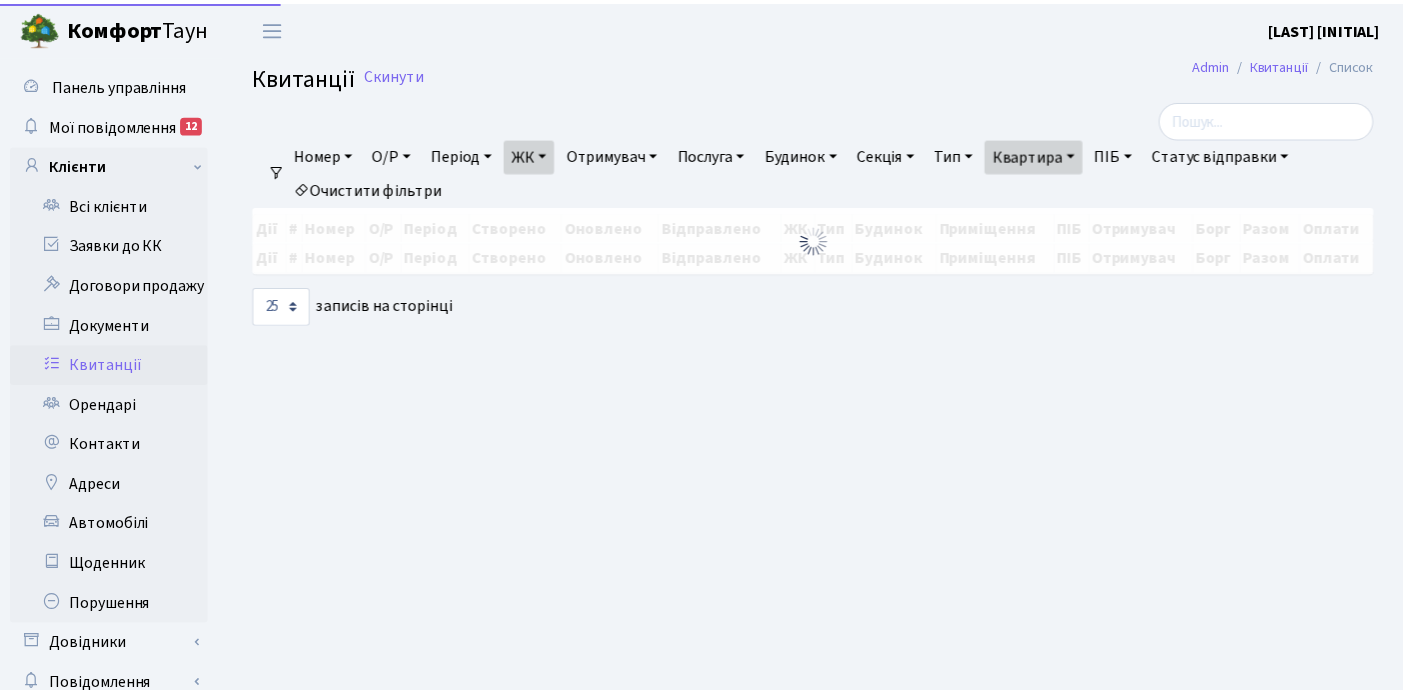 scroll, scrollTop: 0, scrollLeft: 0, axis: both 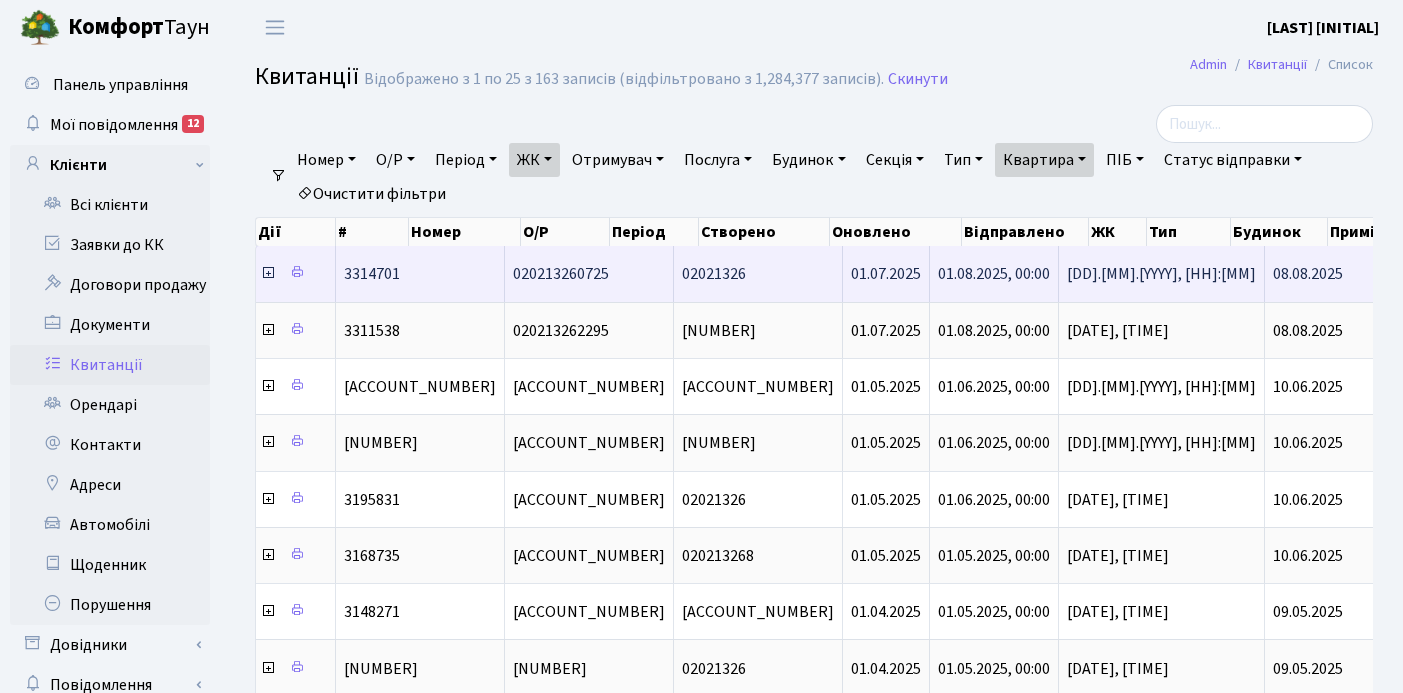 click at bounding box center (268, 273) 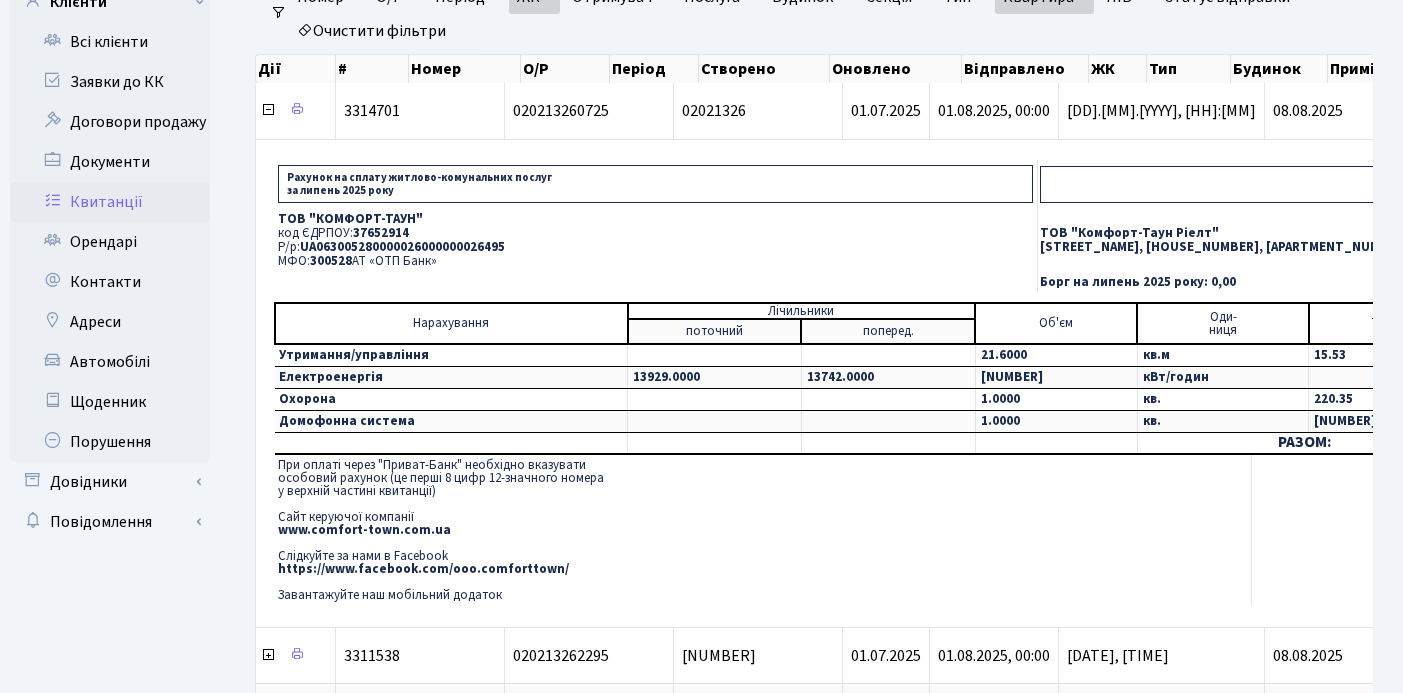 scroll, scrollTop: 181, scrollLeft: 0, axis: vertical 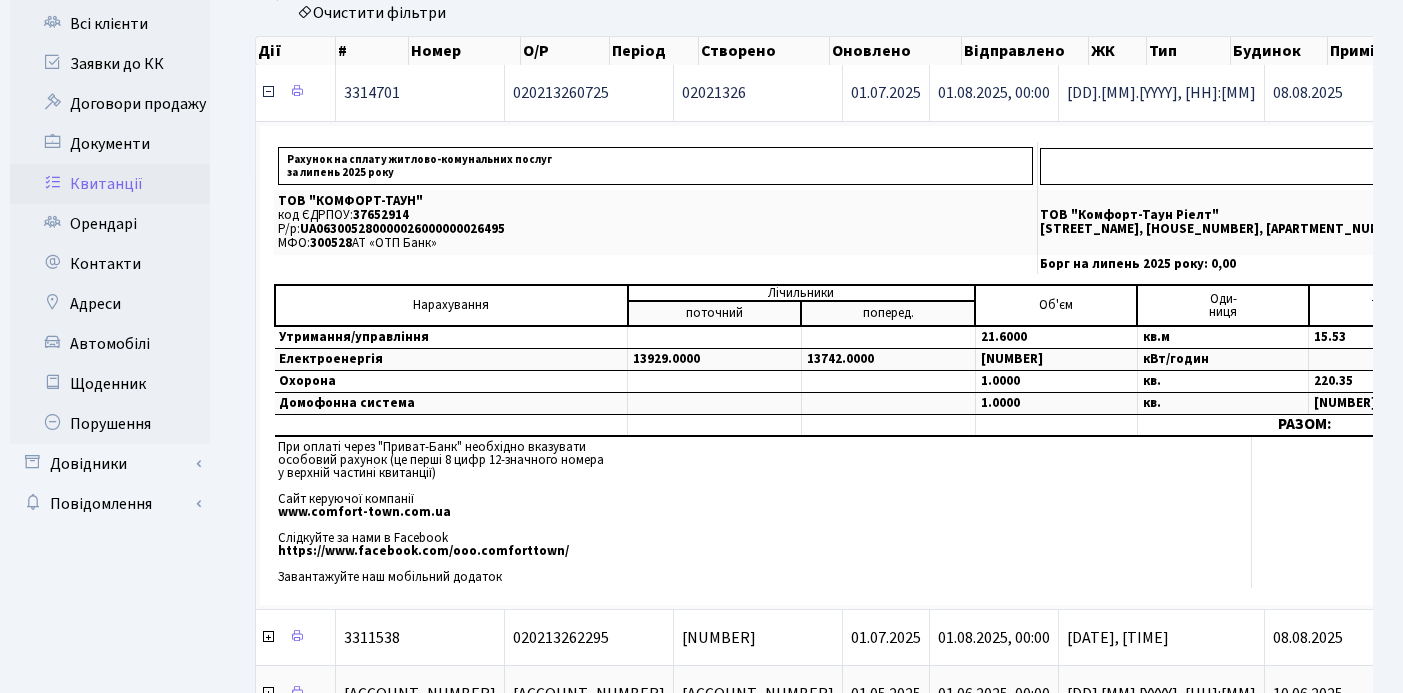 click at bounding box center (268, 92) 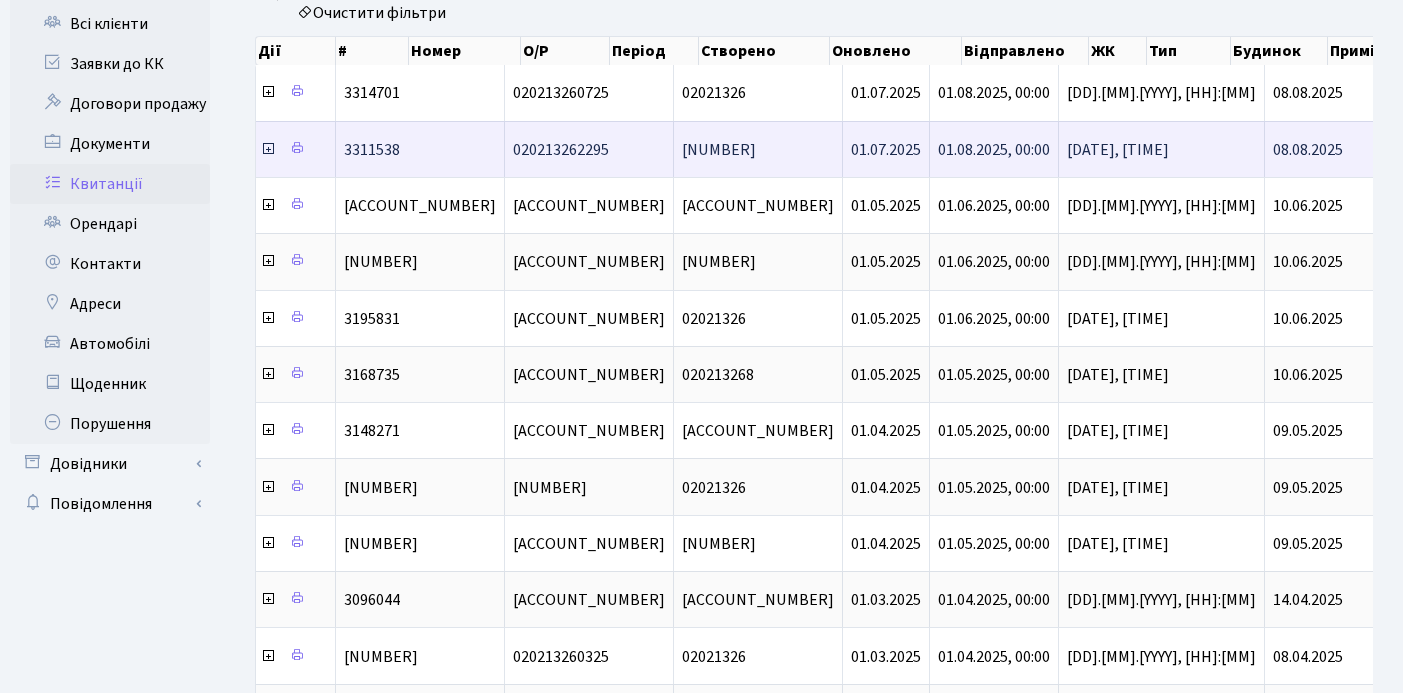 click at bounding box center (268, 149) 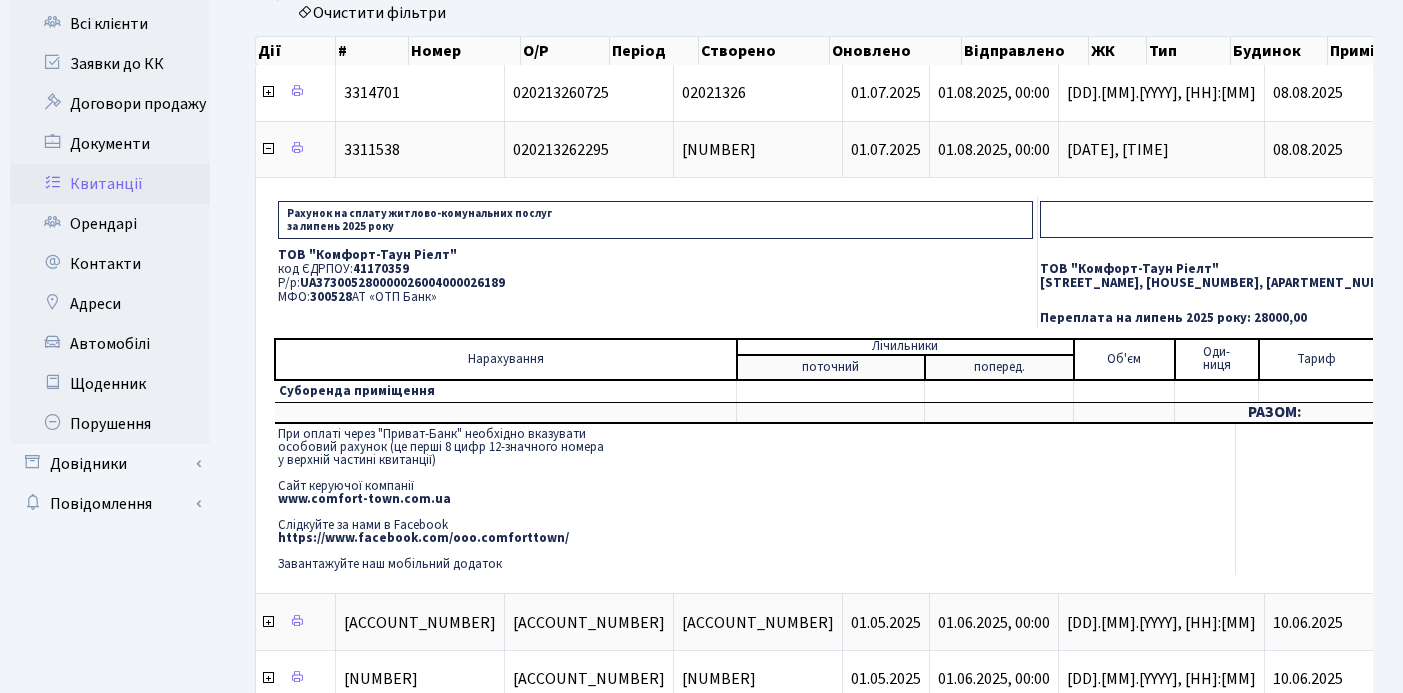 drag, startPoint x: 277, startPoint y: 252, endPoint x: 438, endPoint y: 293, distance: 166.1385 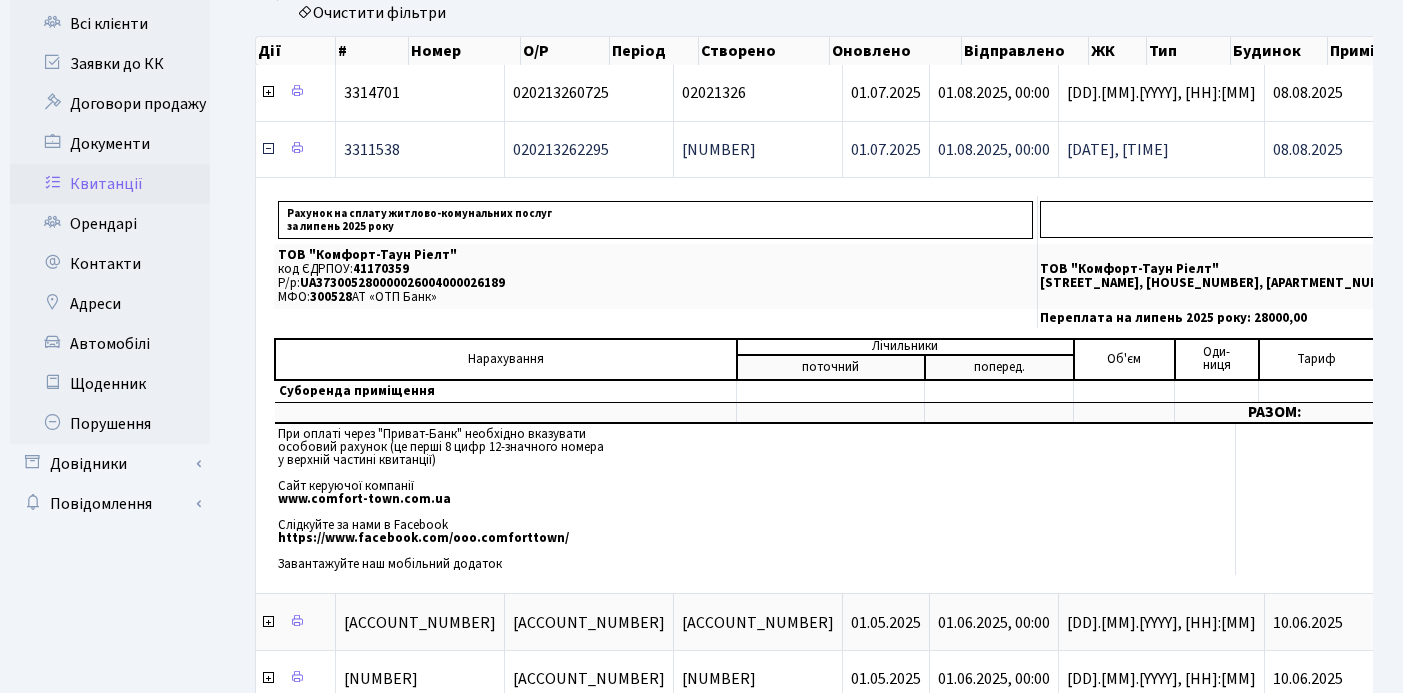 click at bounding box center (268, 149) 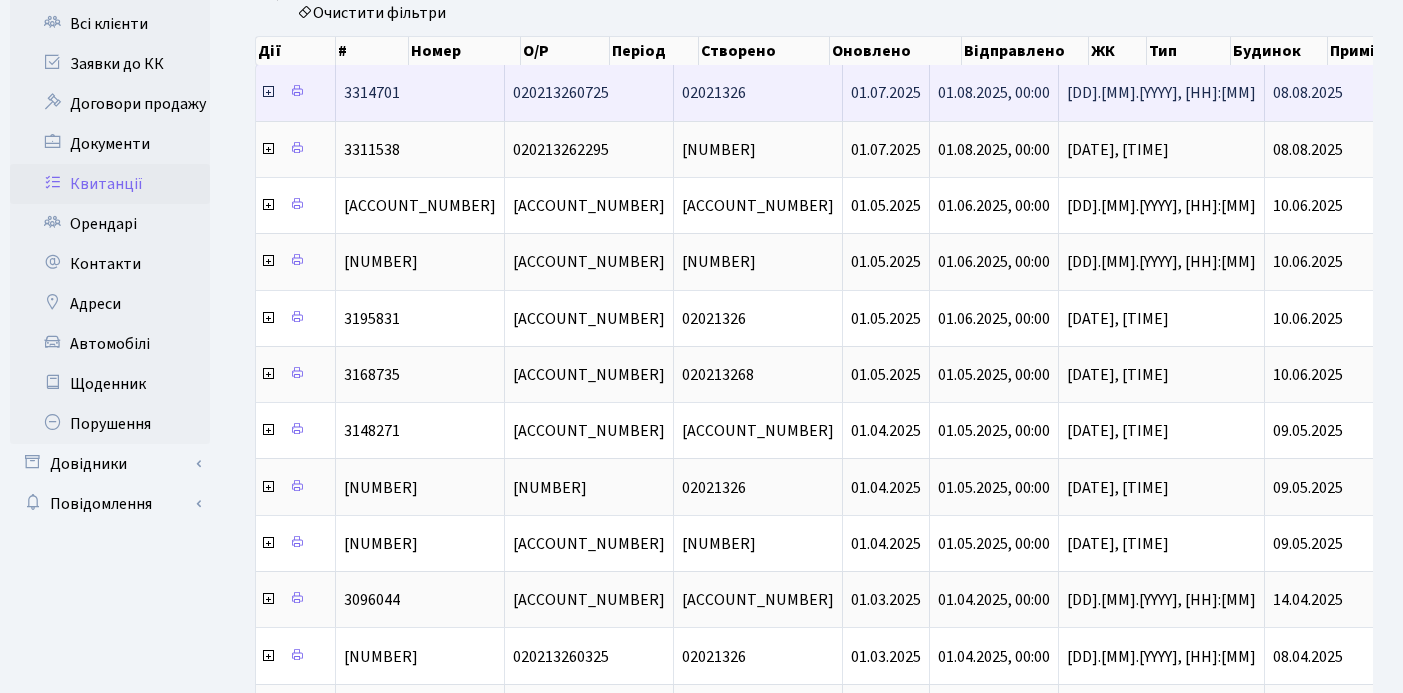 click at bounding box center (268, 92) 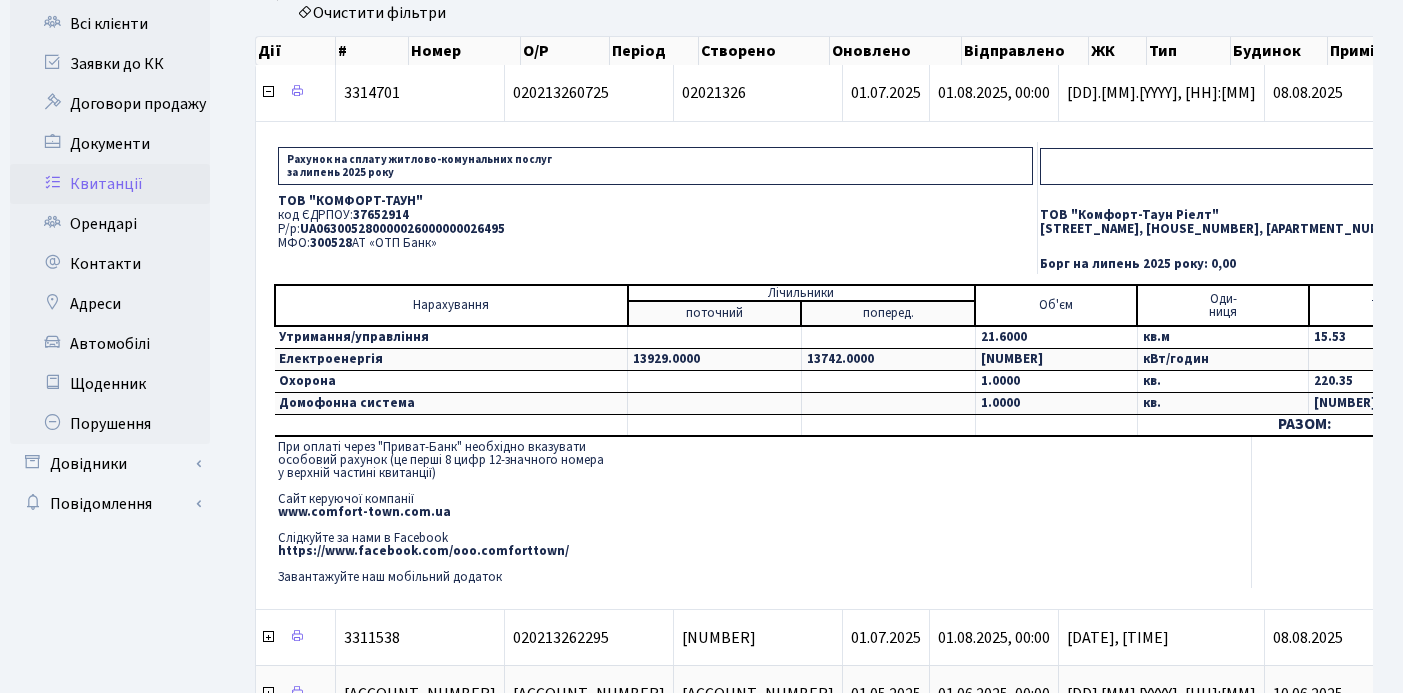 scroll, scrollTop: 0, scrollLeft: 223, axis: horizontal 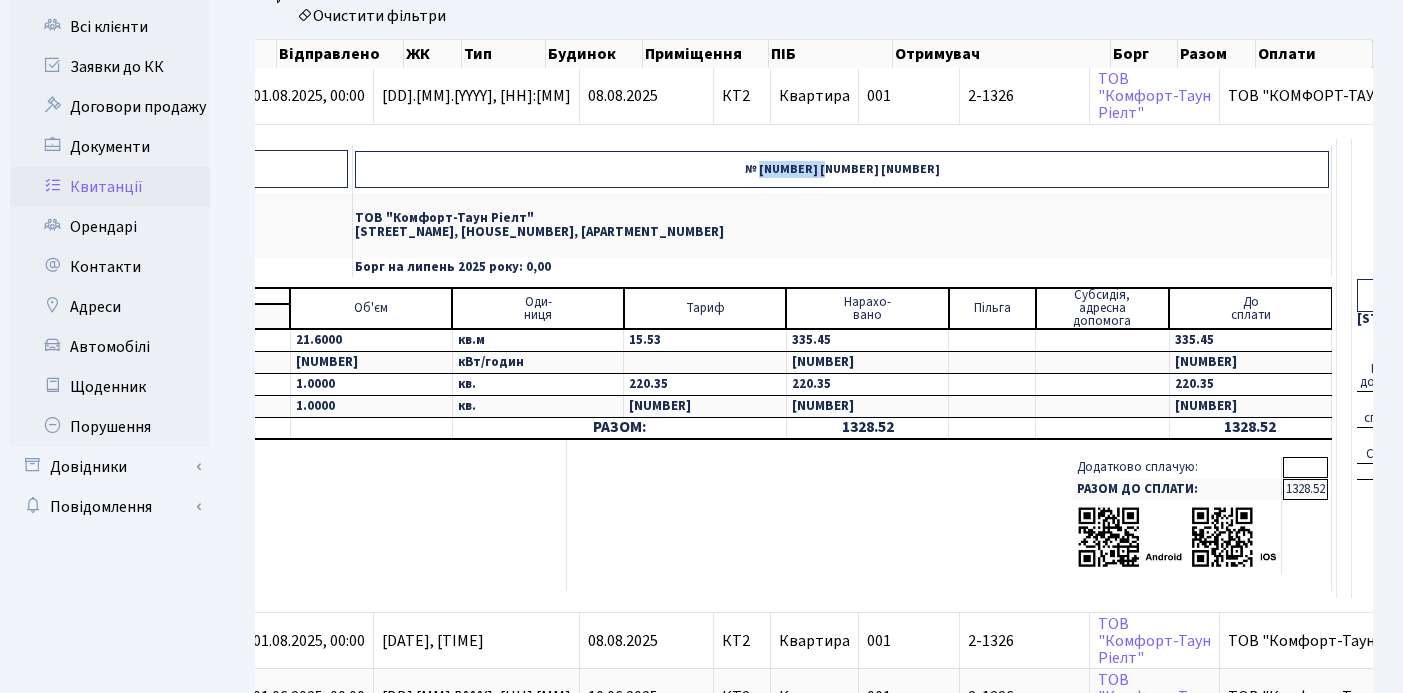 drag, startPoint x: 713, startPoint y: 166, endPoint x: 659, endPoint y: 168, distance: 54.037025 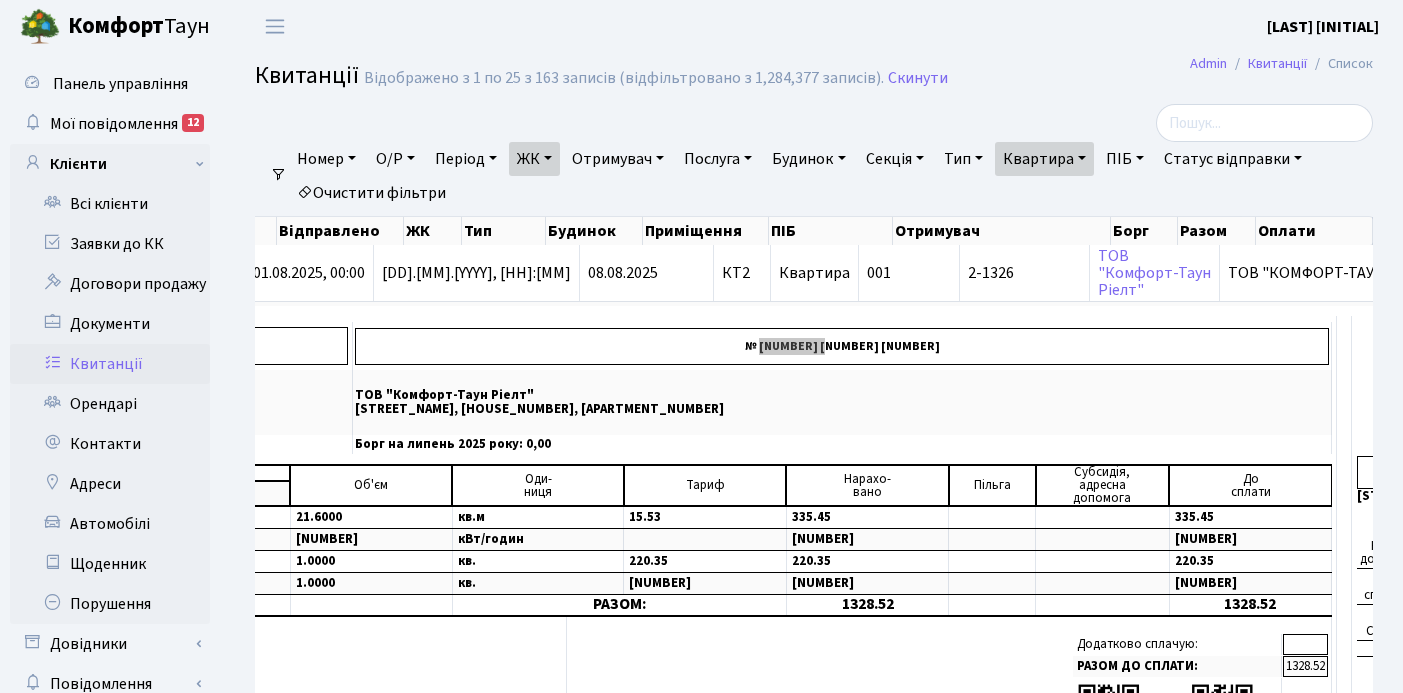 scroll, scrollTop: 0, scrollLeft: 0, axis: both 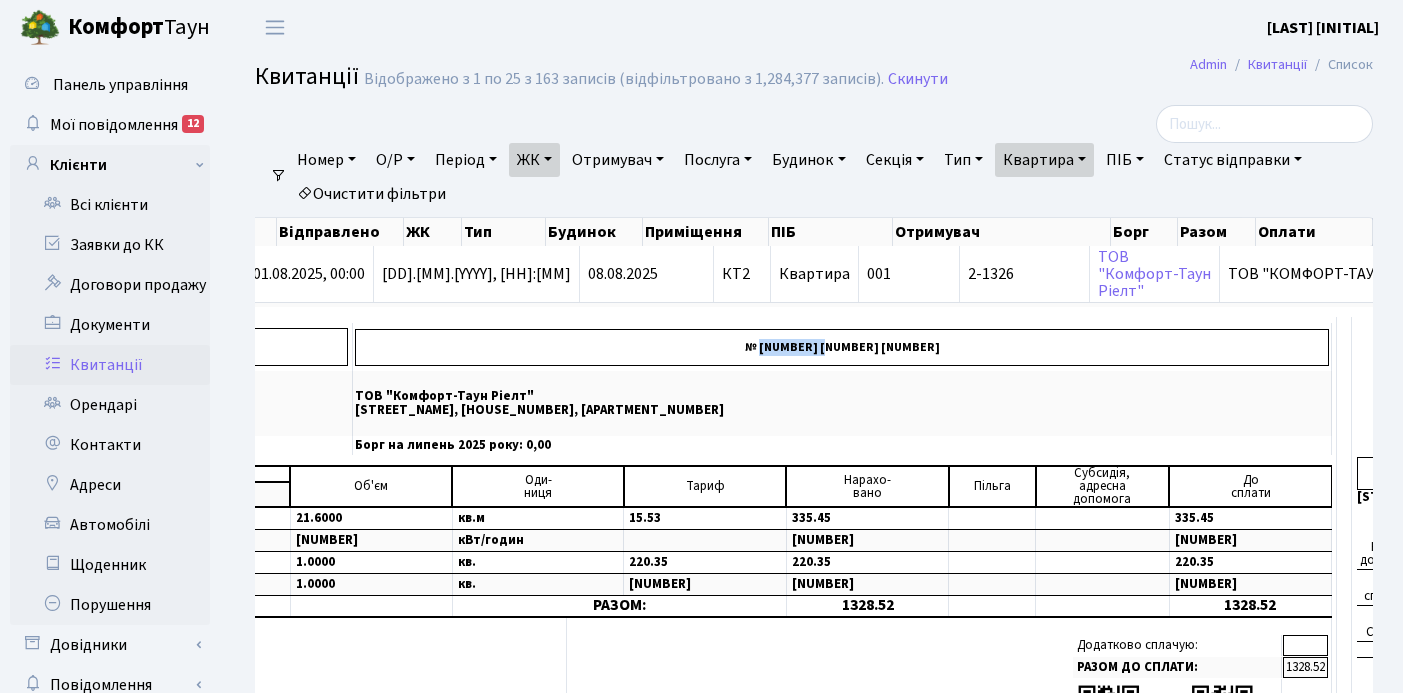 click on "Квартира" at bounding box center (1044, 160) 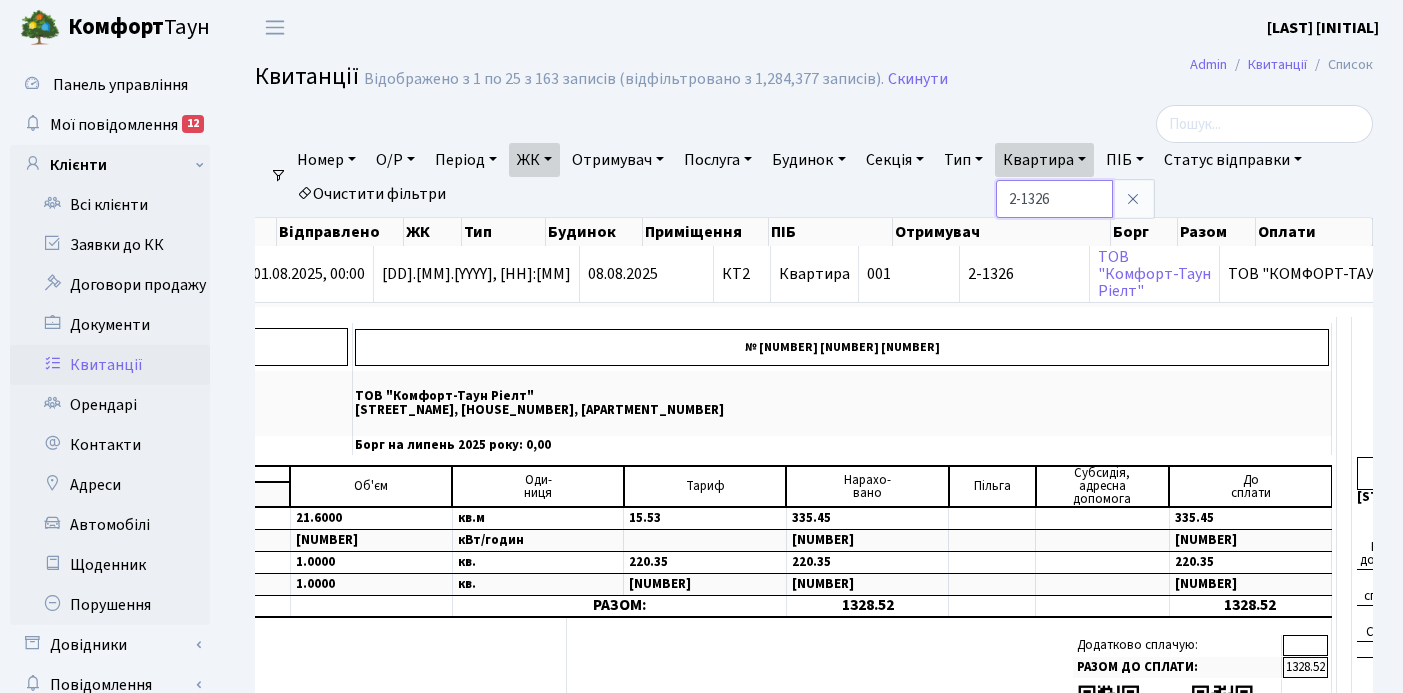 click on "2-1326" at bounding box center (1054, 199) 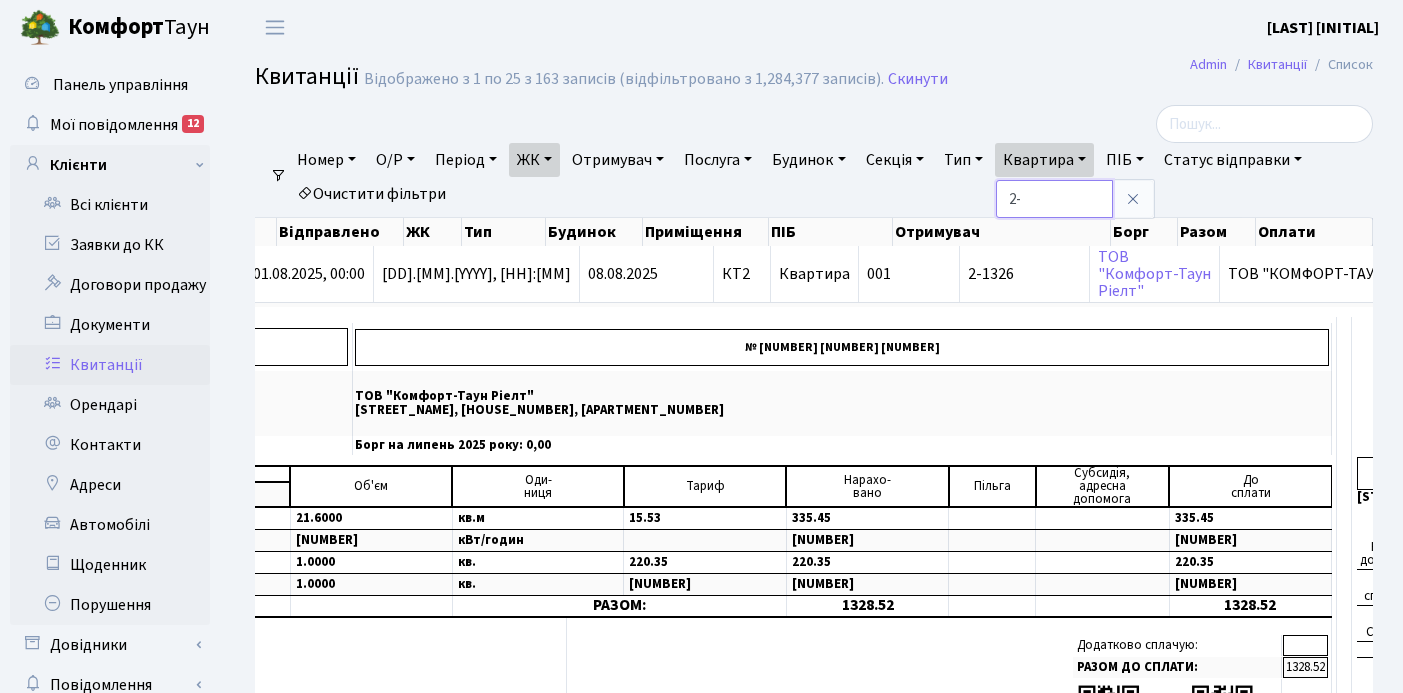 type on "2" 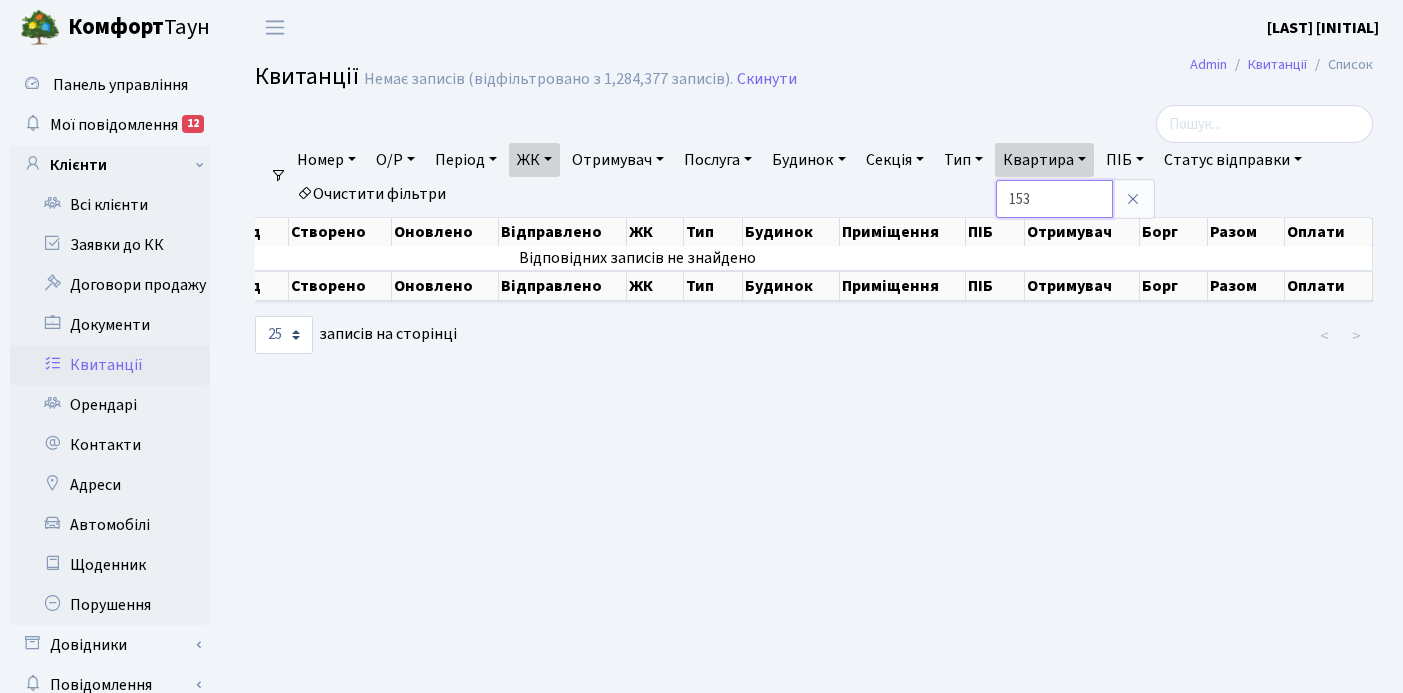 scroll, scrollTop: 0, scrollLeft: 312, axis: horizontal 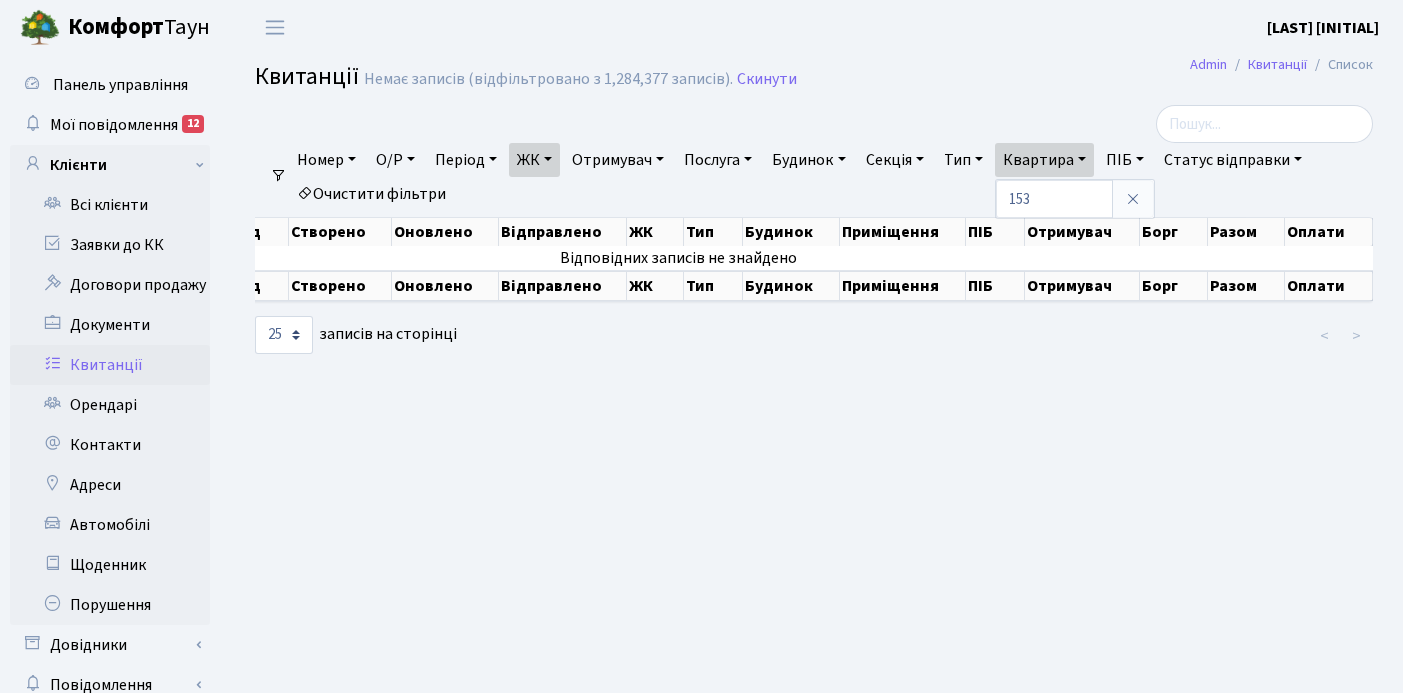 click on "ЖК" at bounding box center [534, 160] 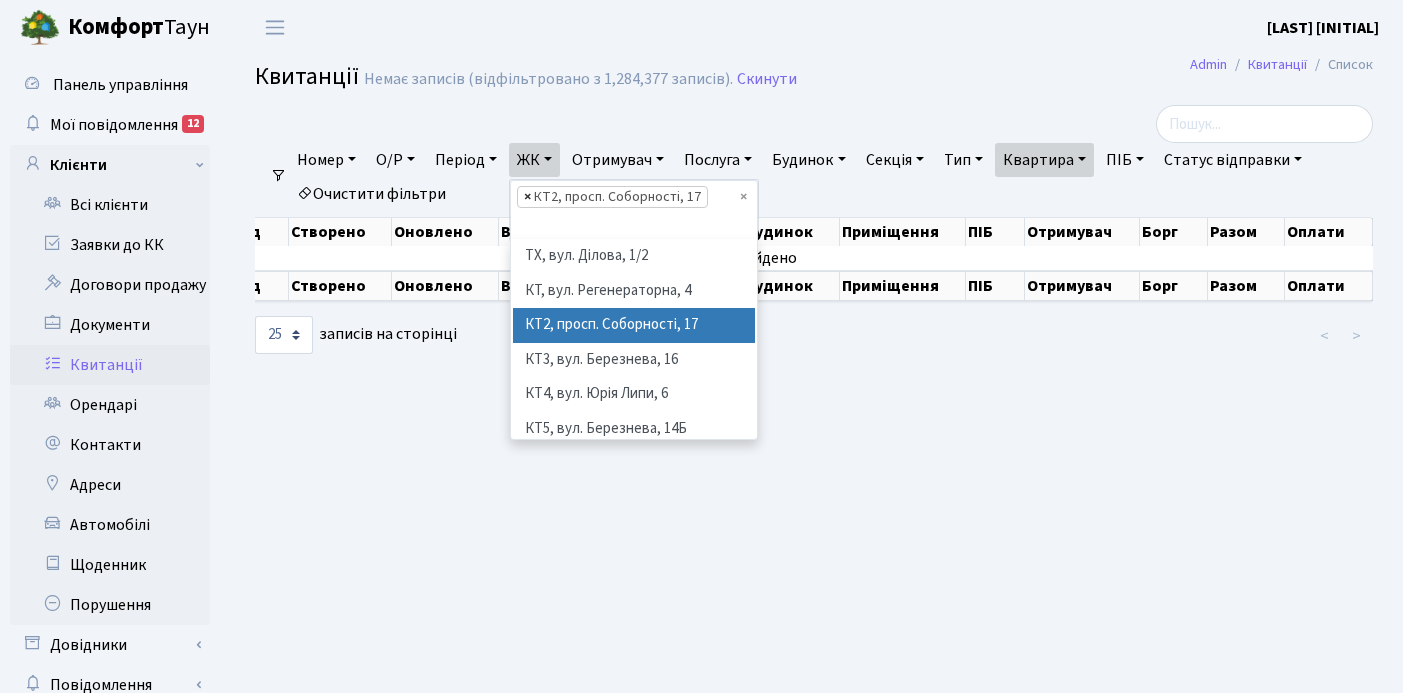click on "×" at bounding box center [527, 197] 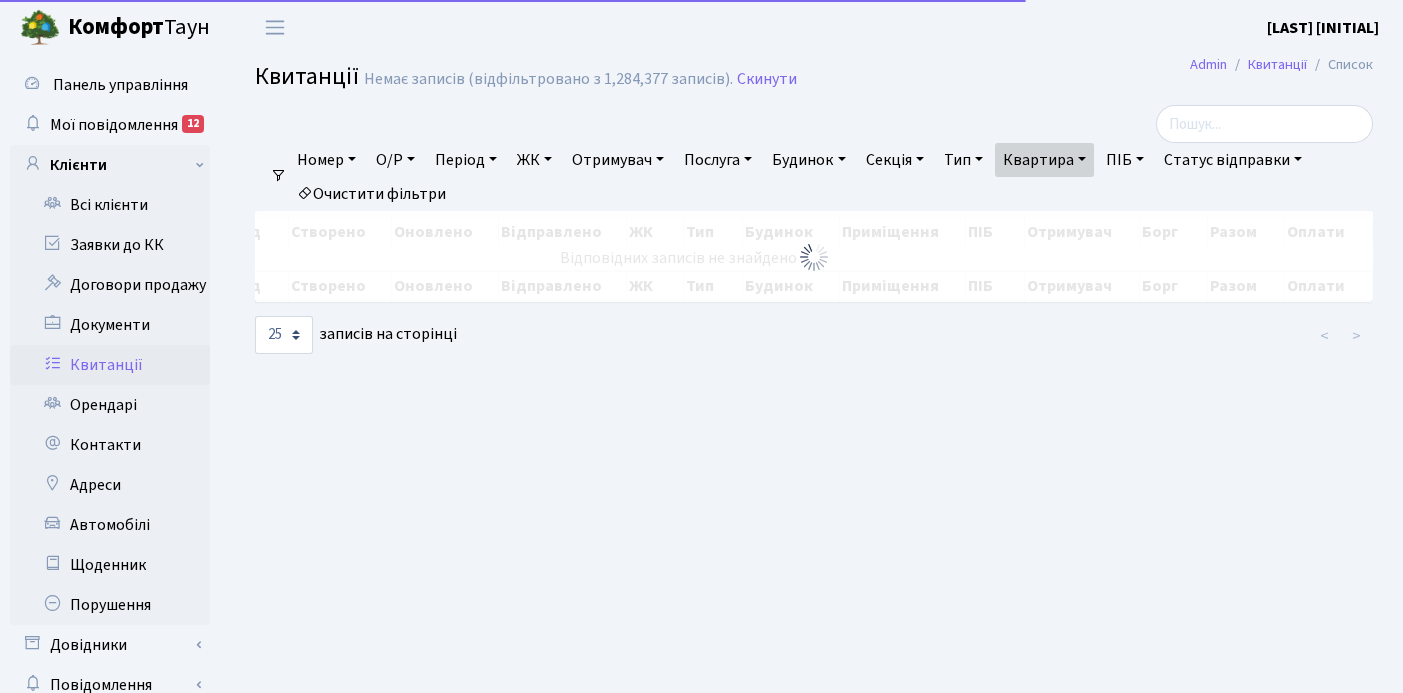 click on "ЖК" at bounding box center [534, 160] 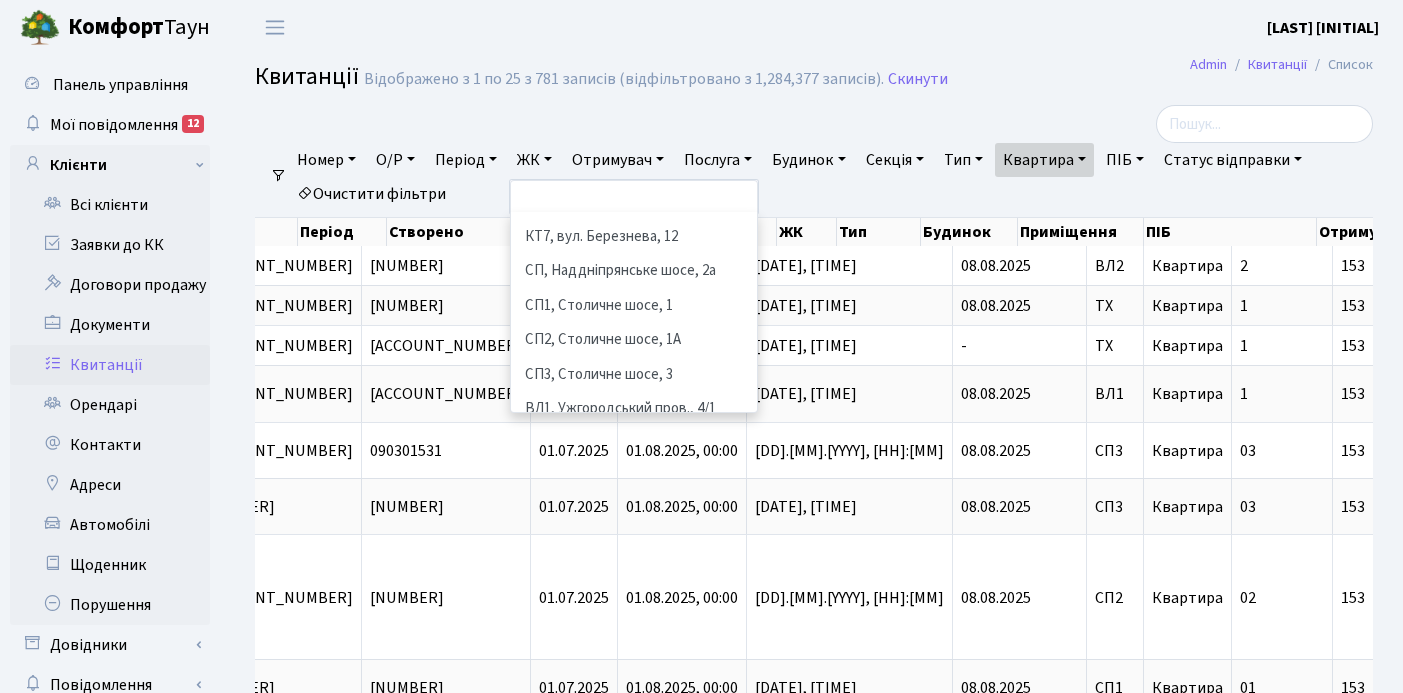 scroll, scrollTop: 232, scrollLeft: 0, axis: vertical 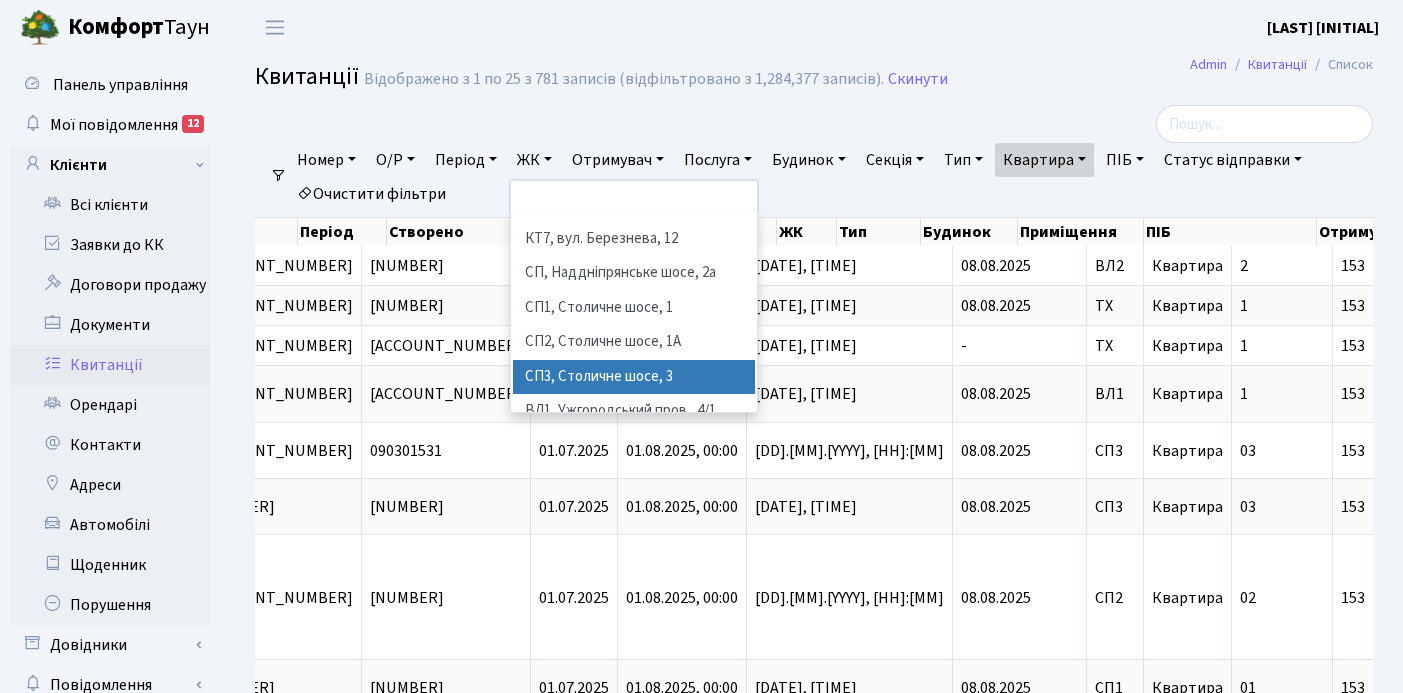 click on "СП3, Столичне шосе, 3" at bounding box center [634, 377] 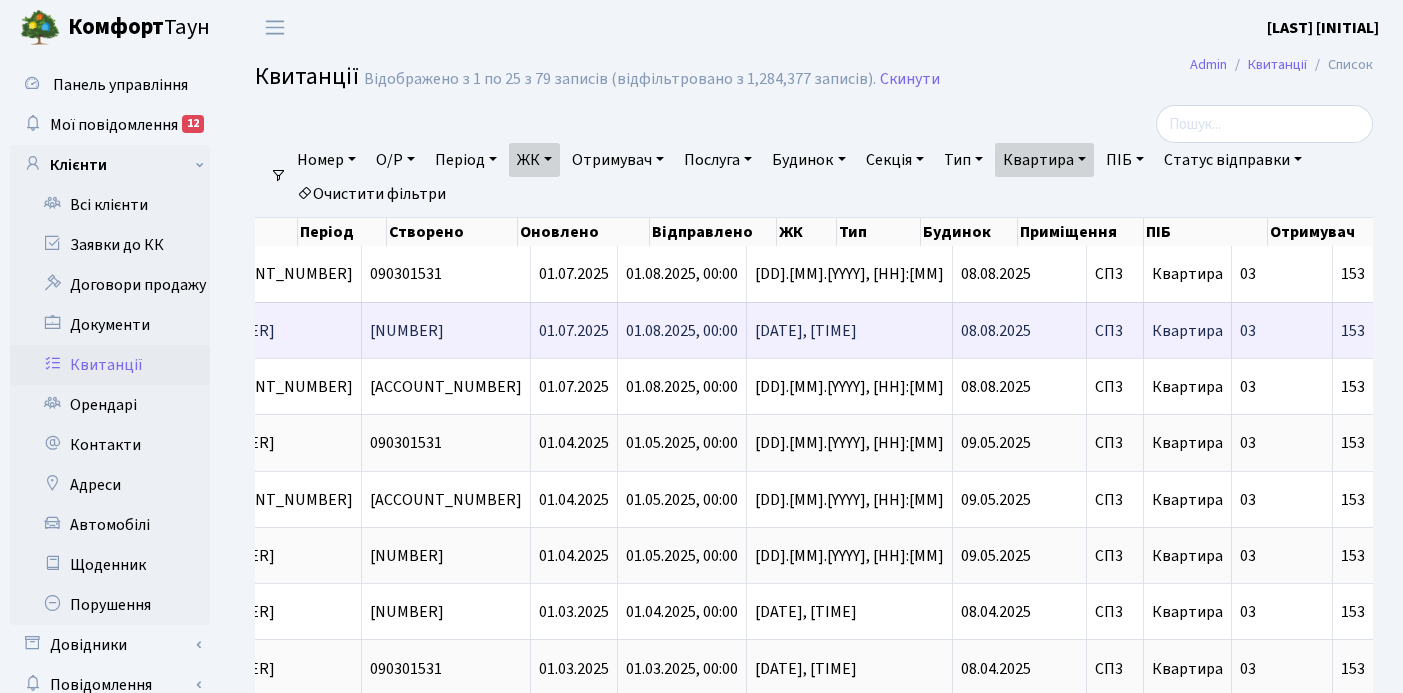 scroll, scrollTop: 0, scrollLeft: 0, axis: both 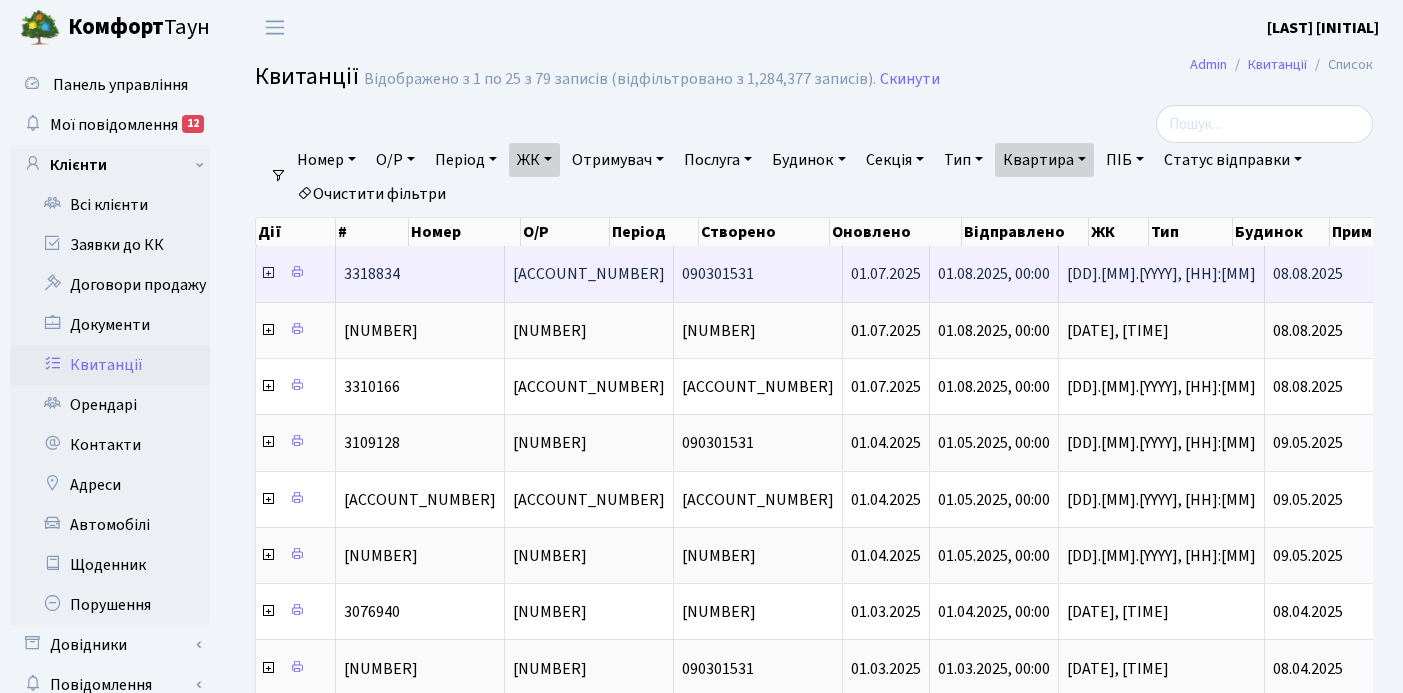 click at bounding box center [268, 273] 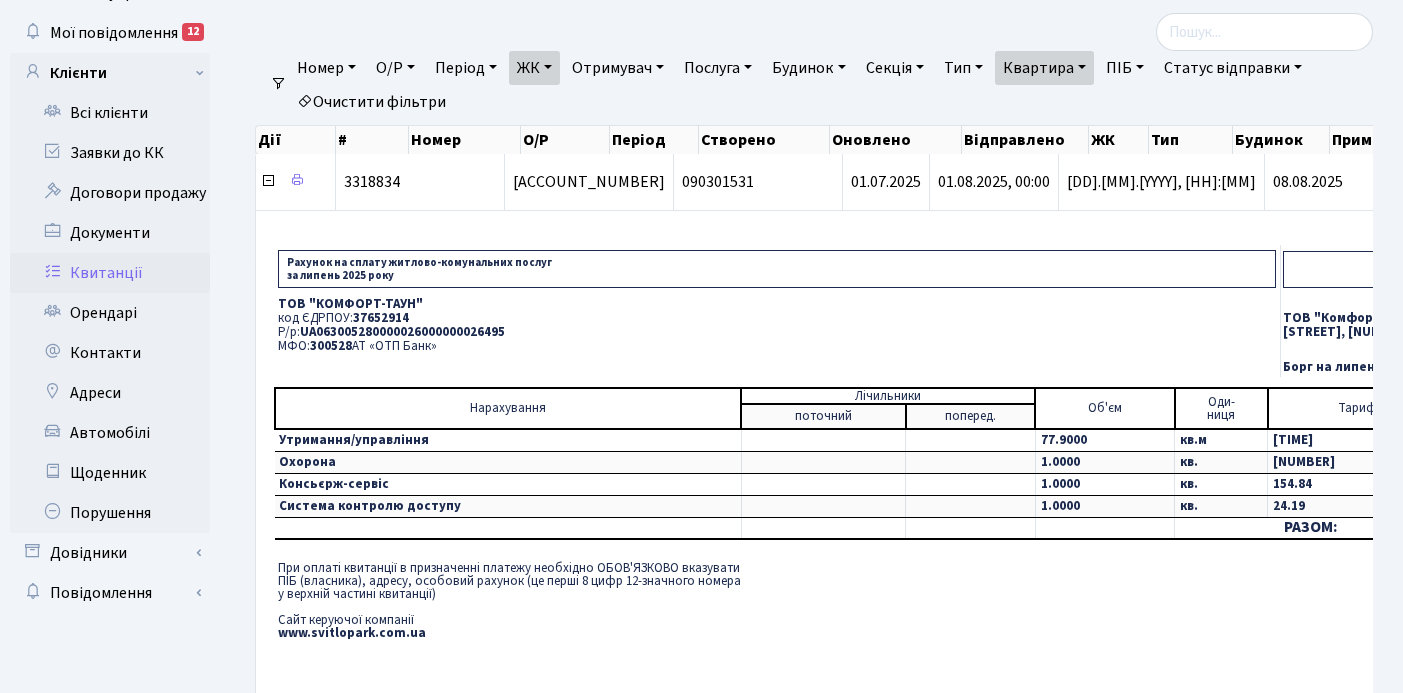 scroll, scrollTop: 178, scrollLeft: 0, axis: vertical 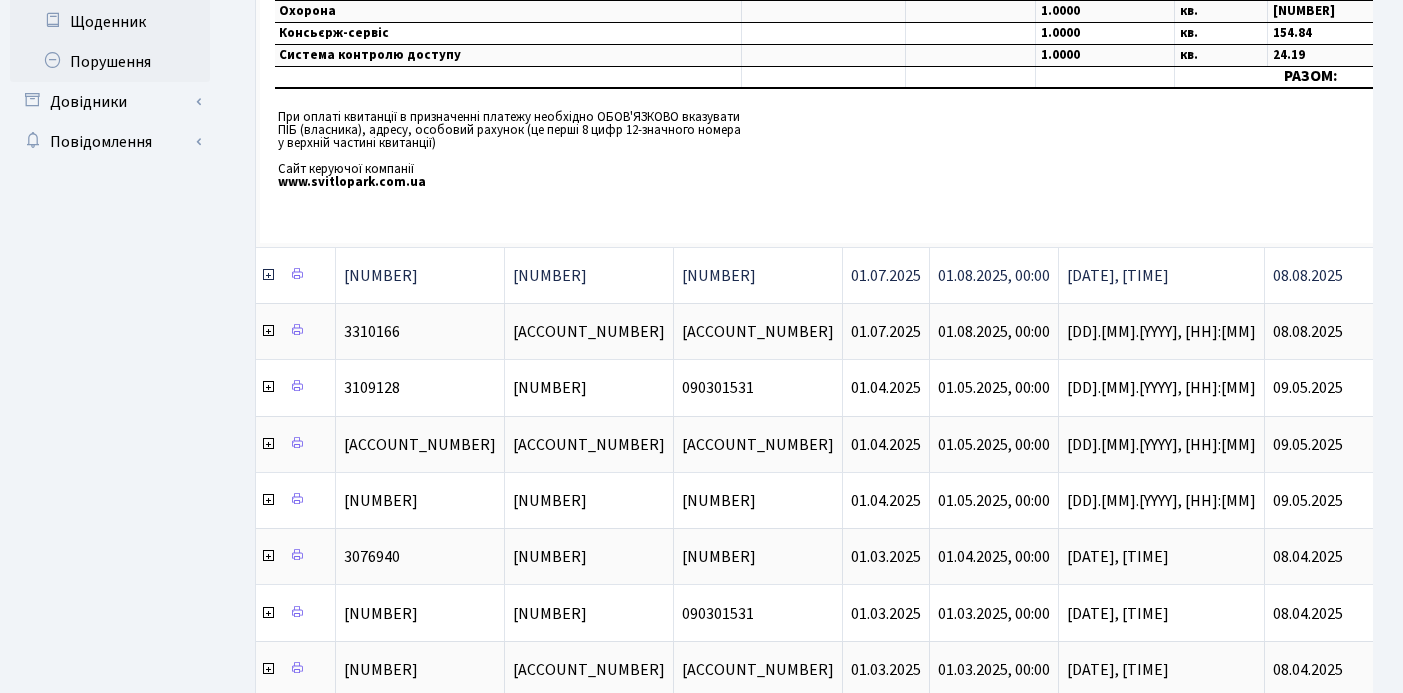 click at bounding box center (268, 275) 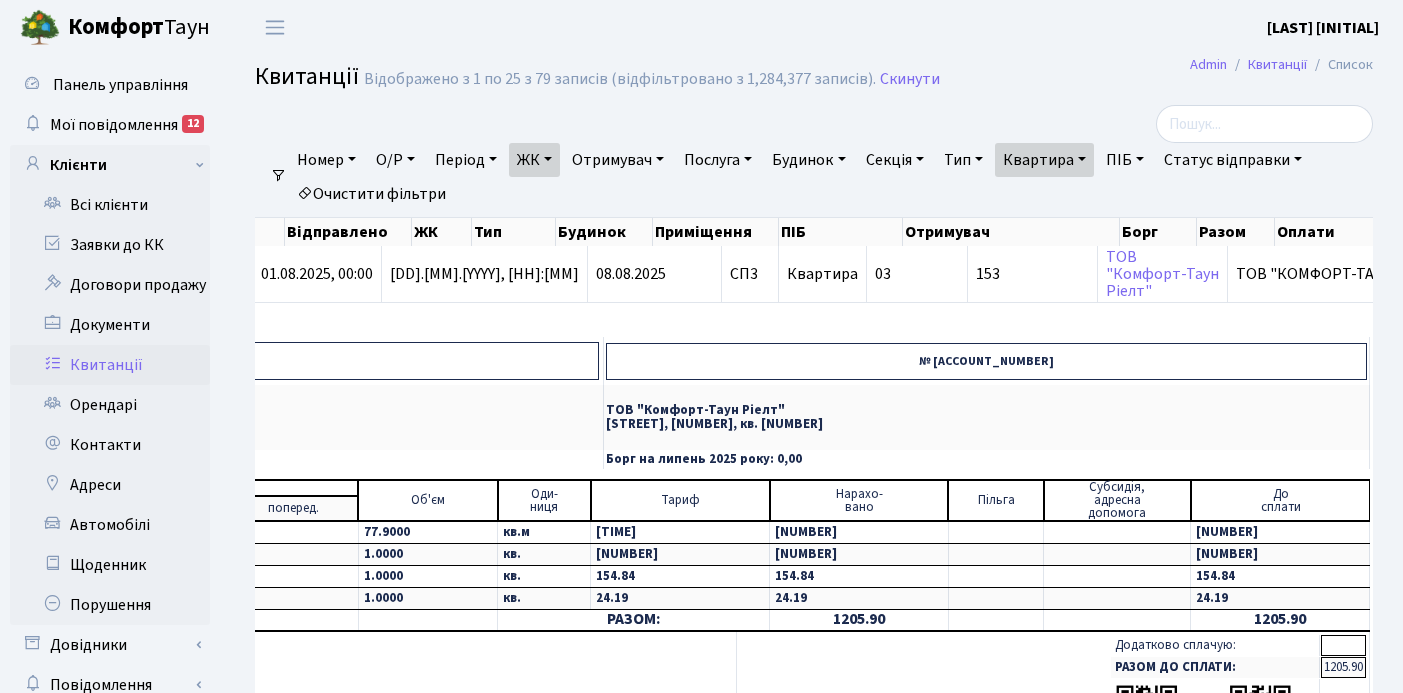 scroll, scrollTop: 4, scrollLeft: 0, axis: vertical 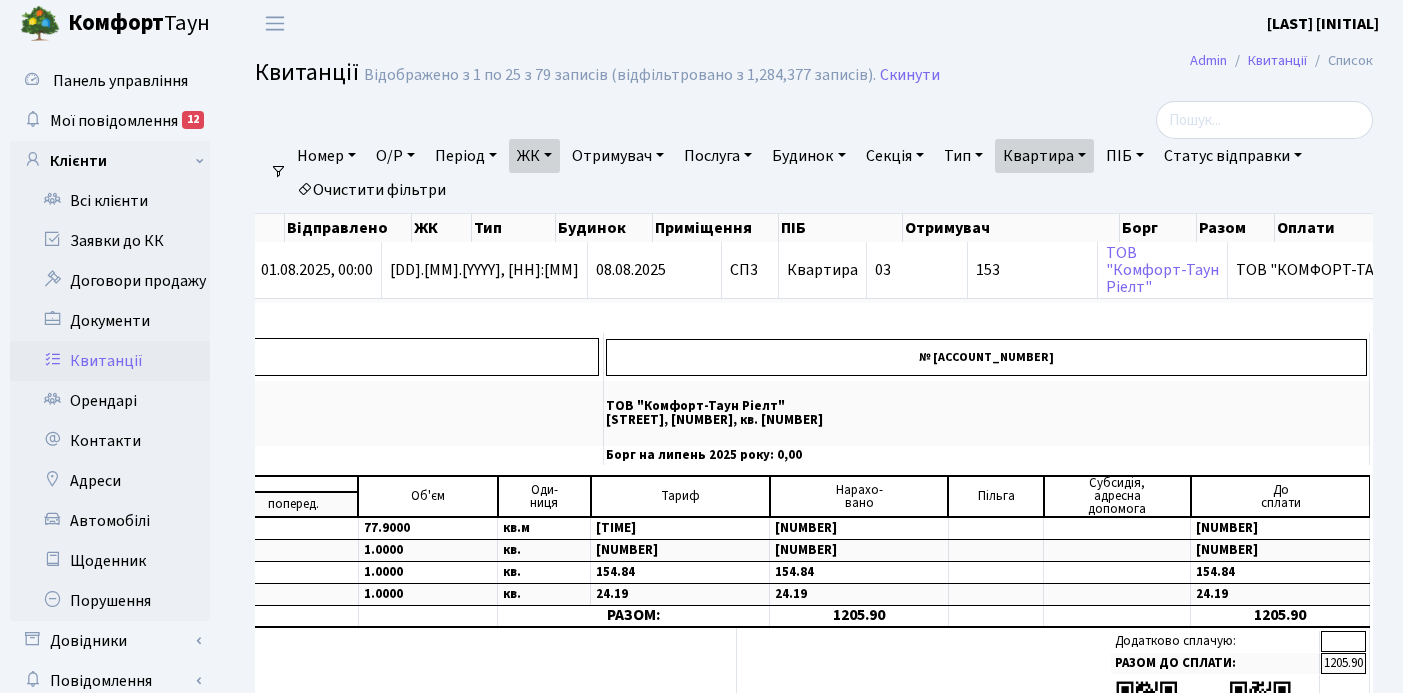 click on "Квартира" at bounding box center [1044, 156] 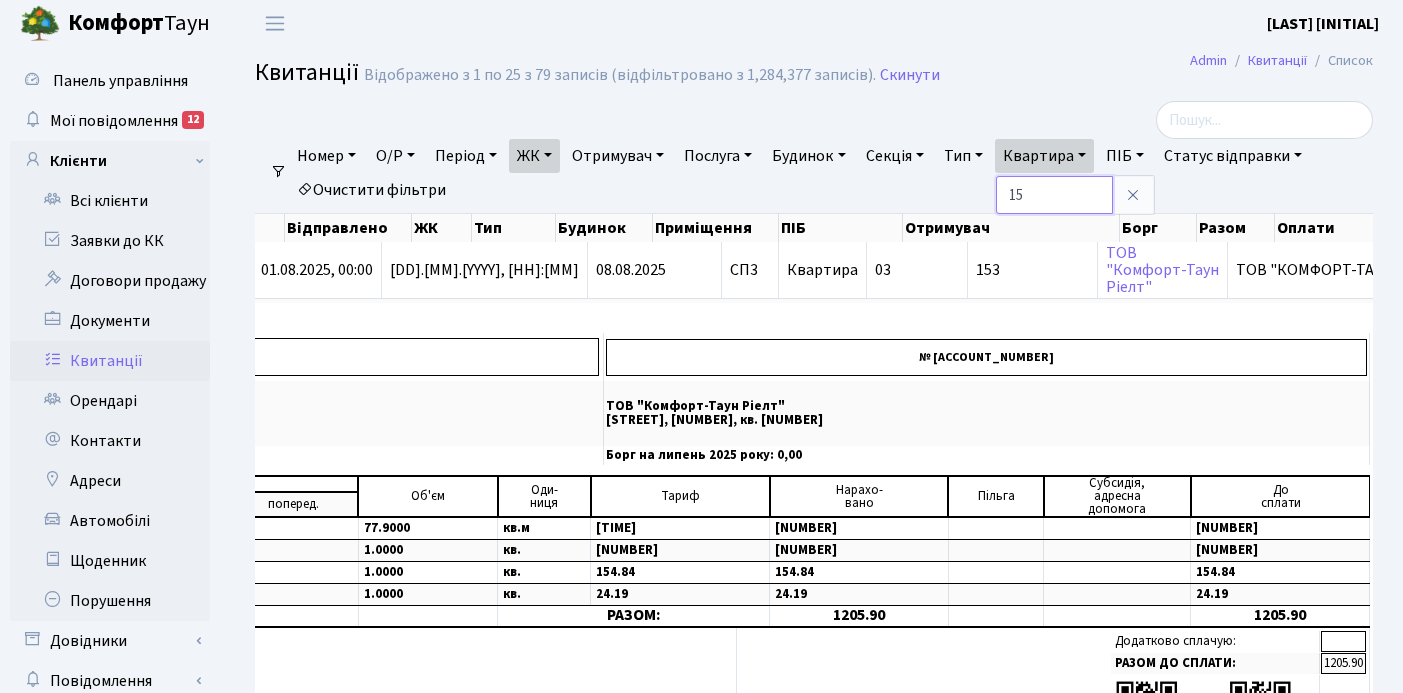 type on "1" 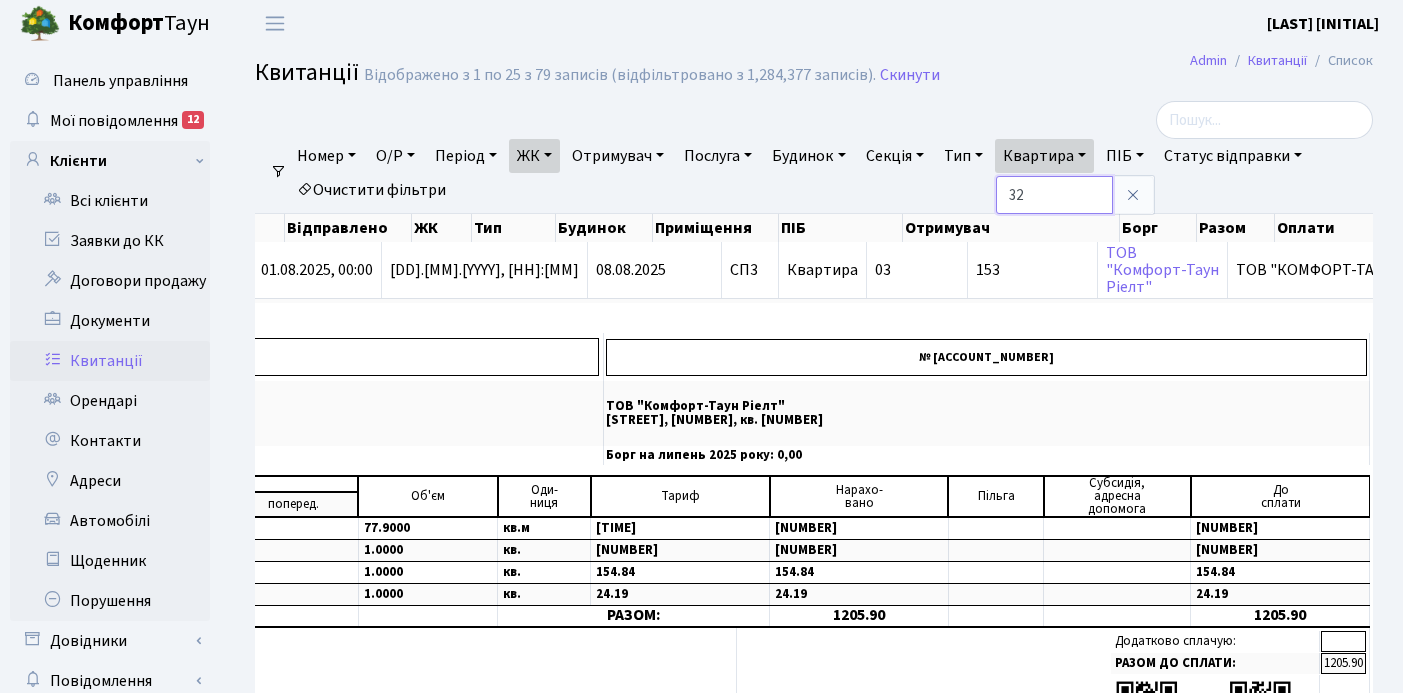 type on "32" 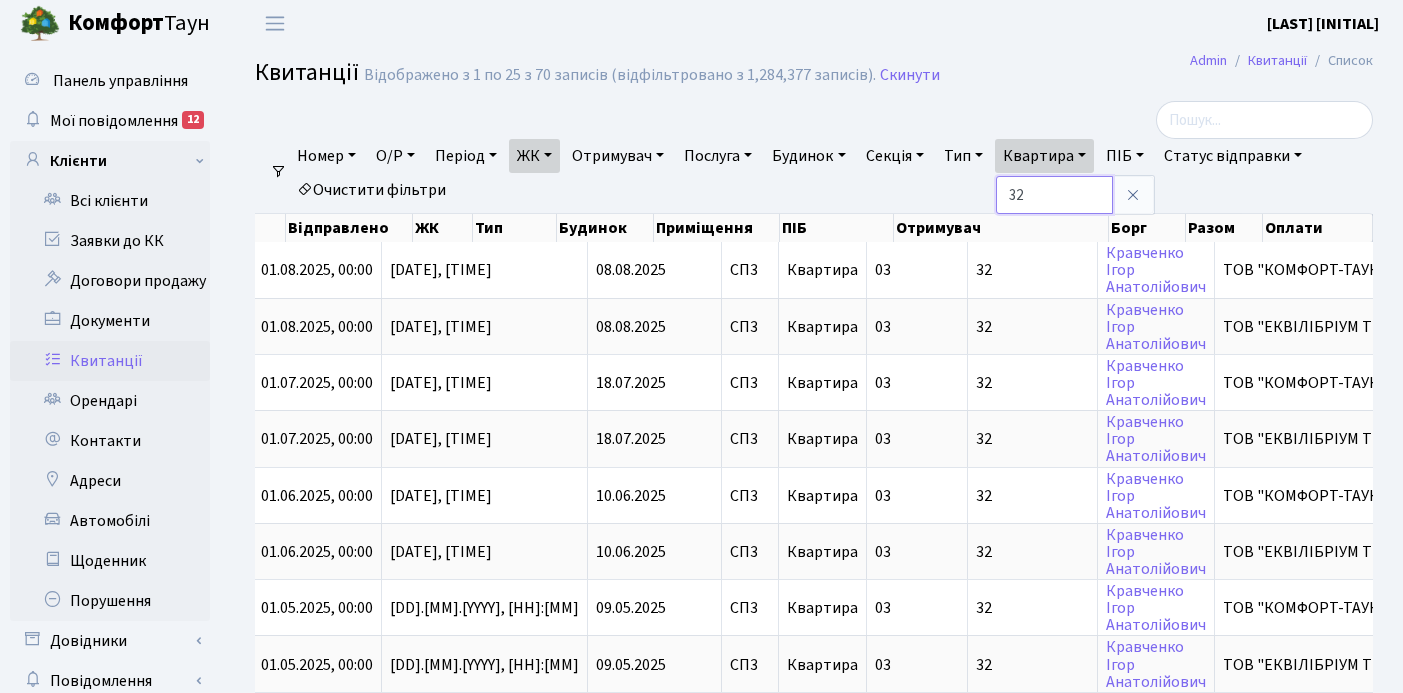 scroll, scrollTop: 0, scrollLeft: 644, axis: horizontal 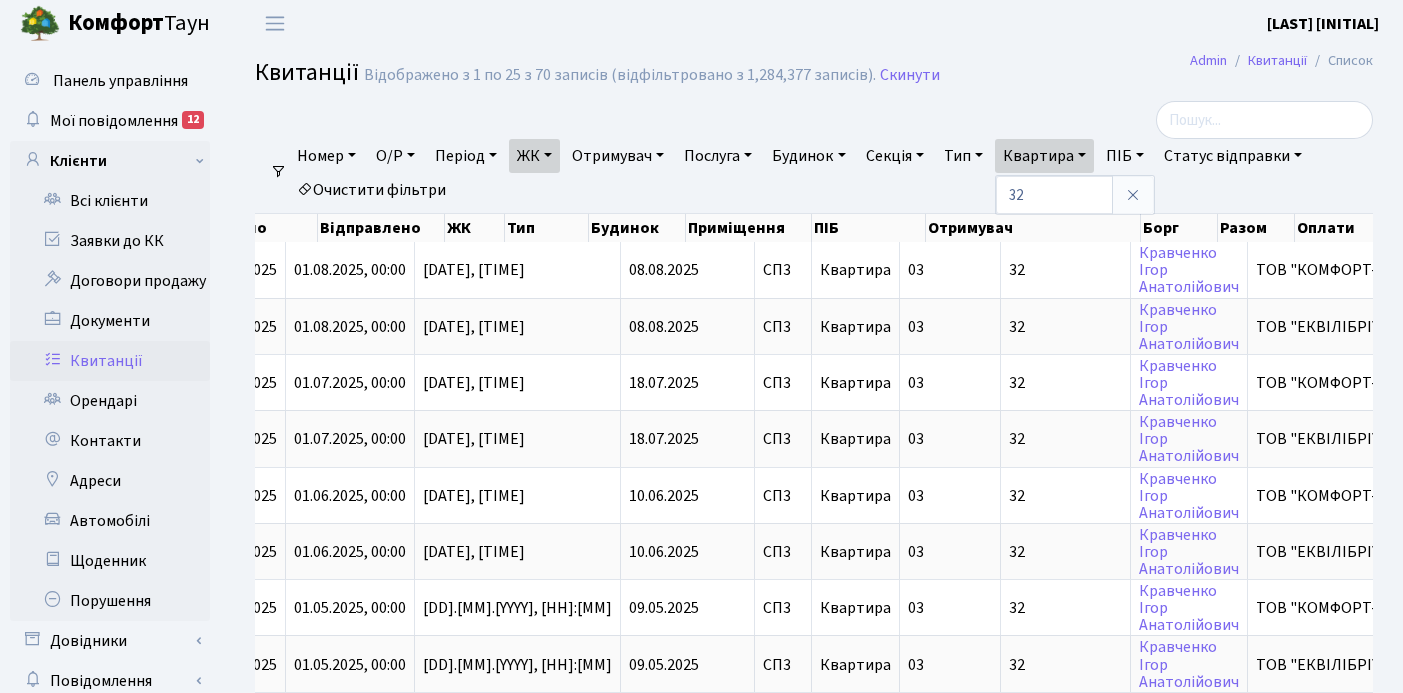 click on "ЖК" at bounding box center (534, 156) 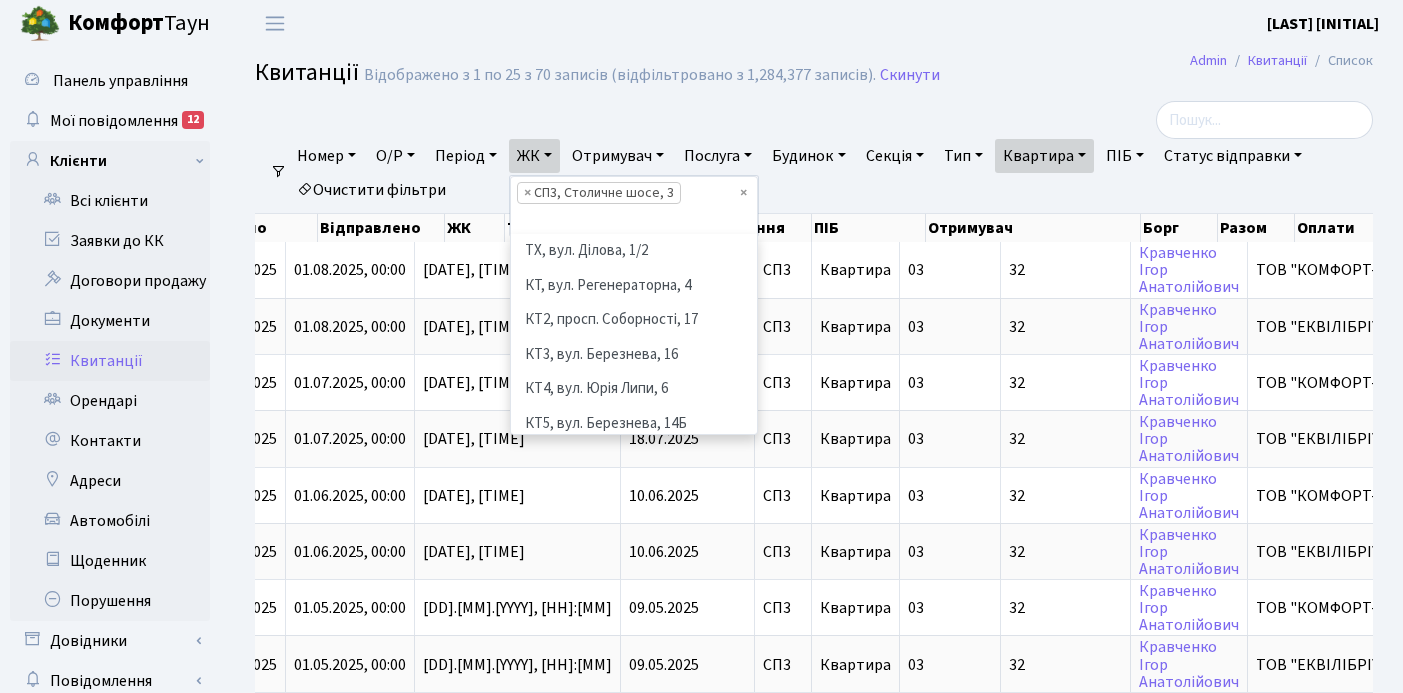 scroll, scrollTop: 345, scrollLeft: 0, axis: vertical 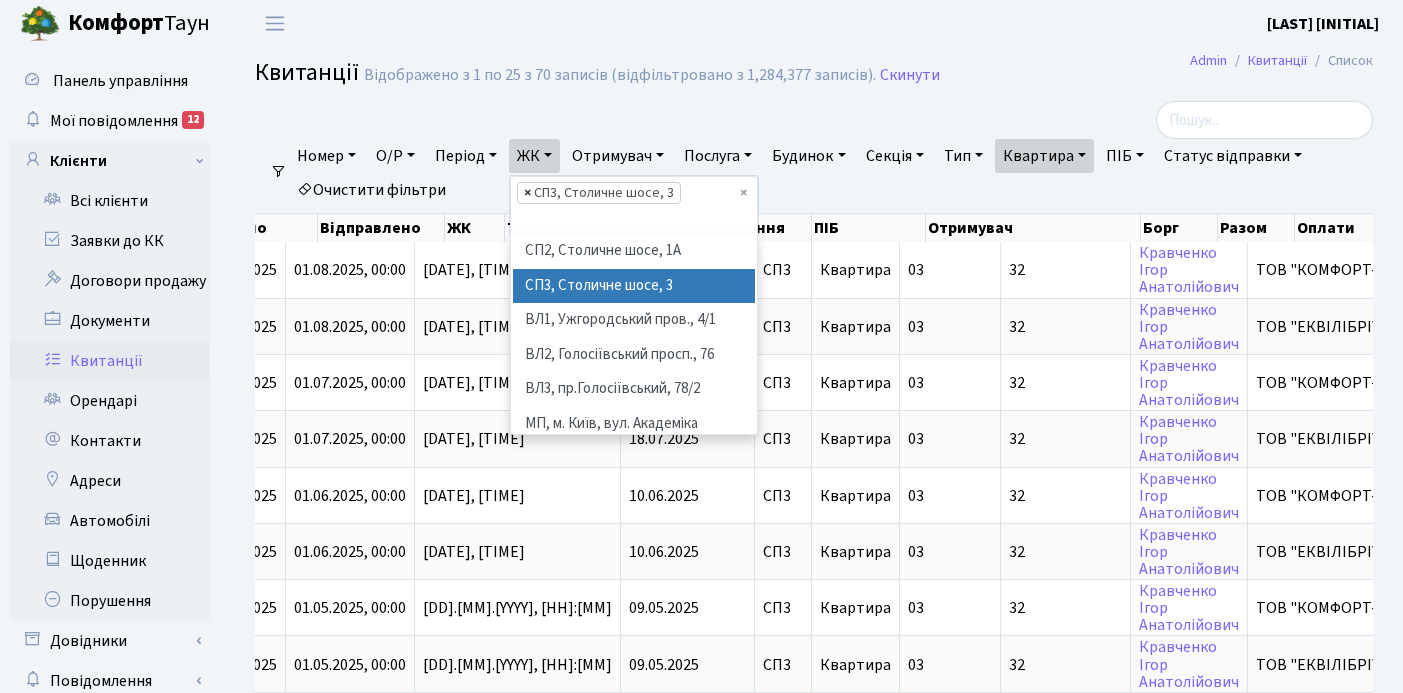 click on "×" at bounding box center [527, 193] 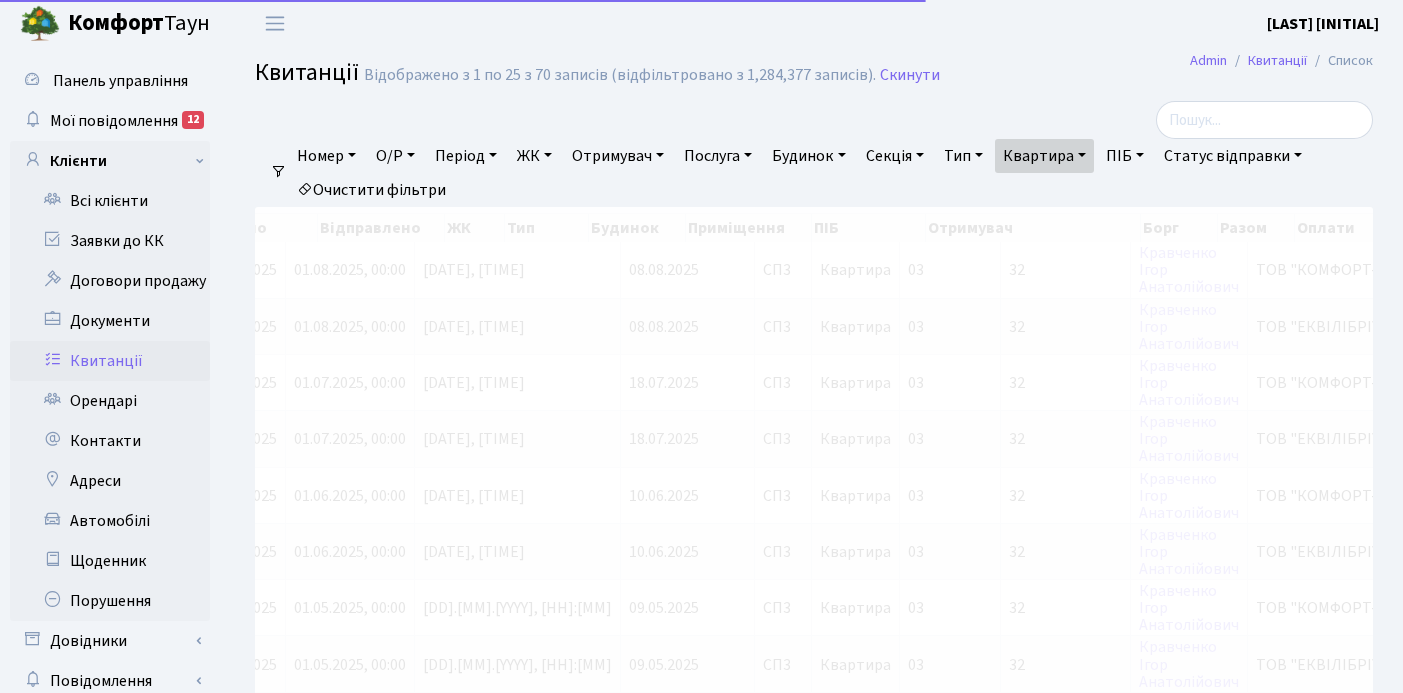 click on "ЖК" at bounding box center [534, 156] 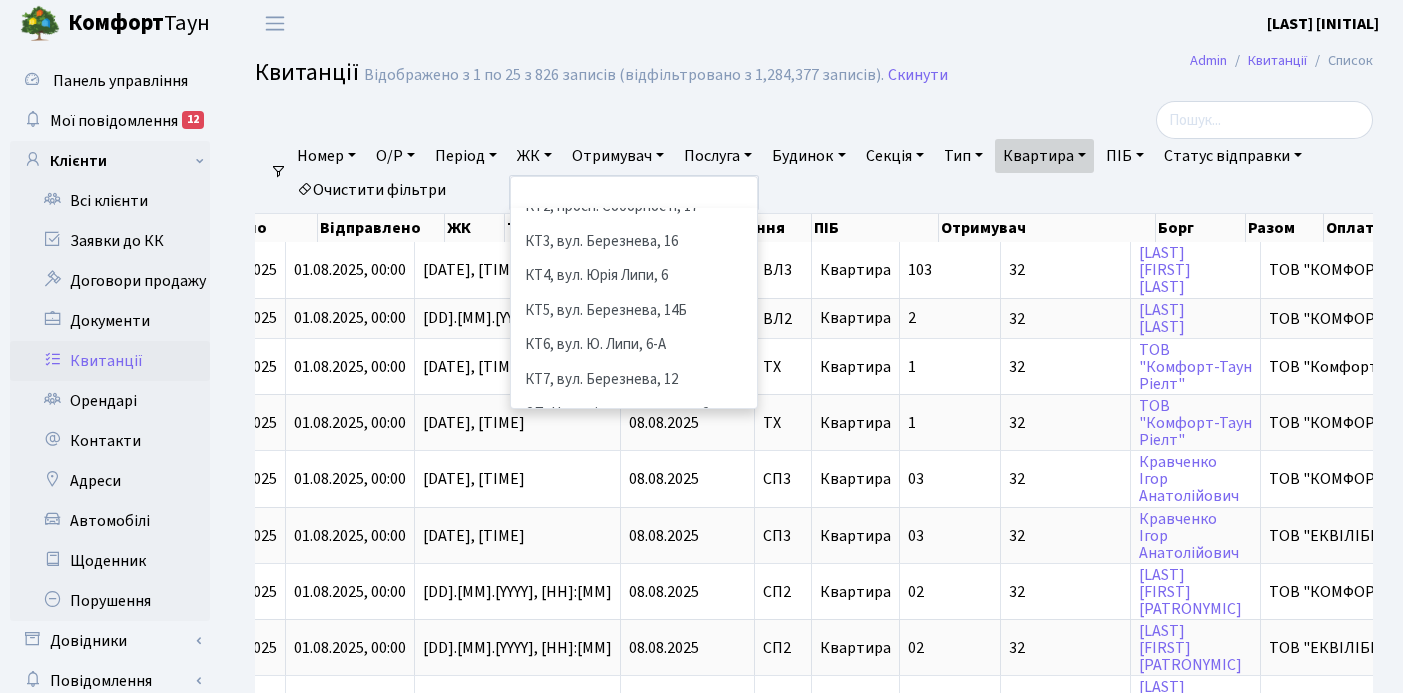 scroll, scrollTop: 0, scrollLeft: 0, axis: both 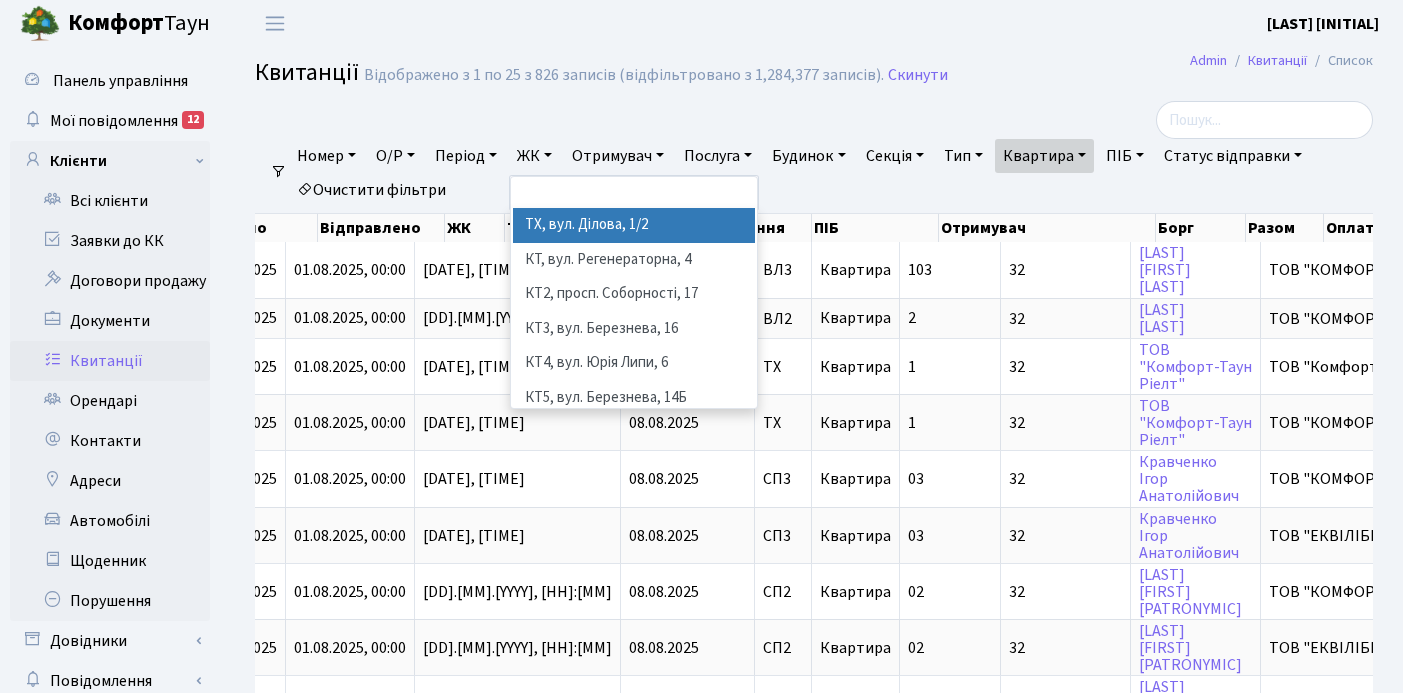 click on "ТХ, вул. Ділова, 1/2" at bounding box center (634, 225) 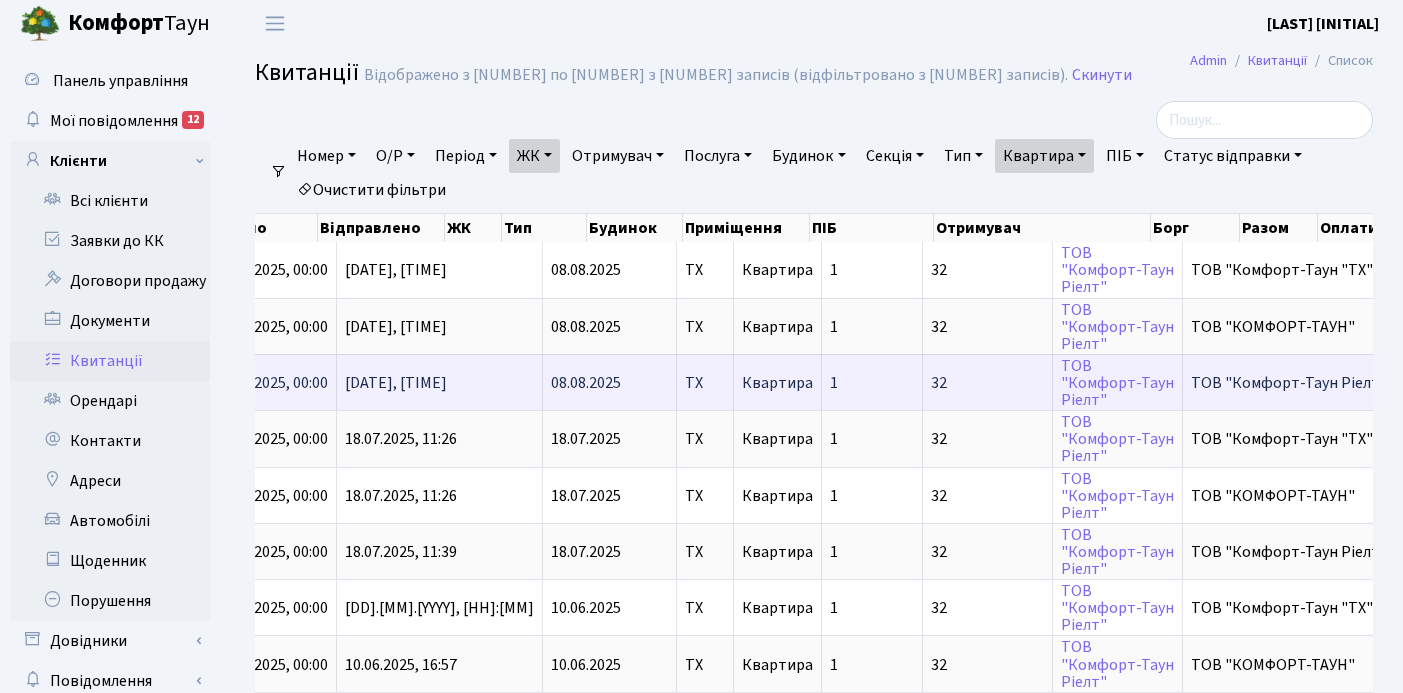 scroll, scrollTop: 0, scrollLeft: 716, axis: horizontal 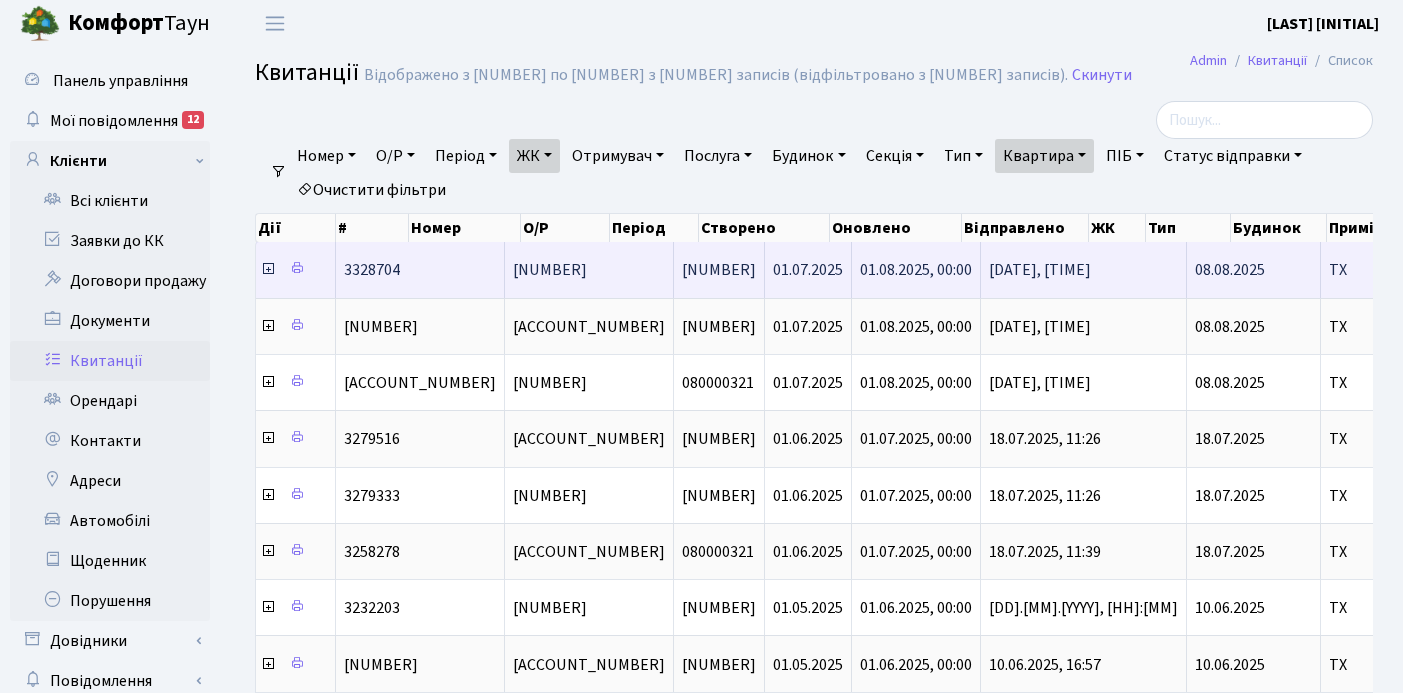 click at bounding box center (269, 270) 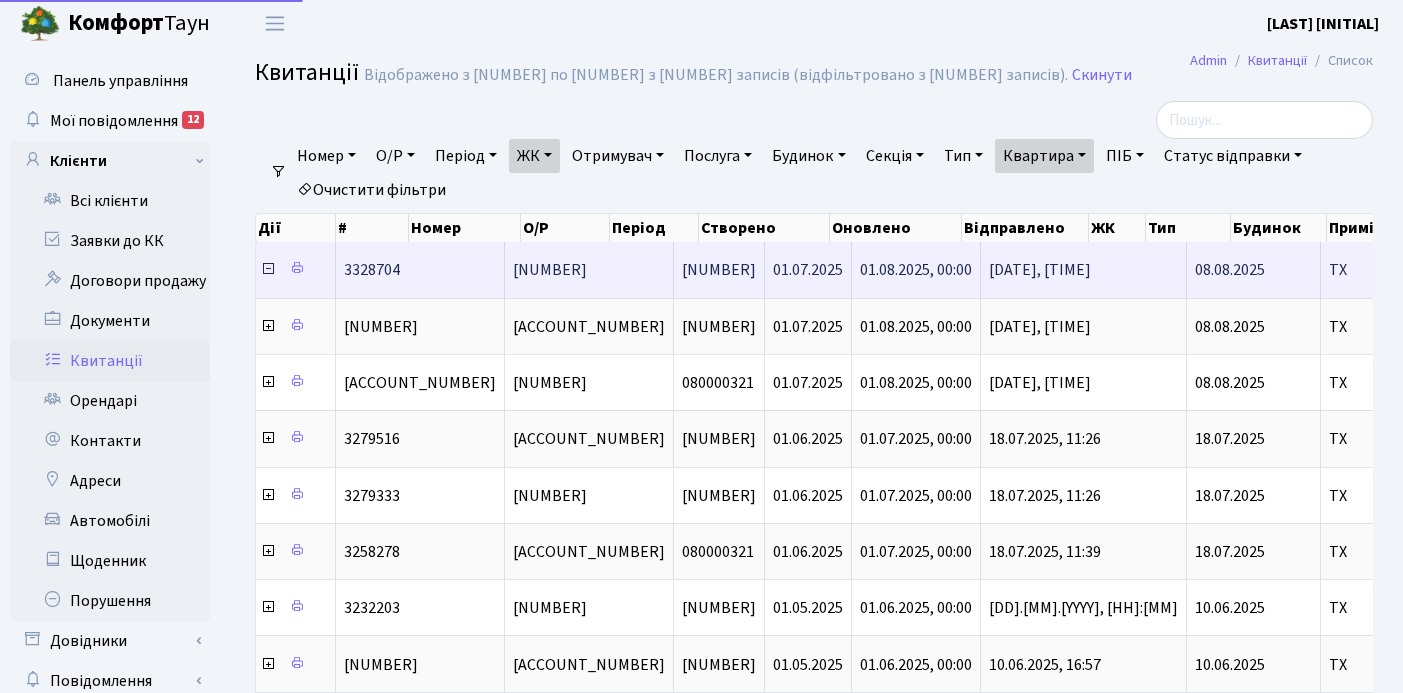 click at bounding box center (268, 269) 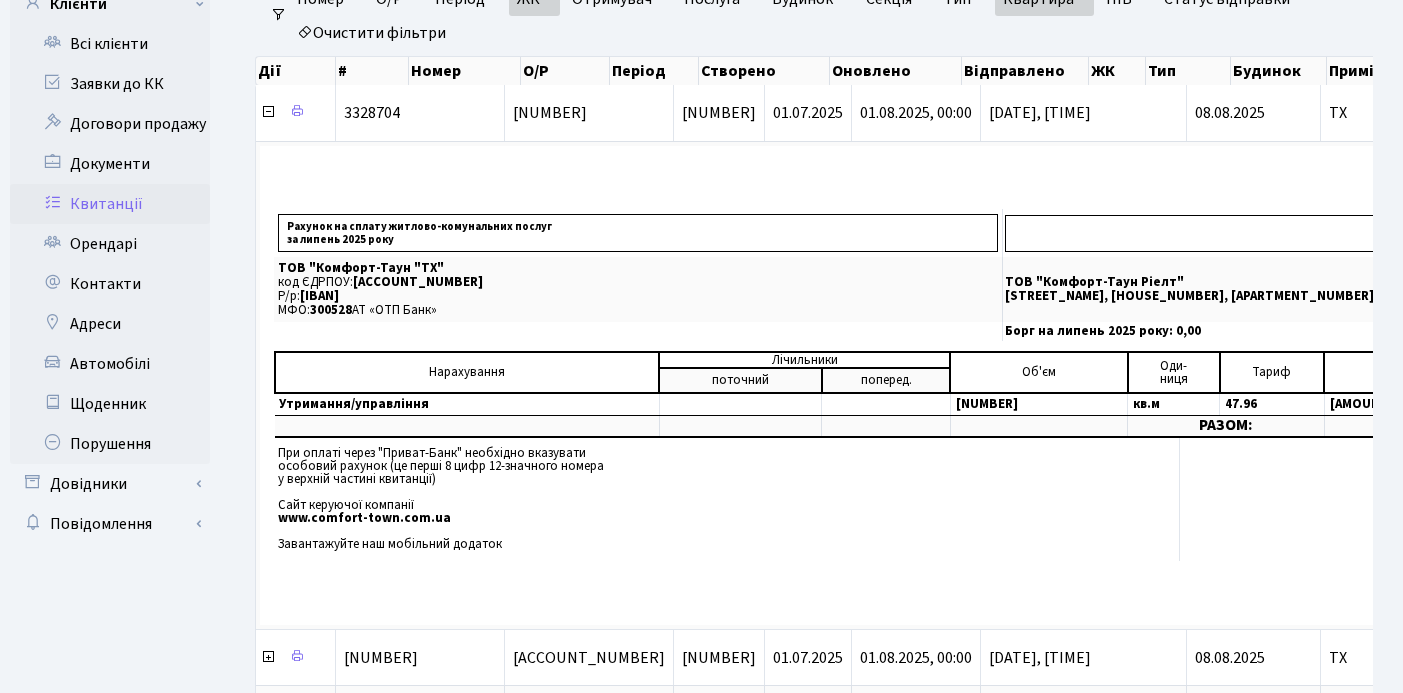 scroll, scrollTop: 164, scrollLeft: 0, axis: vertical 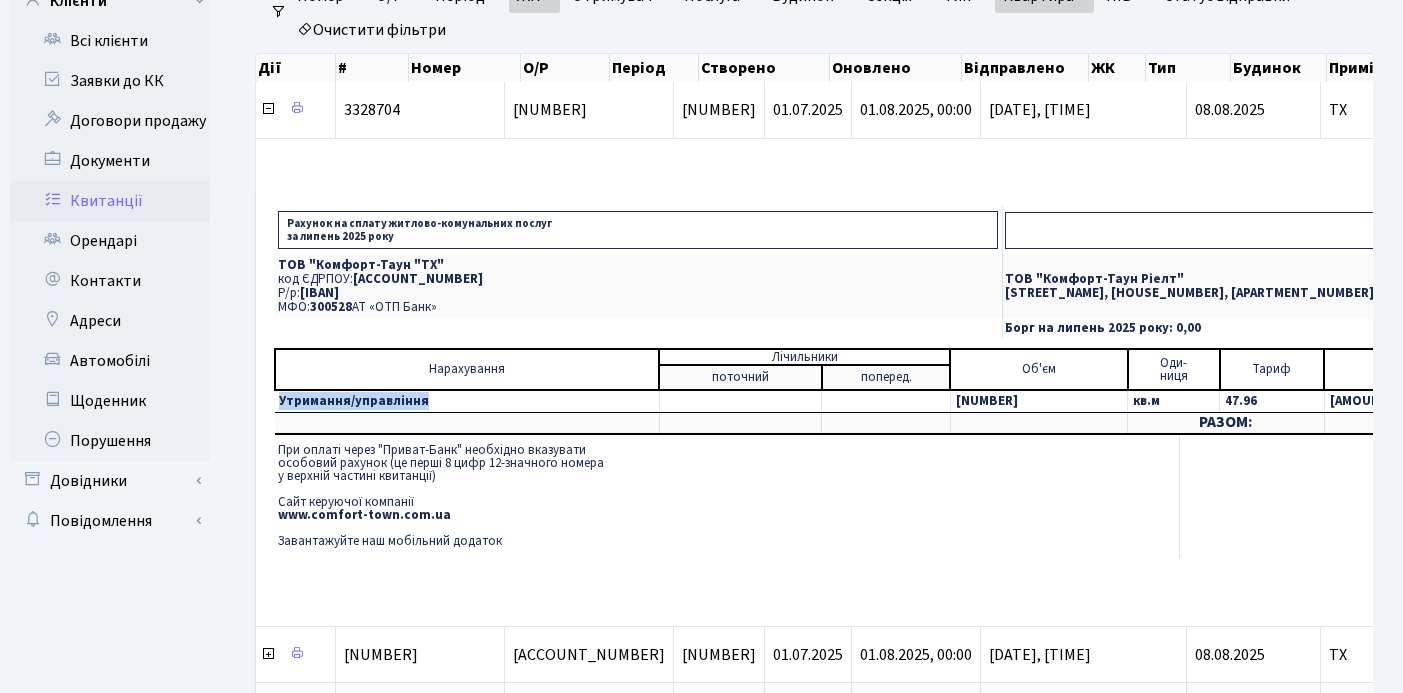 drag, startPoint x: 277, startPoint y: 401, endPoint x: 424, endPoint y: 410, distance: 147.27525 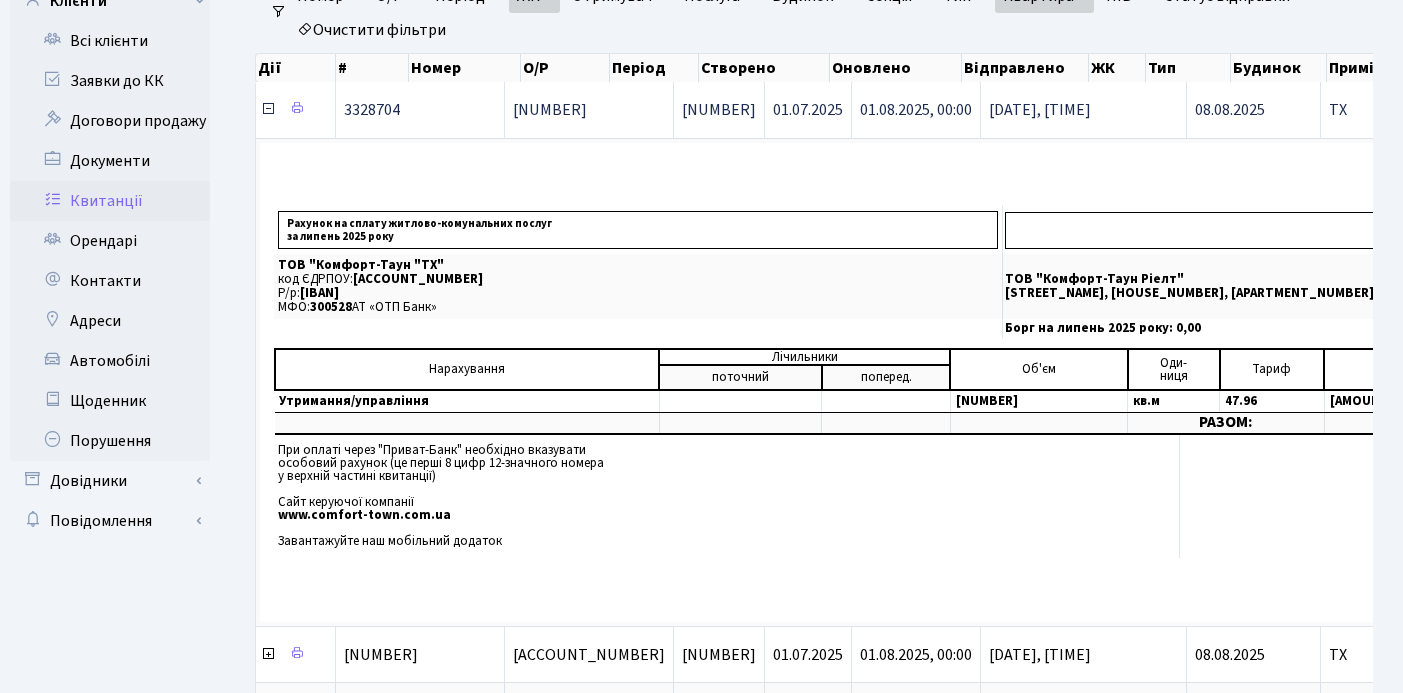 click at bounding box center (268, 109) 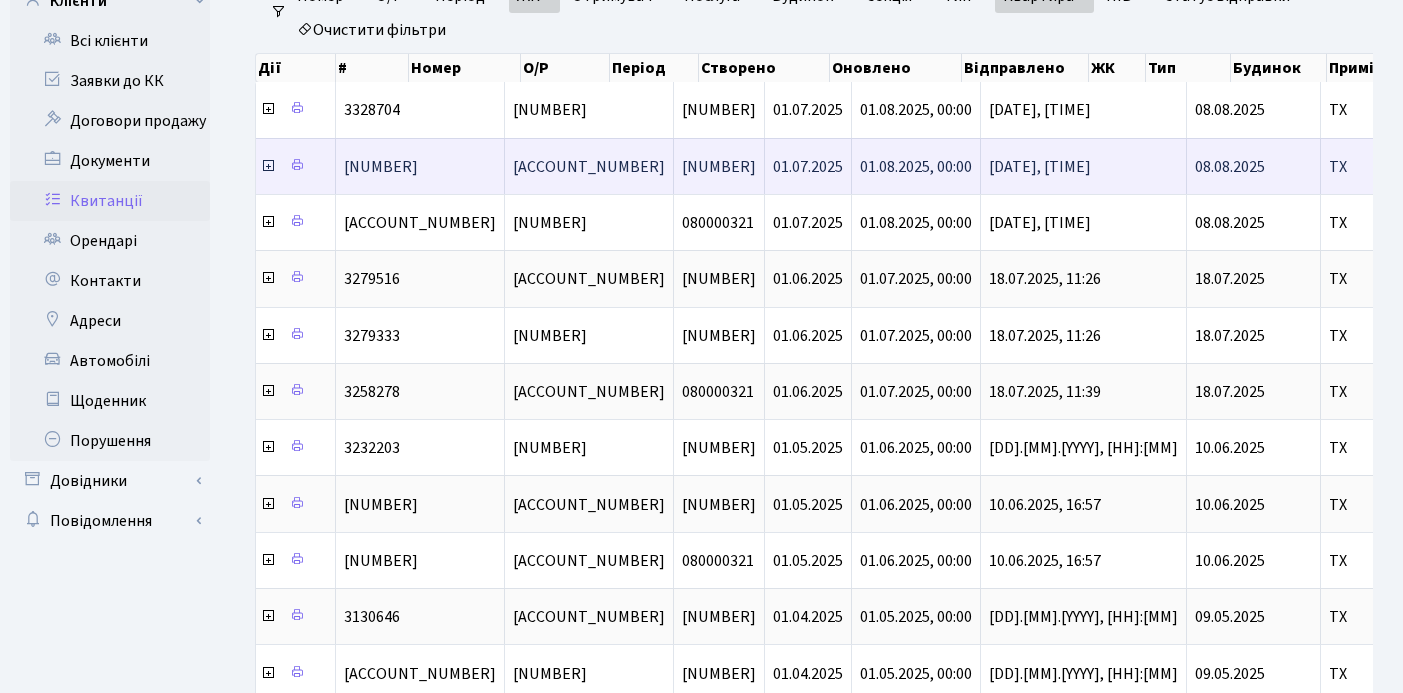click at bounding box center (268, 166) 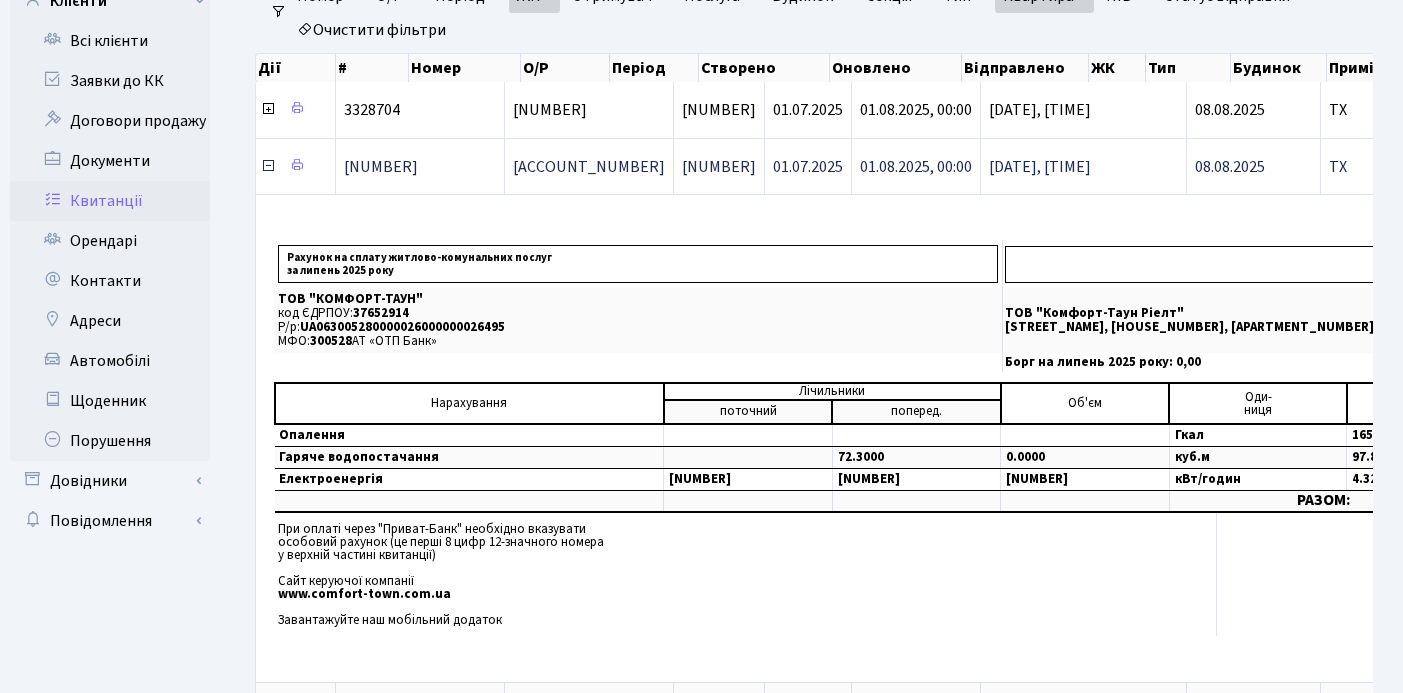 click at bounding box center (268, 166) 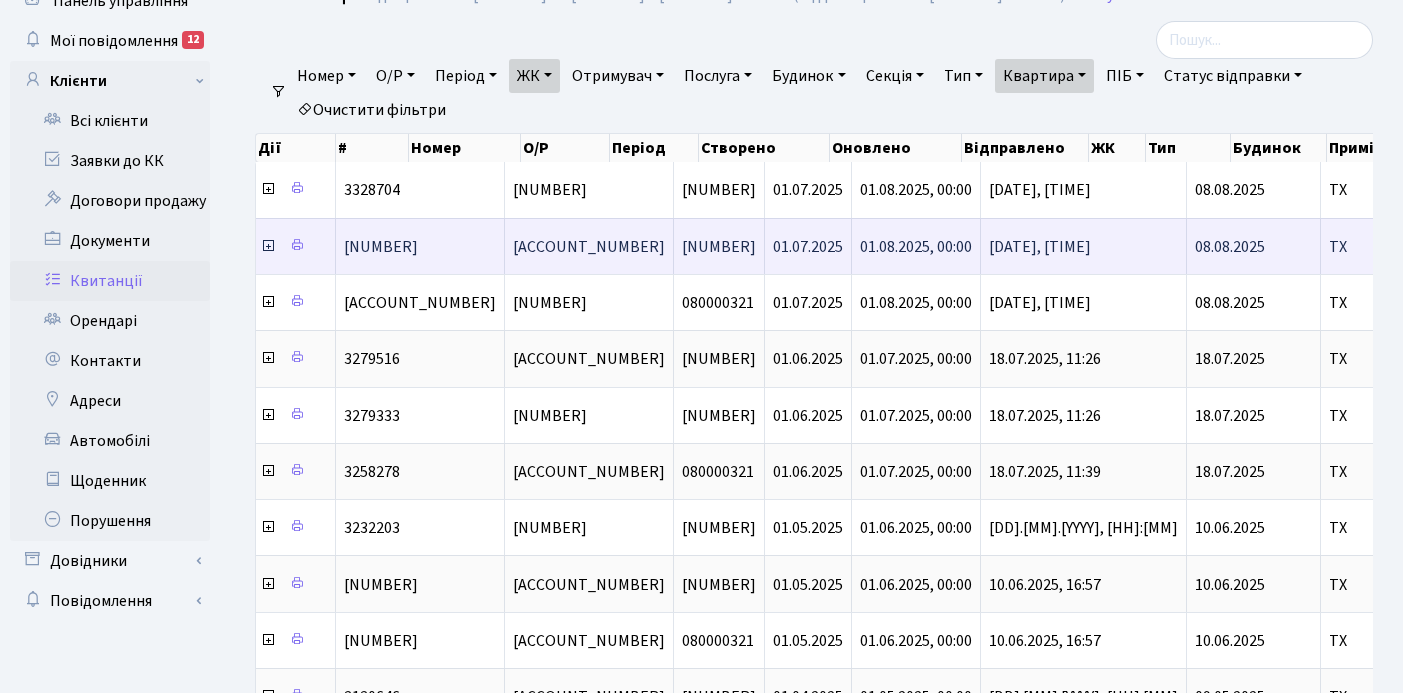 scroll, scrollTop: 0, scrollLeft: 0, axis: both 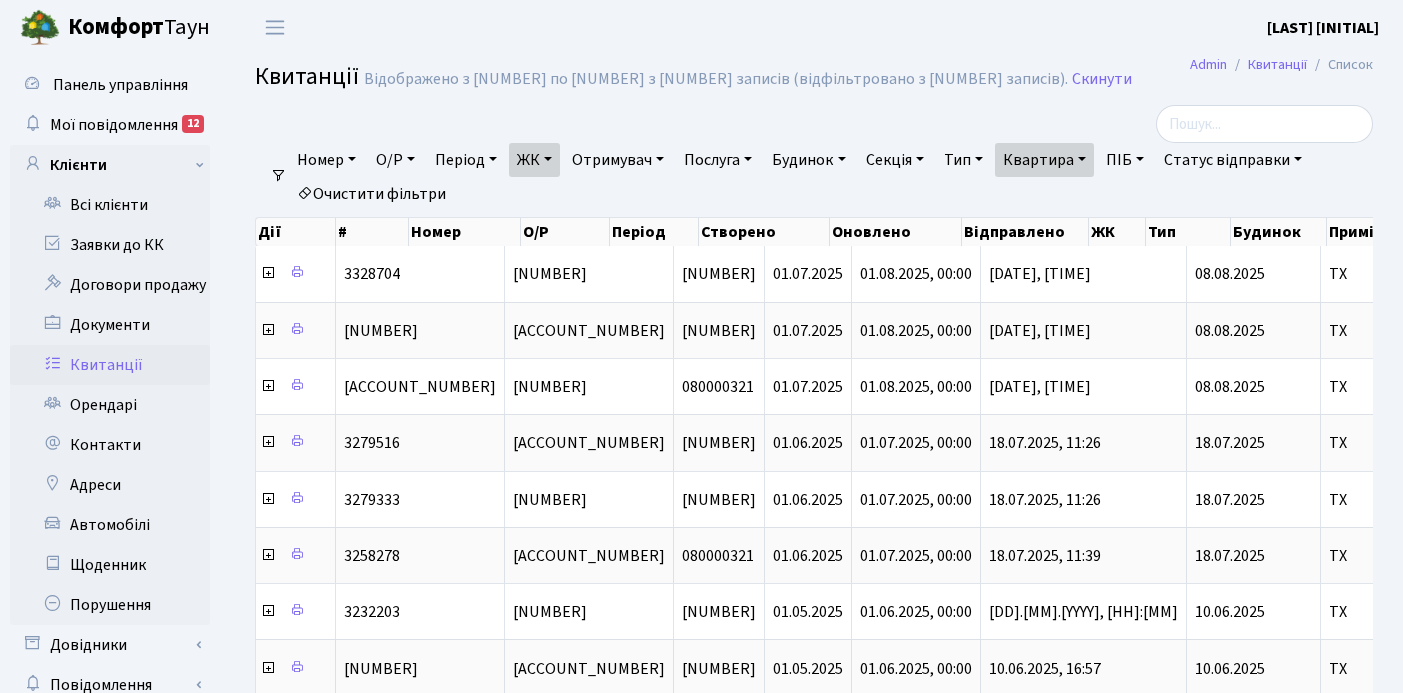 click on "Квартира" at bounding box center [1044, 160] 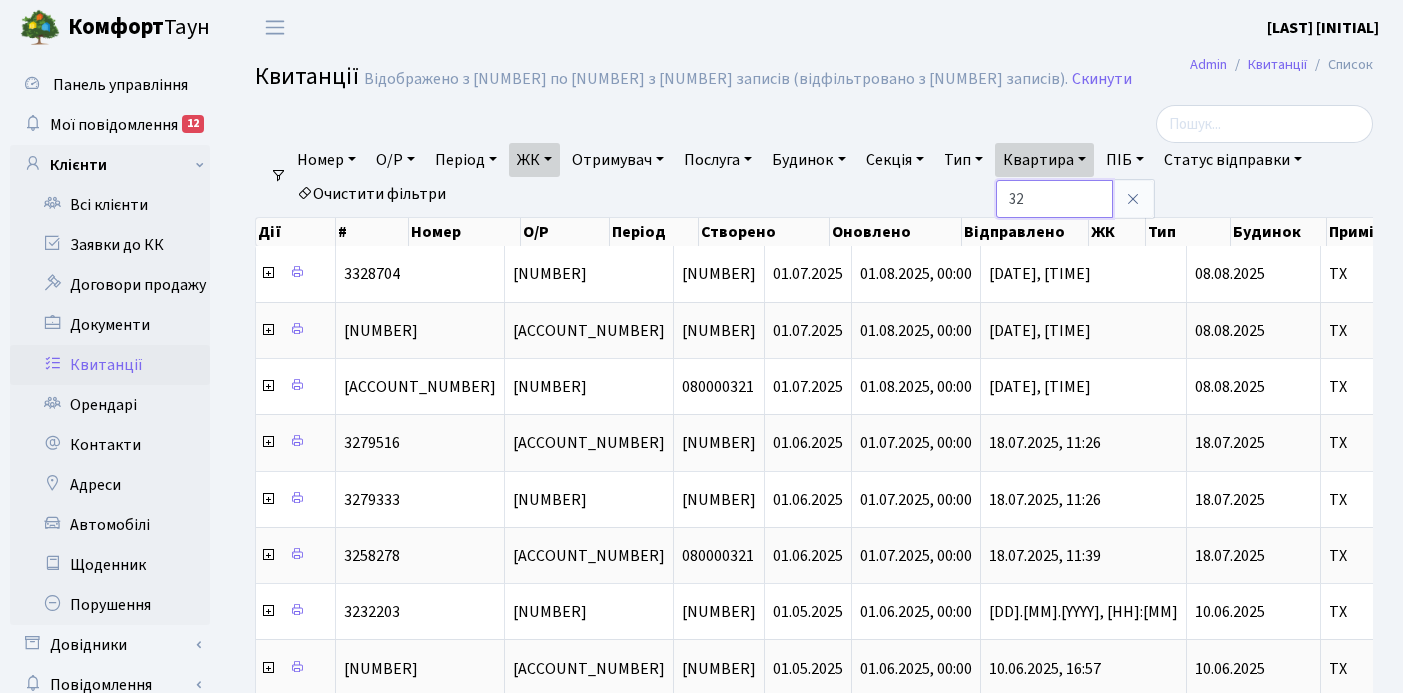 type on "3" 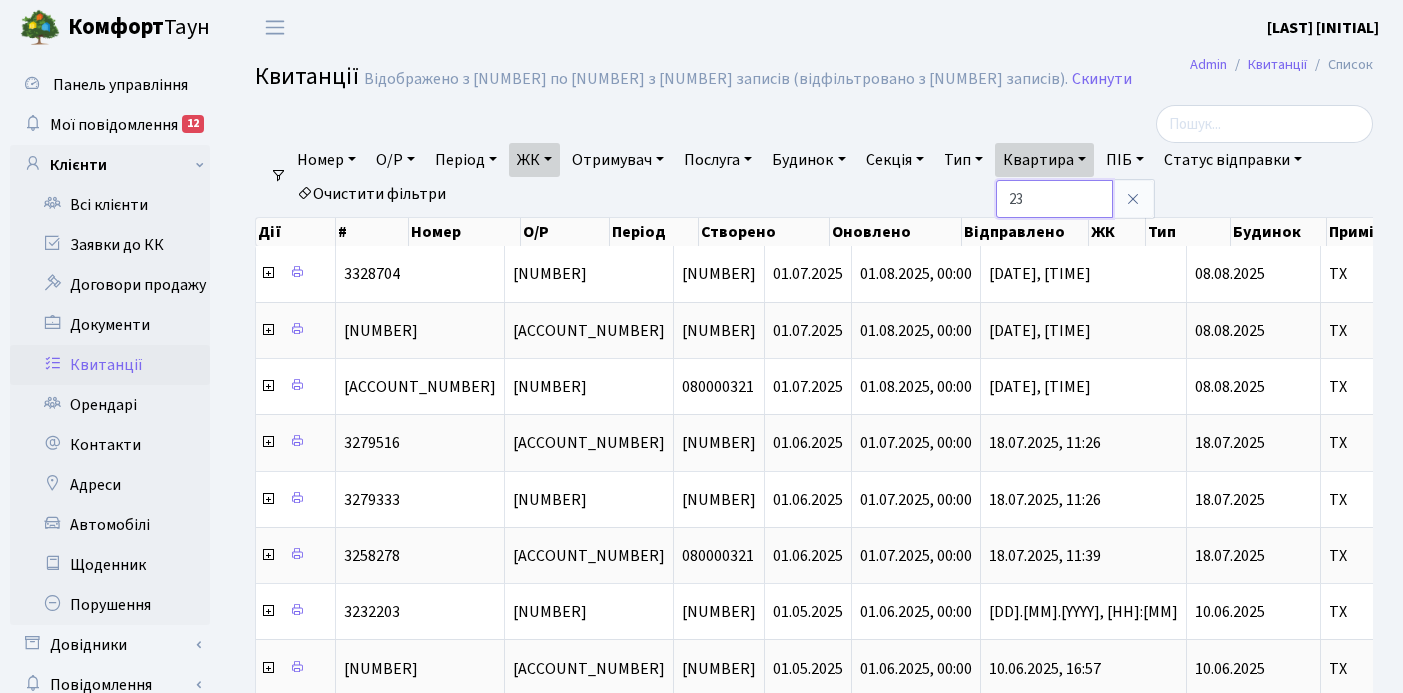 type on "23" 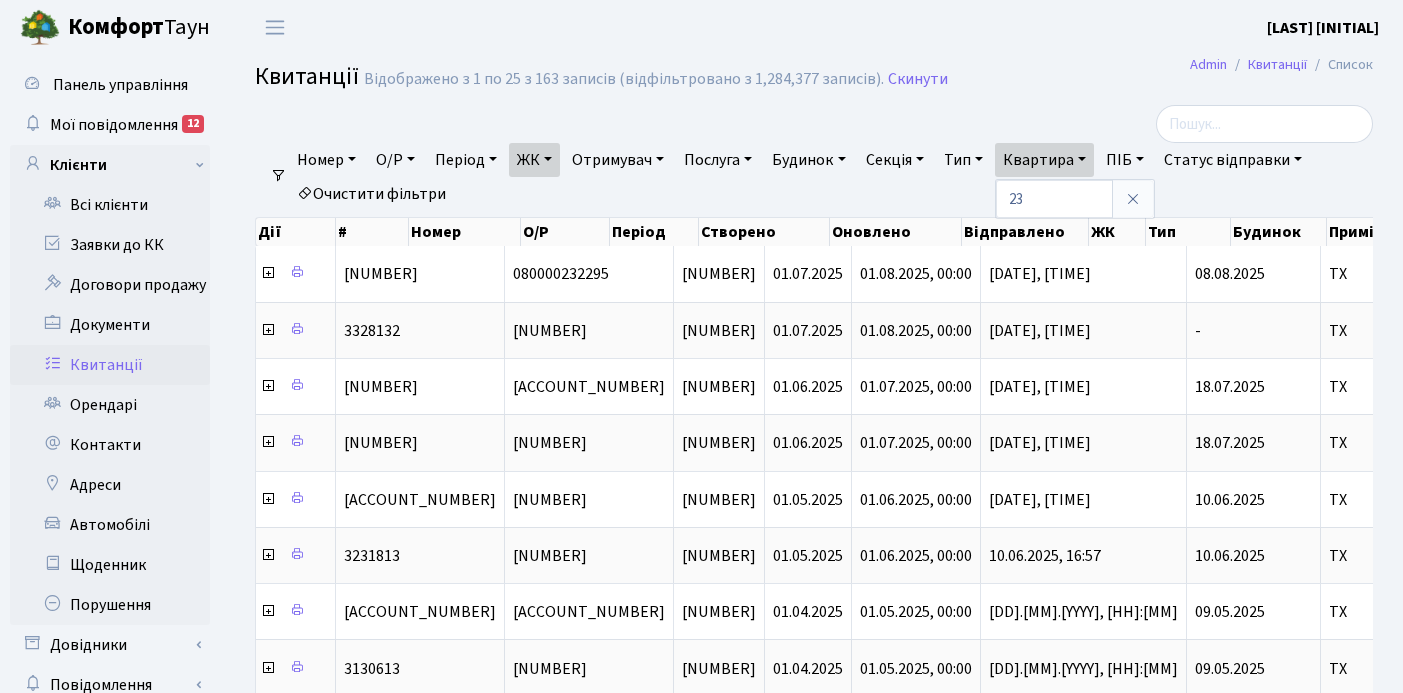 click on "ЖК" at bounding box center [534, 160] 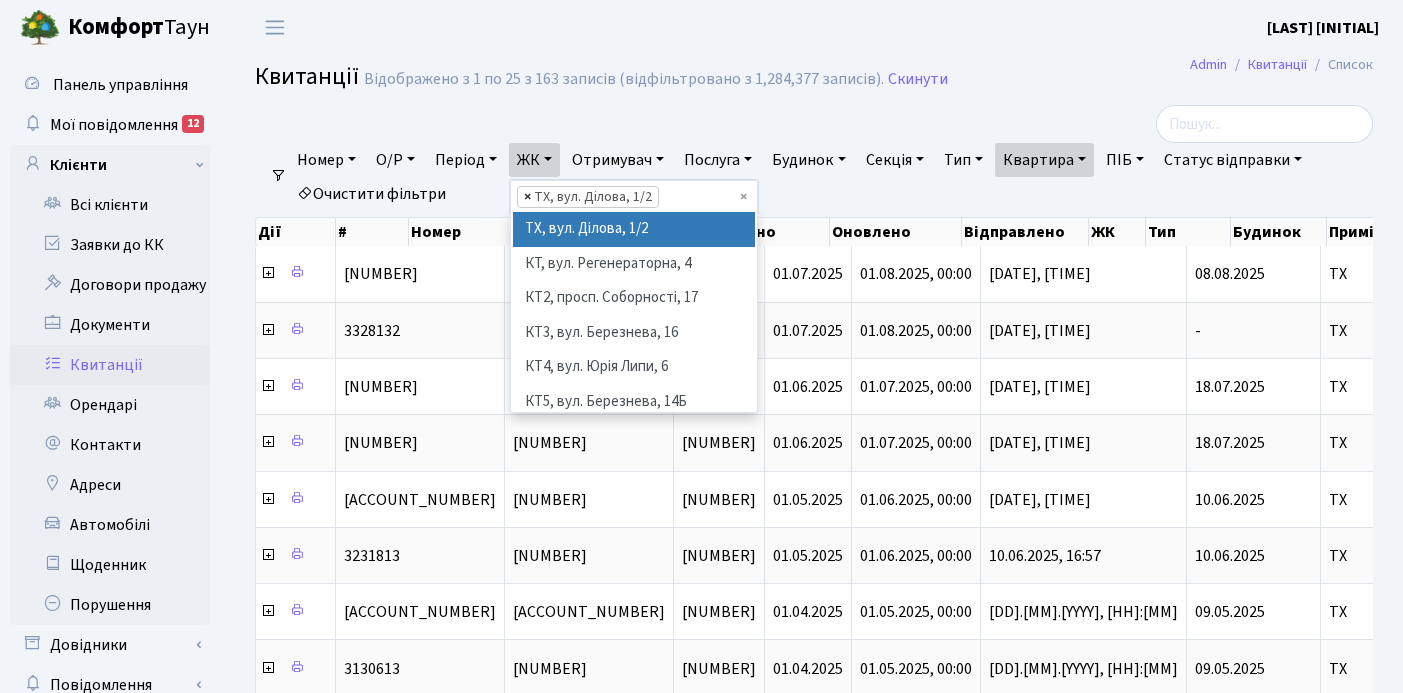 click on "×" at bounding box center [527, 197] 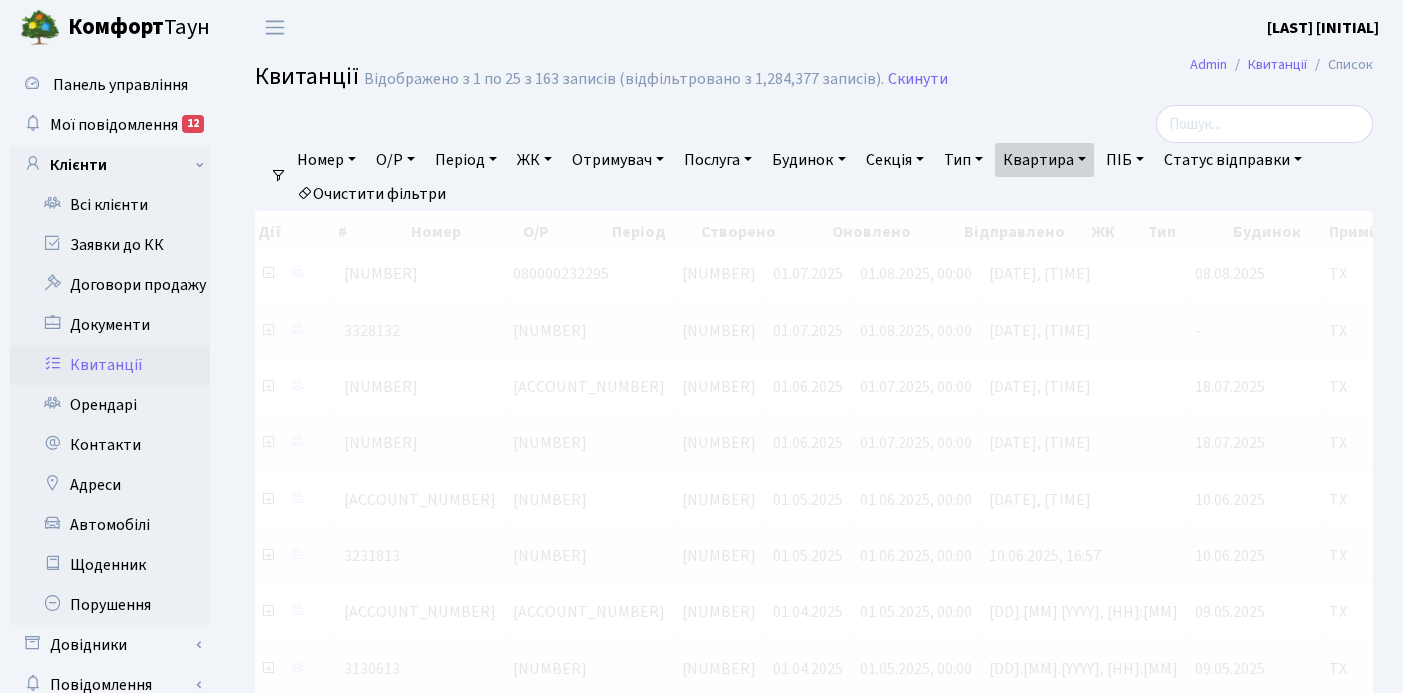 click on "ЖК" at bounding box center [534, 160] 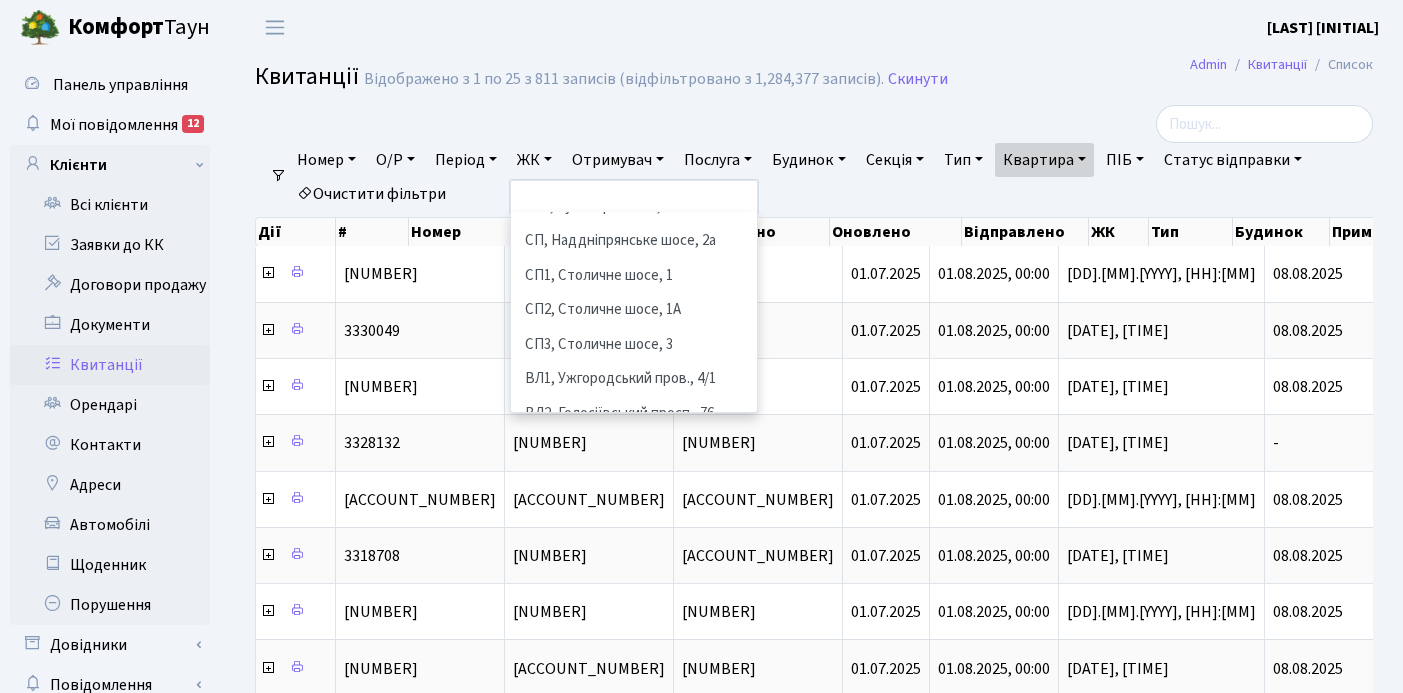 scroll, scrollTop: 291, scrollLeft: 0, axis: vertical 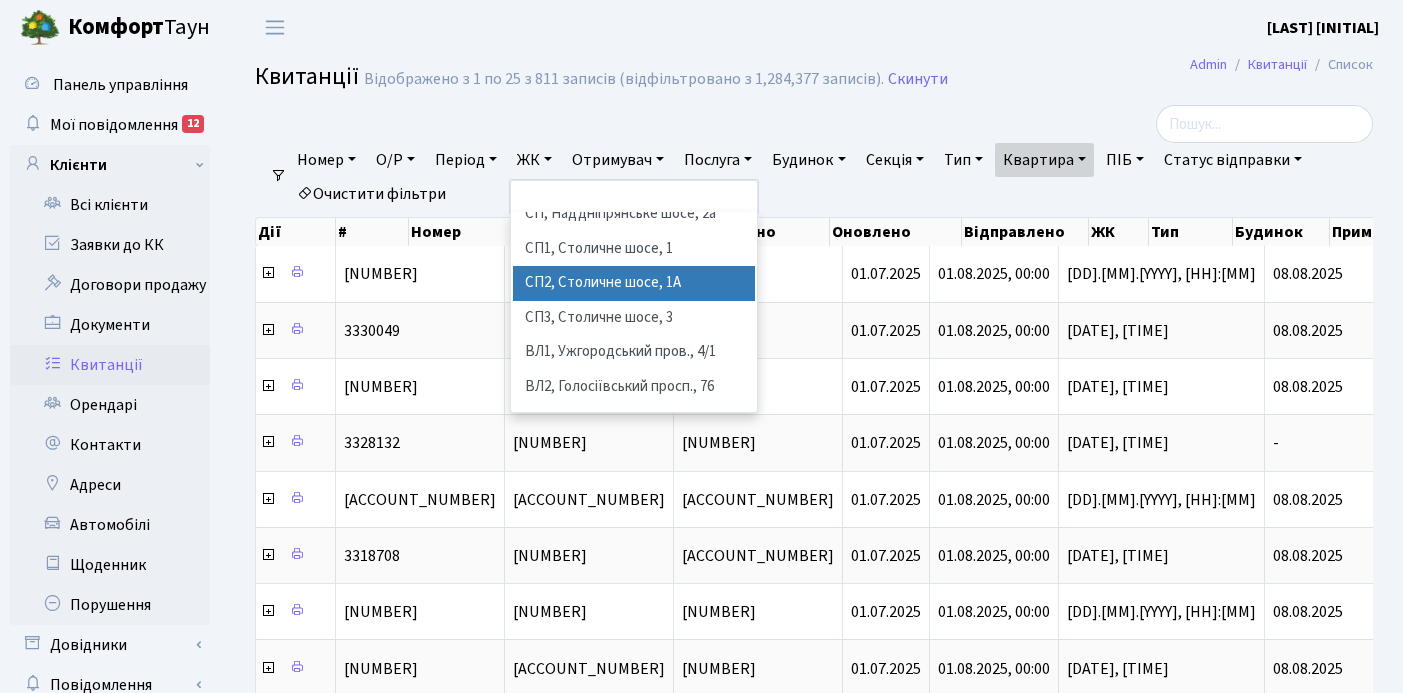 click on "СП2, Столичне шосе, 1А" at bounding box center (634, 283) 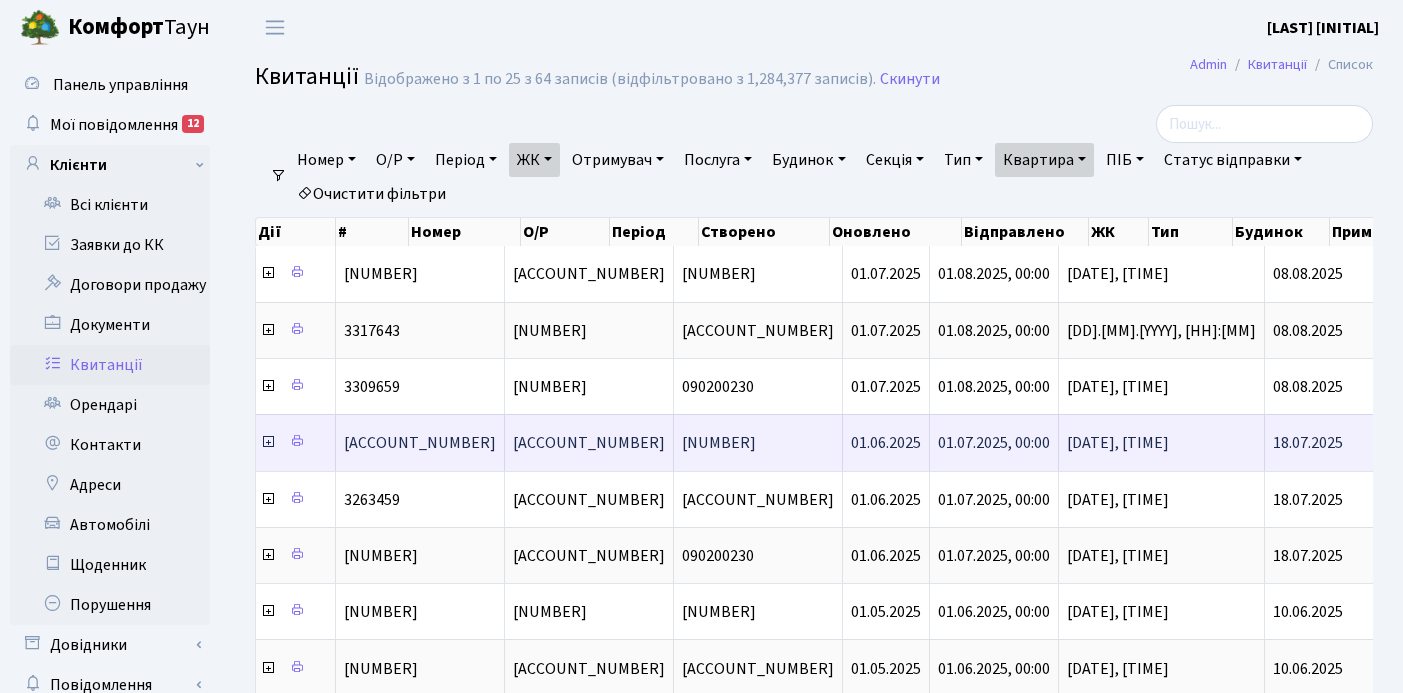 scroll, scrollTop: 0, scrollLeft: 52, axis: horizontal 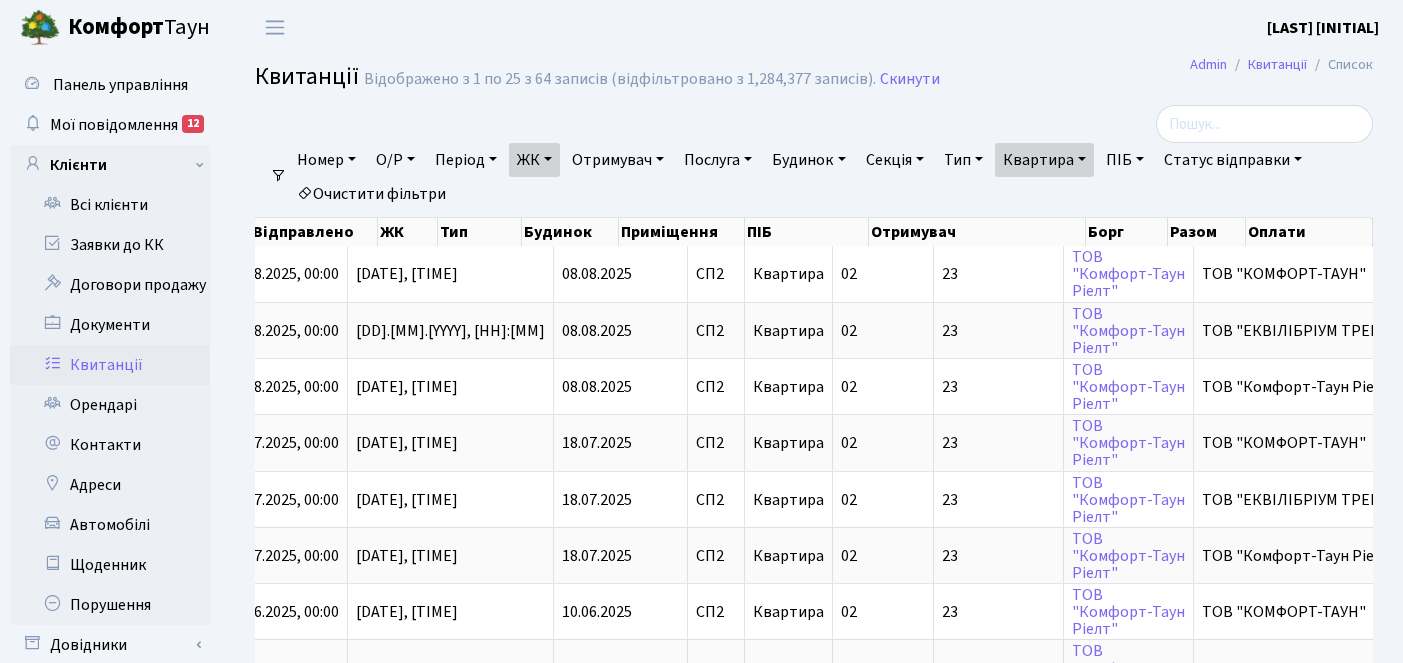 click on "Квартира" at bounding box center (1044, 160) 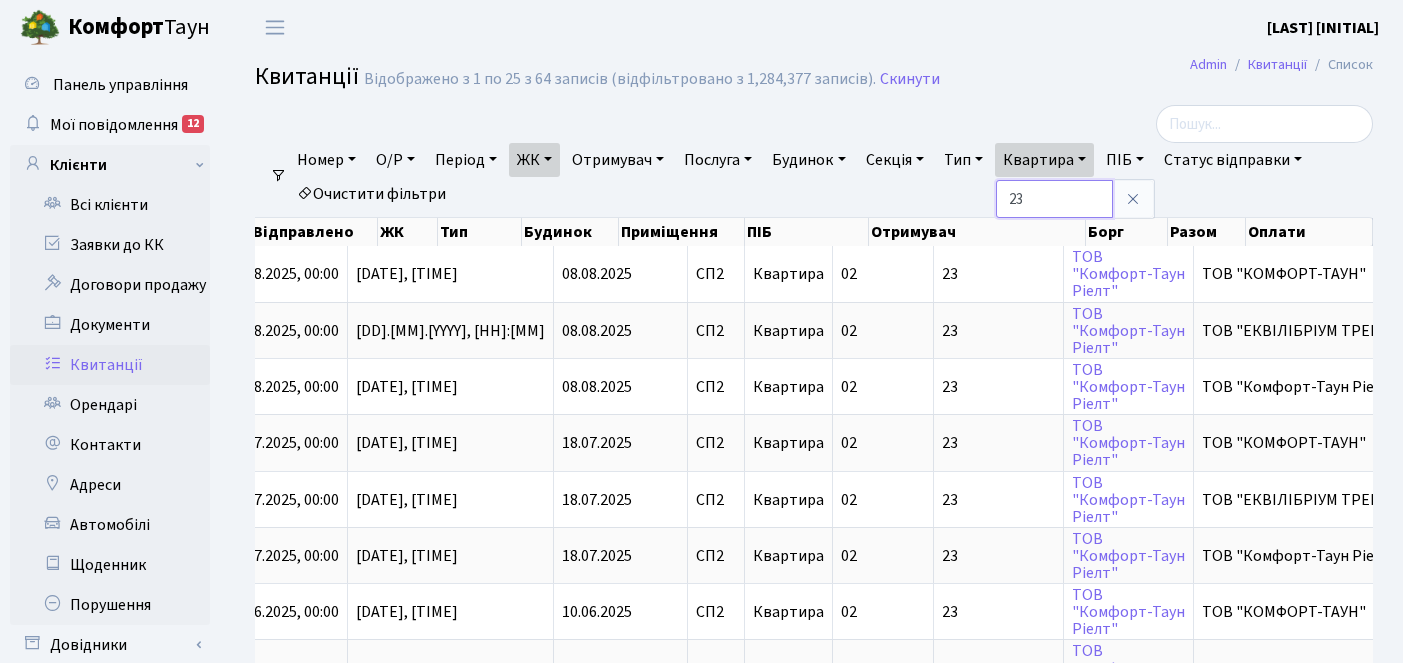 type on "2" 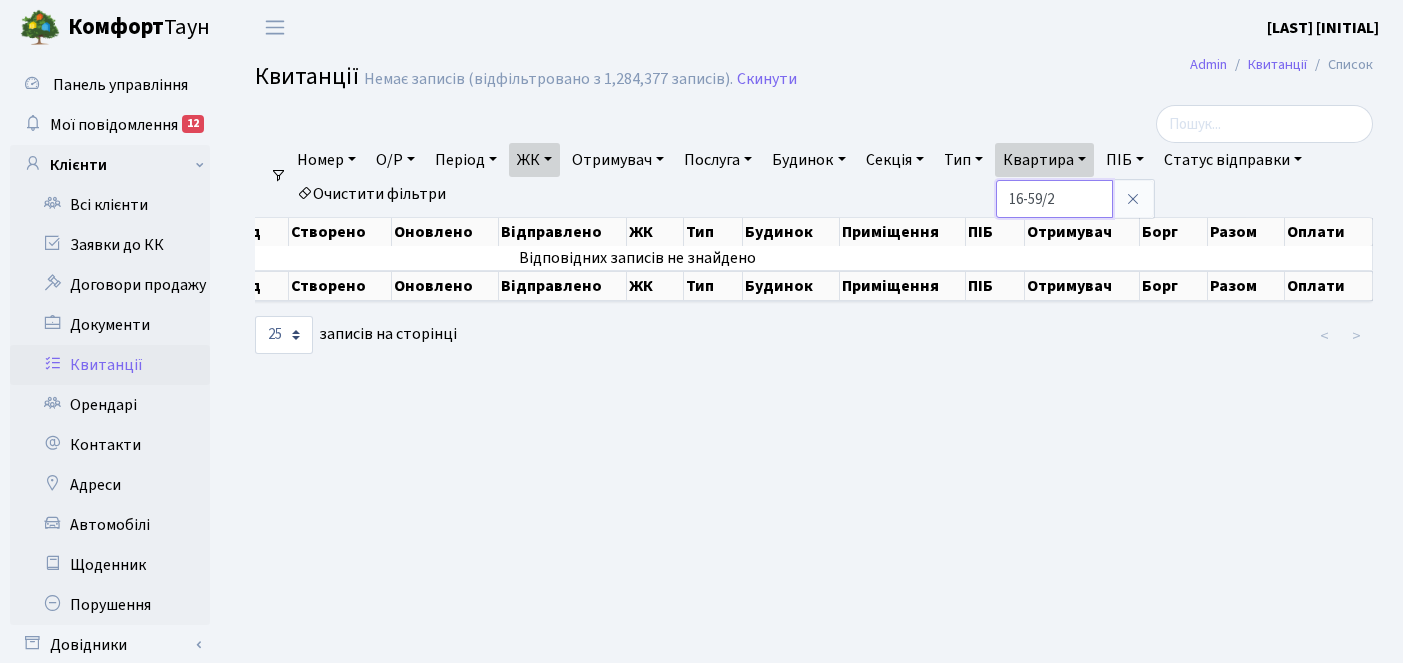 scroll, scrollTop: 0, scrollLeft: 312, axis: horizontal 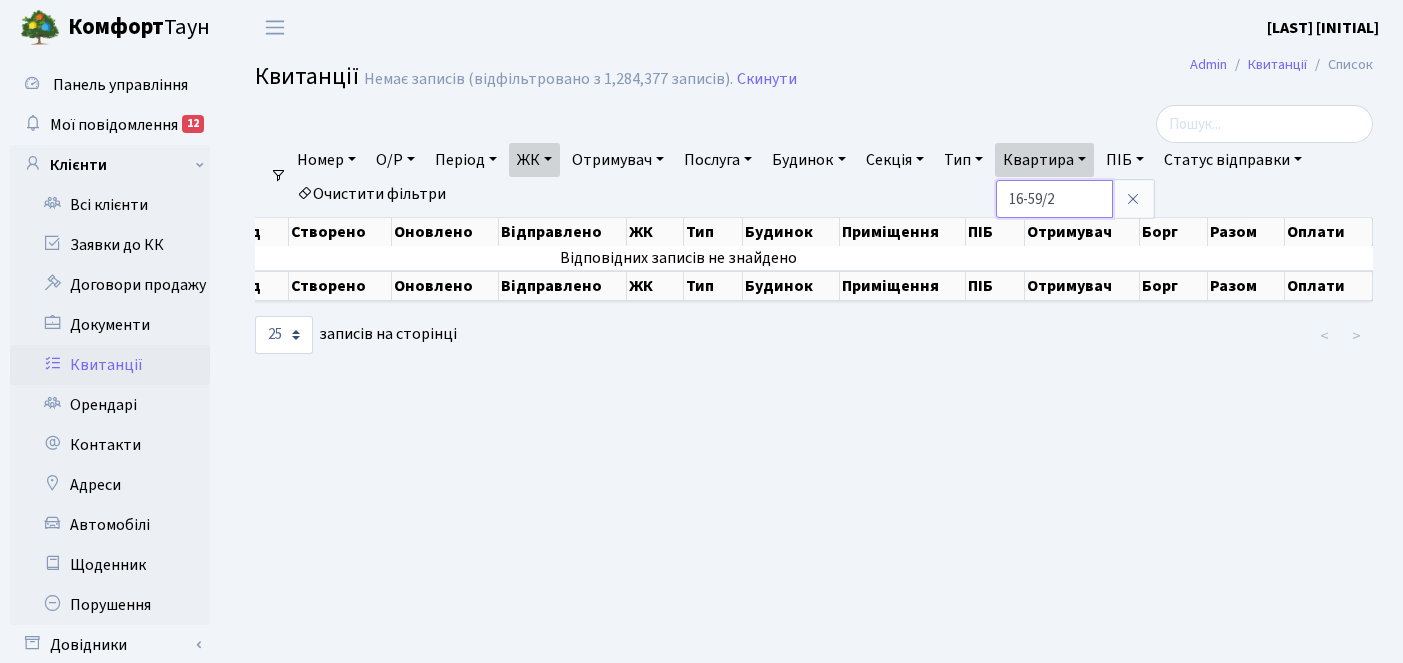 click on "16-59/2" at bounding box center (1054, 199) 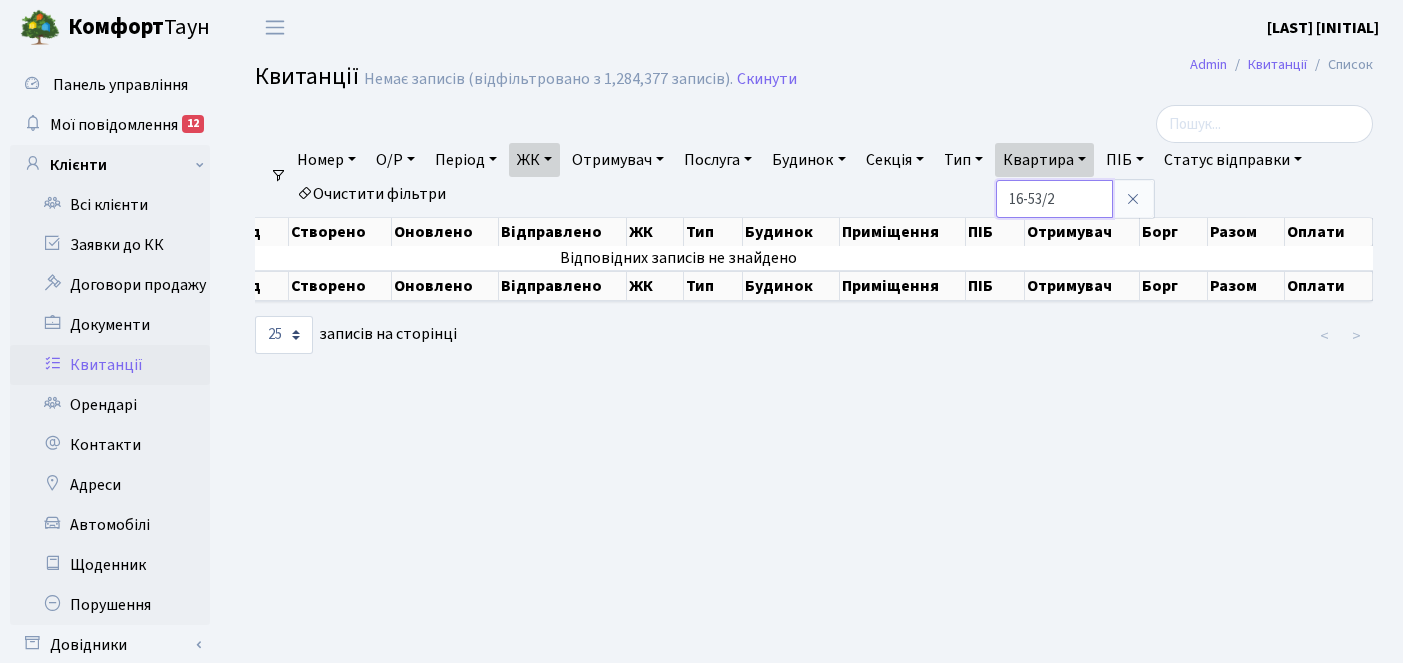type on "16-53/2" 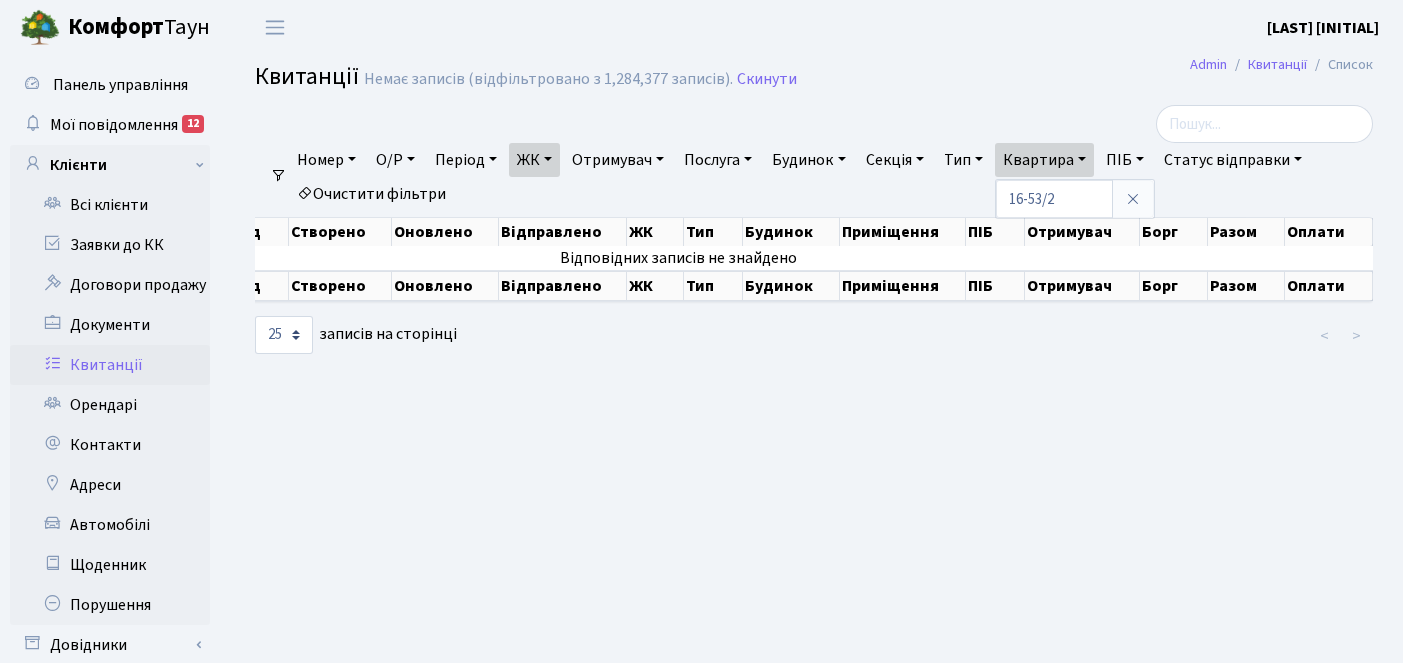 click on "ЖК" at bounding box center [534, 160] 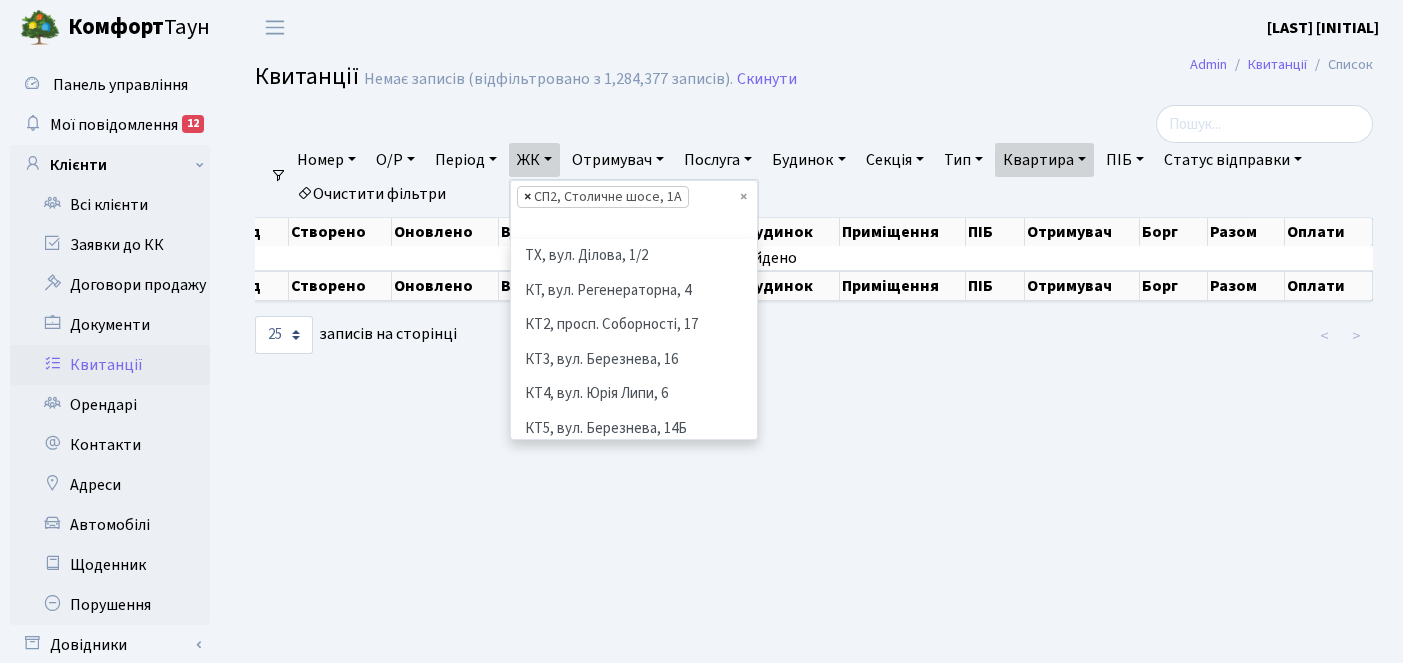 scroll, scrollTop: 311, scrollLeft: 0, axis: vertical 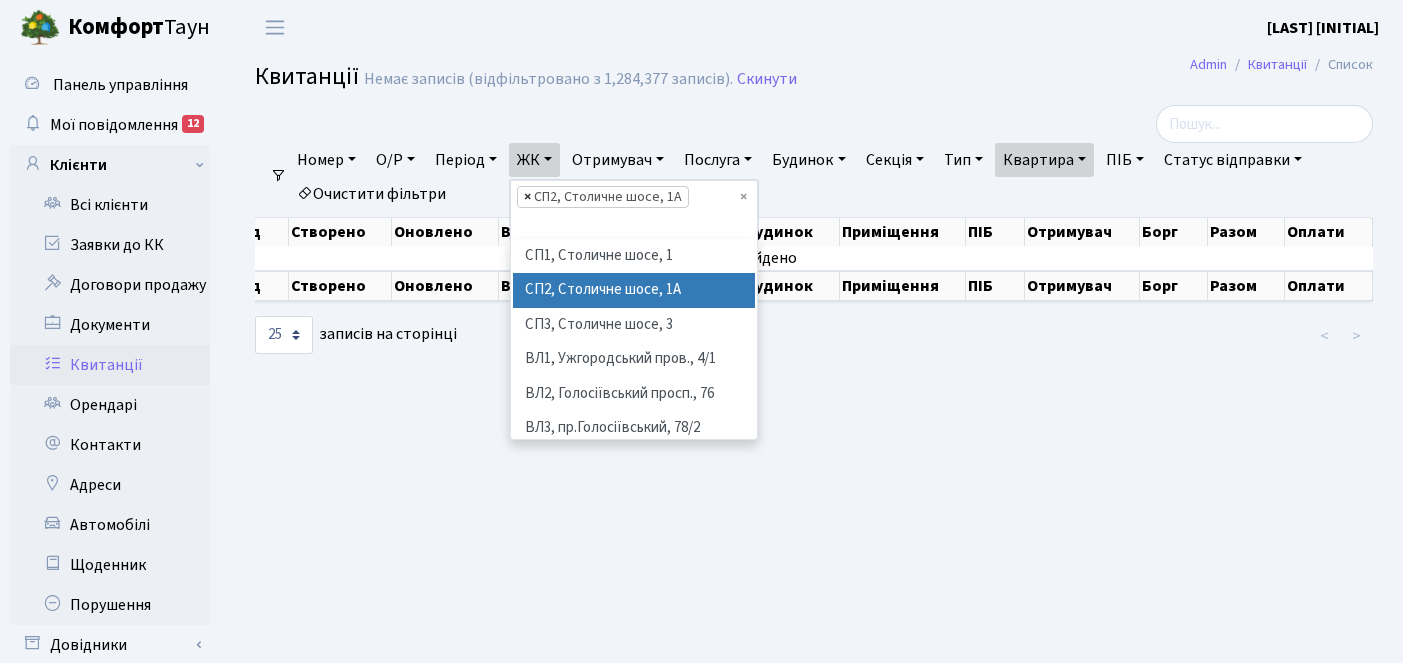 click on "×" at bounding box center [527, 197] 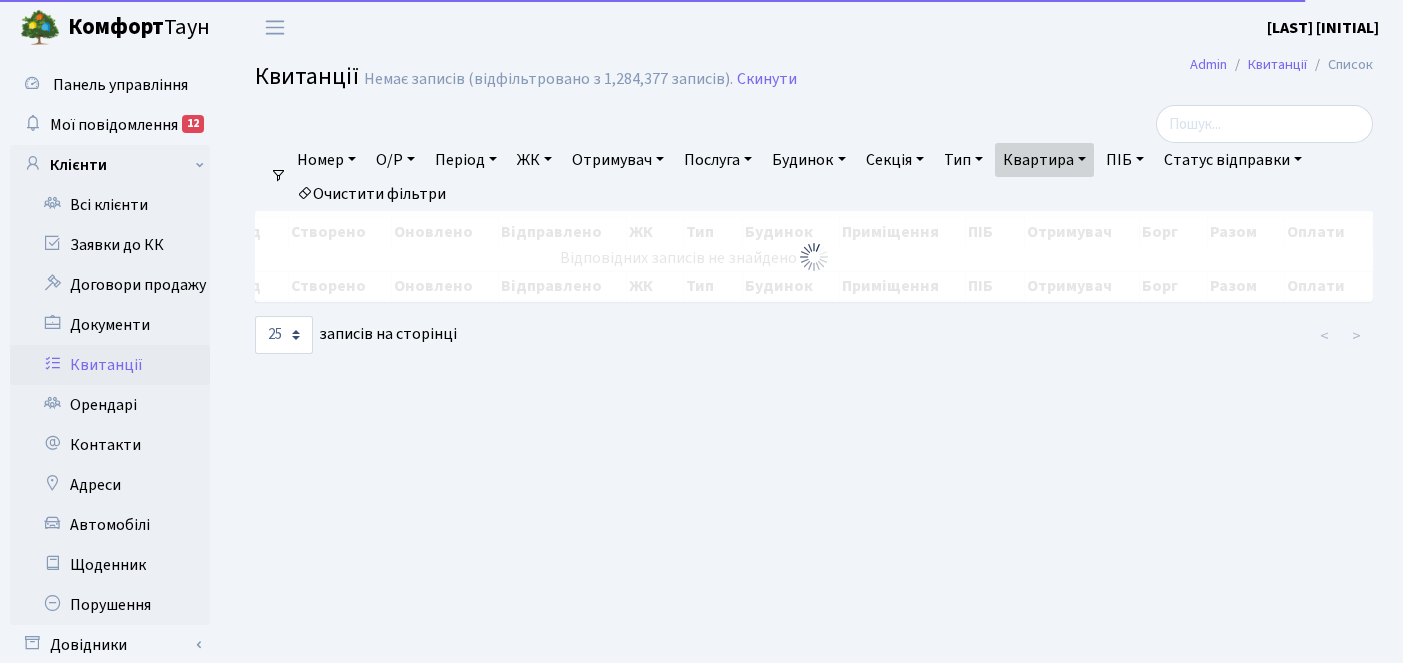 click on "ЖК" at bounding box center [534, 160] 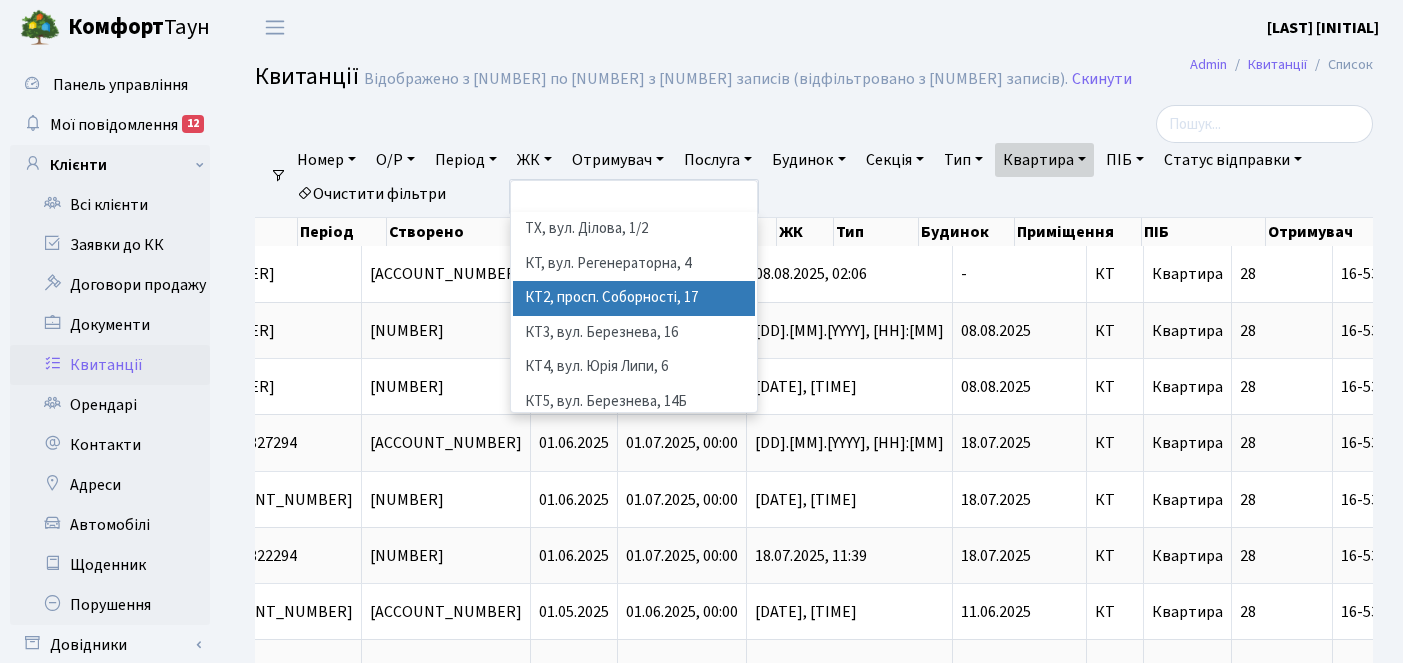 click on "КТ2, просп. Соборності, 17" at bounding box center [634, 298] 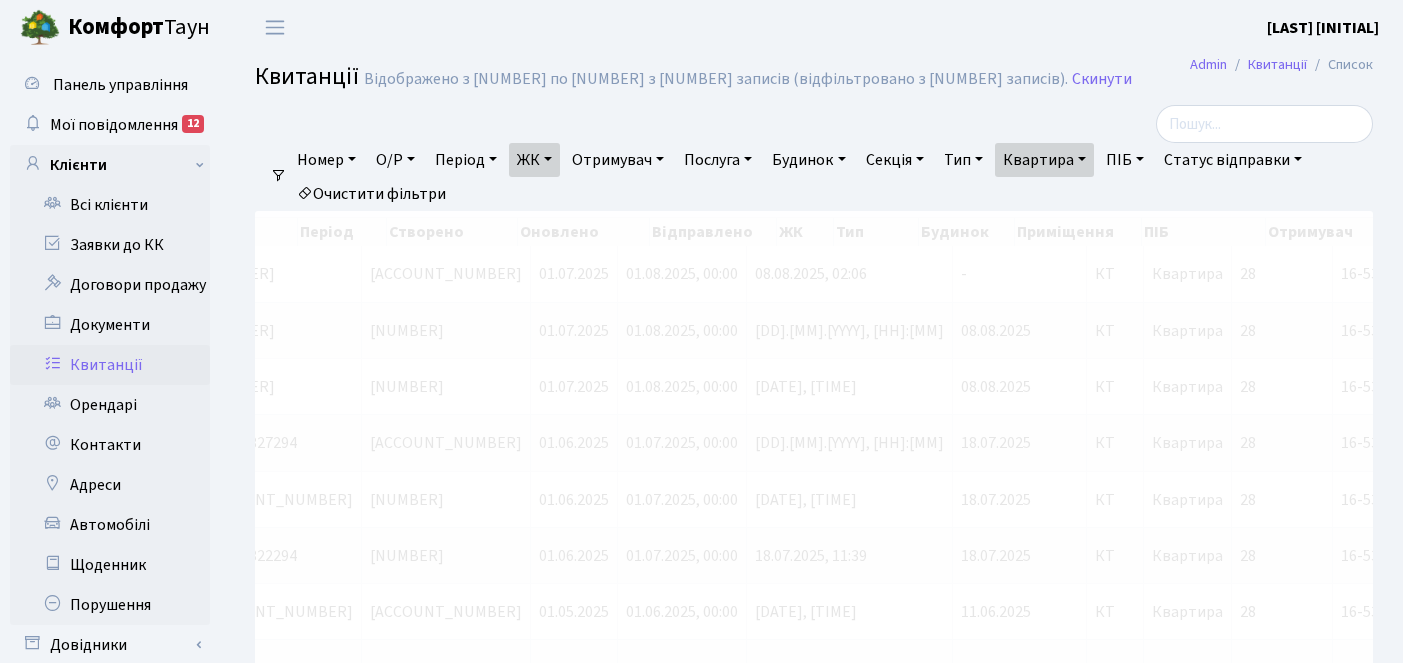 click on "ЖК" at bounding box center (534, 160) 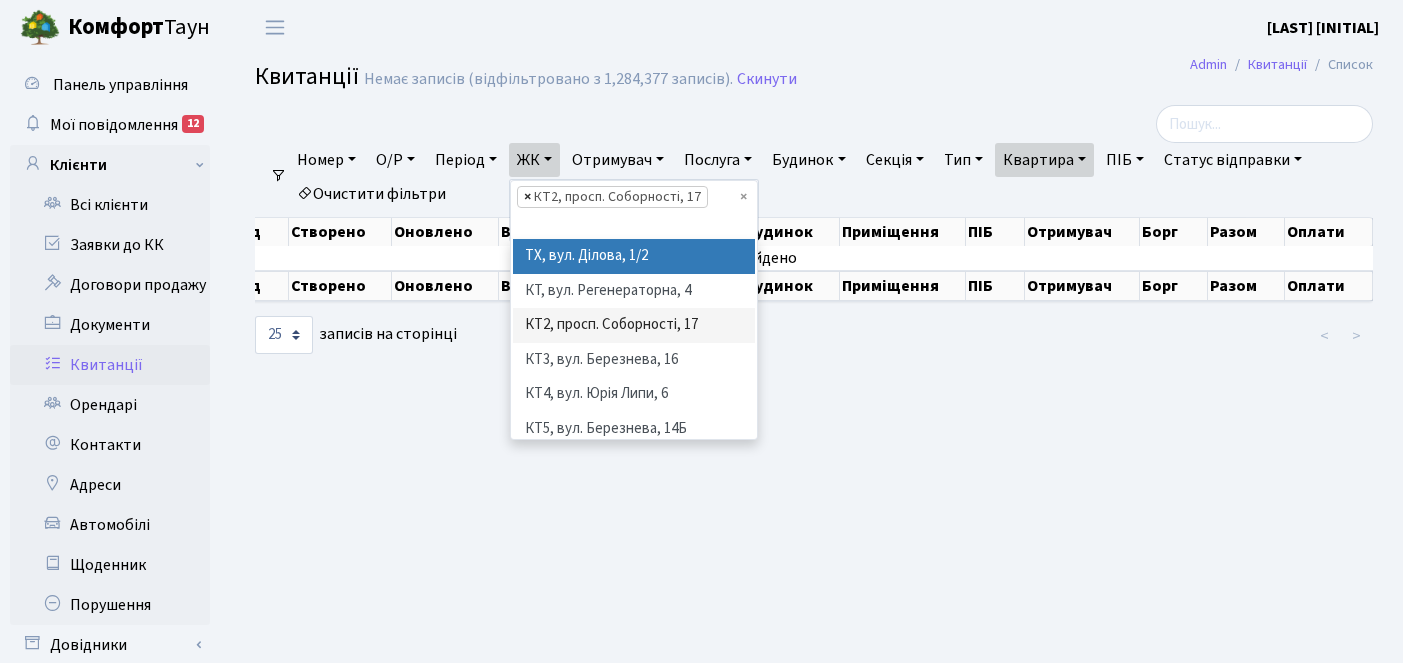 click on "×" at bounding box center [527, 197] 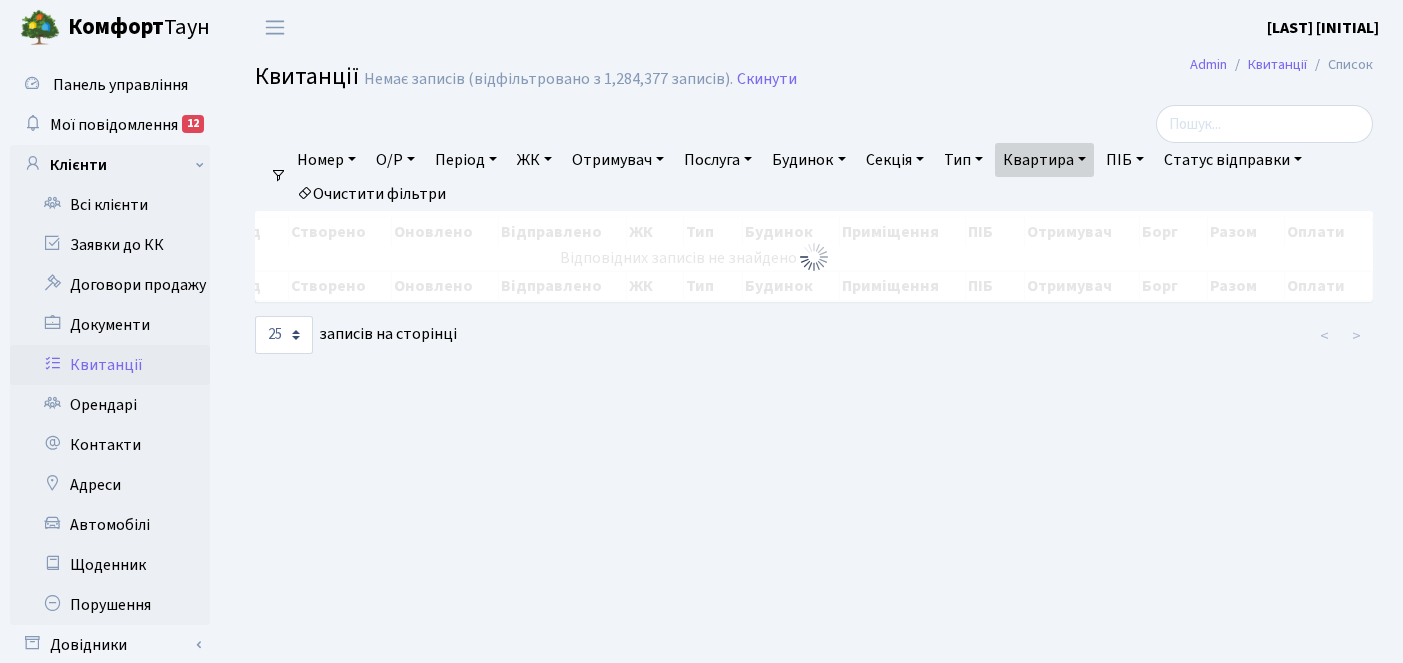 click on "ЖК" at bounding box center (534, 160) 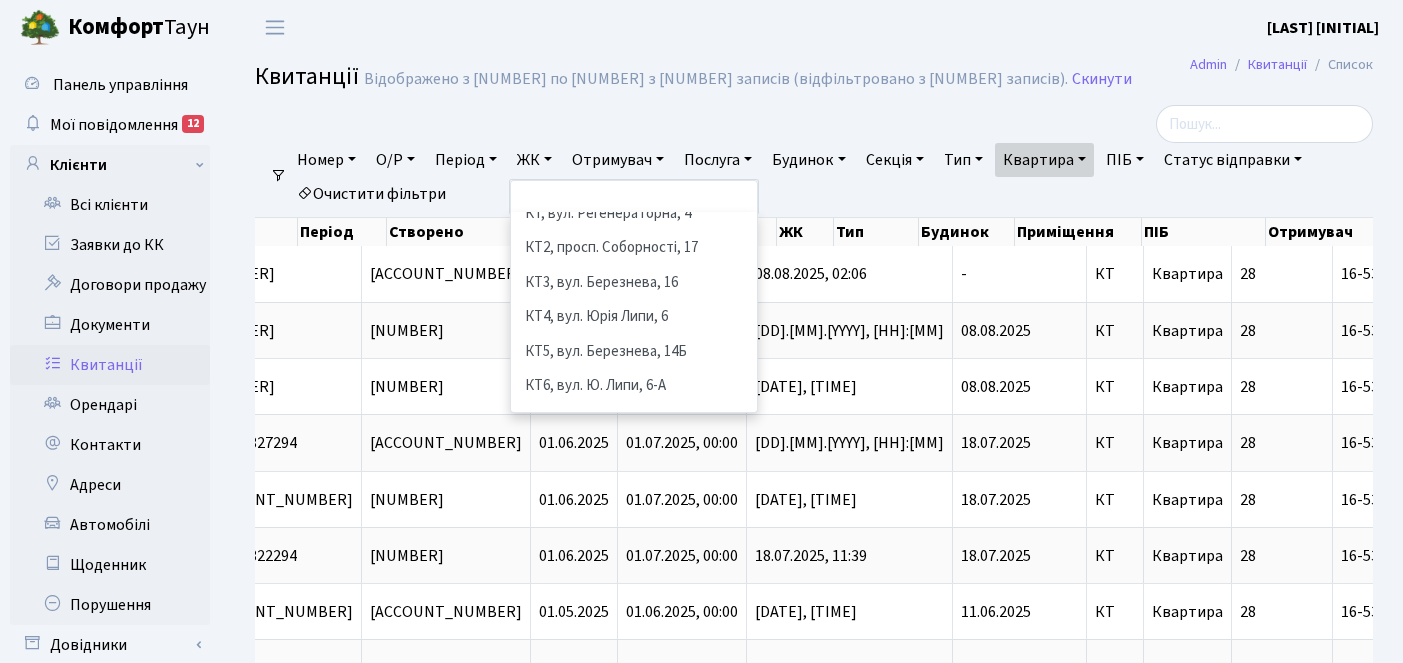 scroll, scrollTop: 0, scrollLeft: 0, axis: both 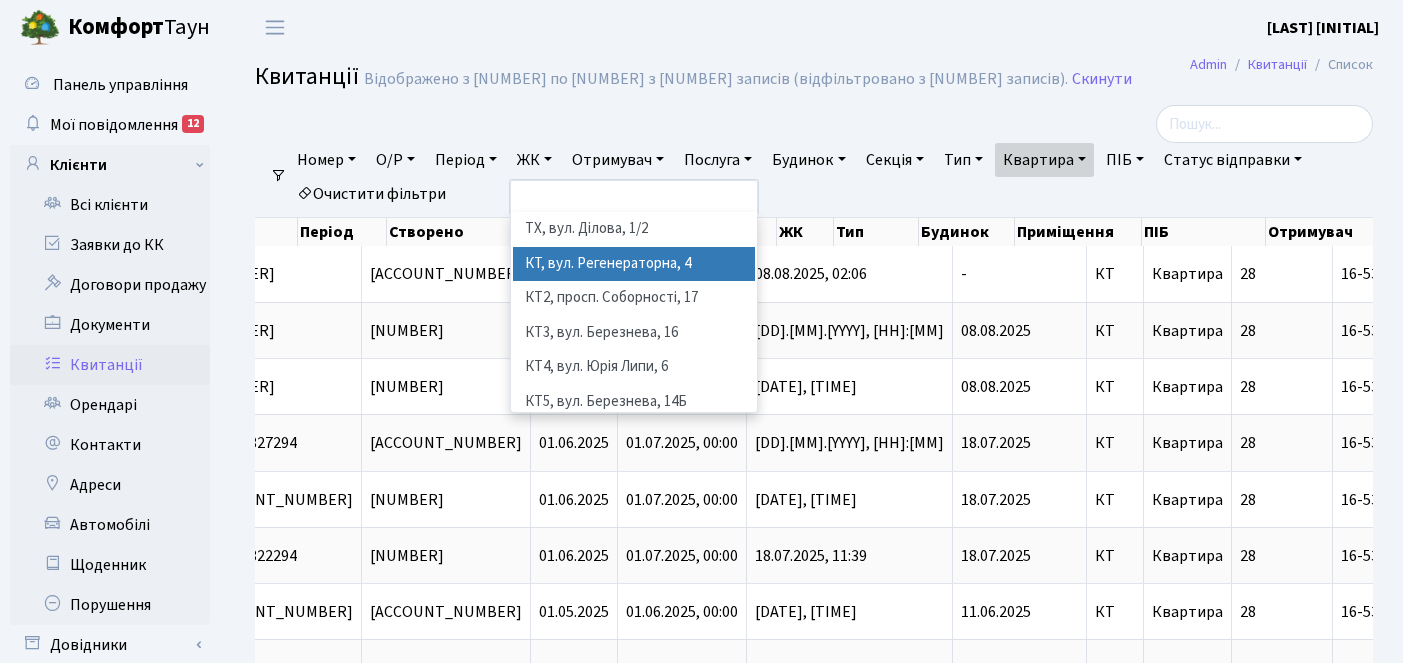 click on "КТ, вул. Регенераторна, 4" at bounding box center [634, 264] 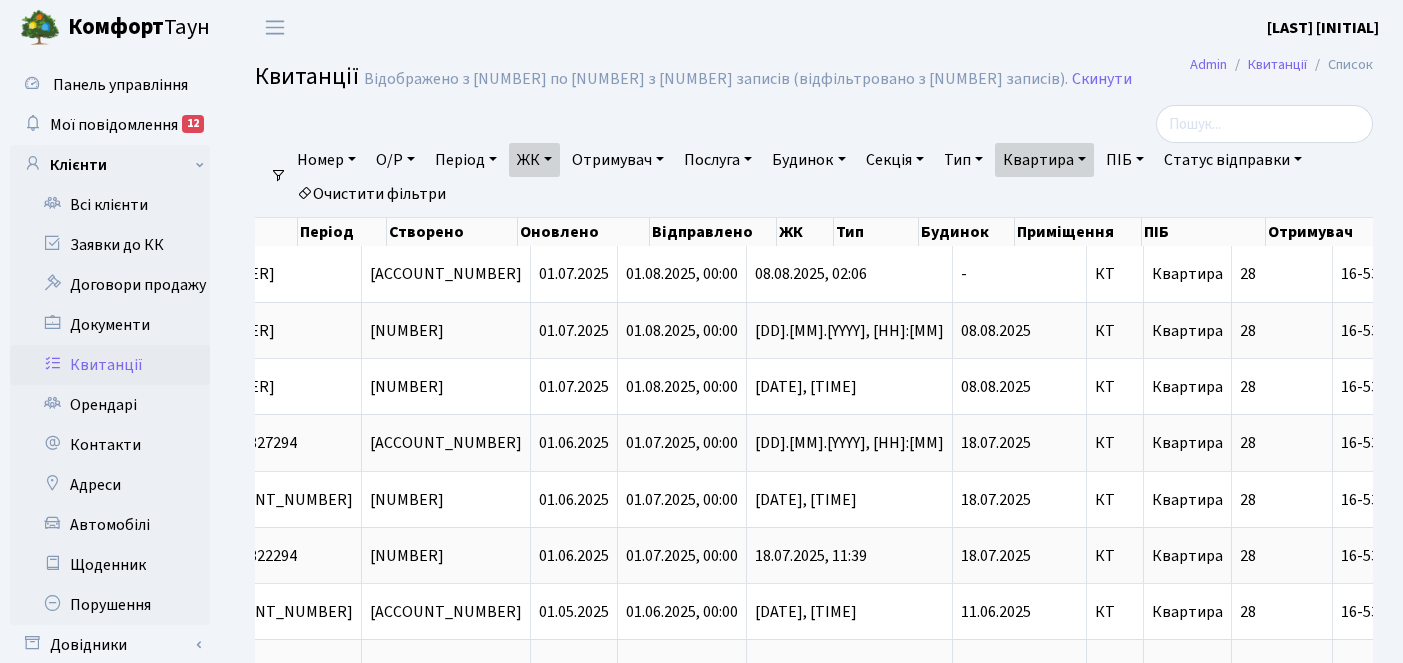 scroll, scrollTop: 0, scrollLeft: 493, axis: horizontal 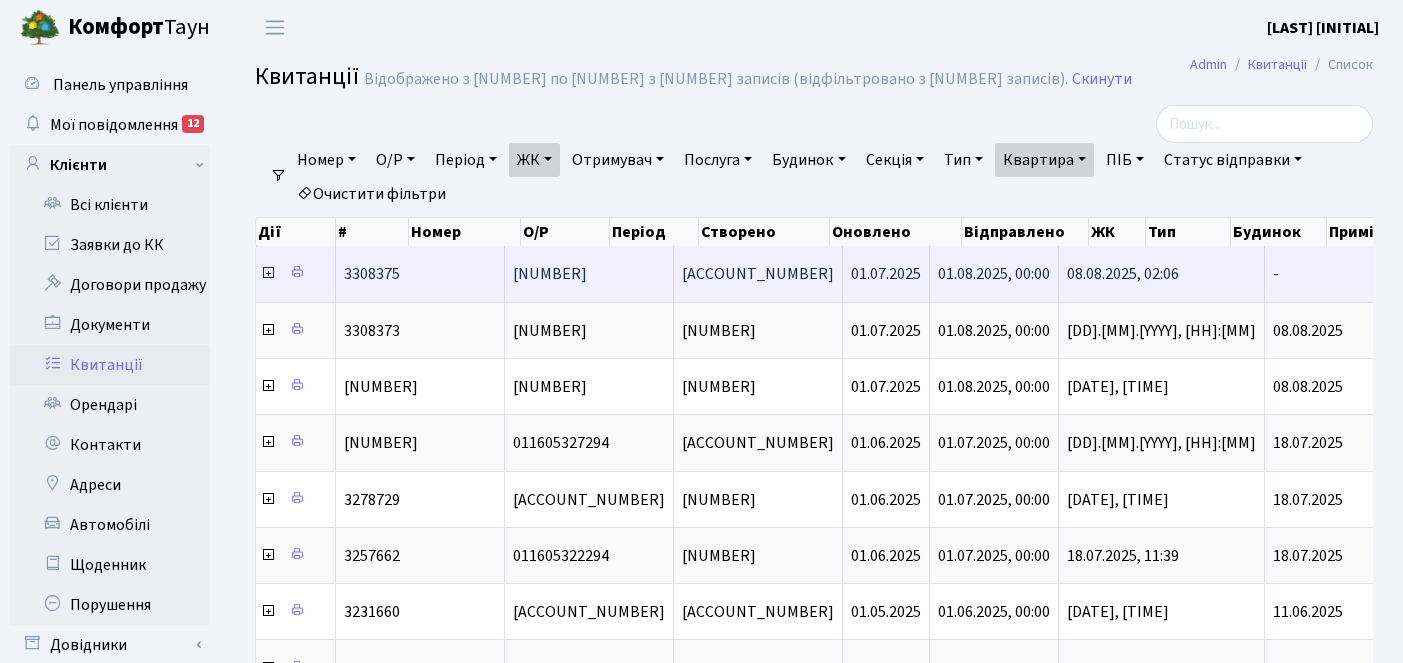 click at bounding box center (268, 273) 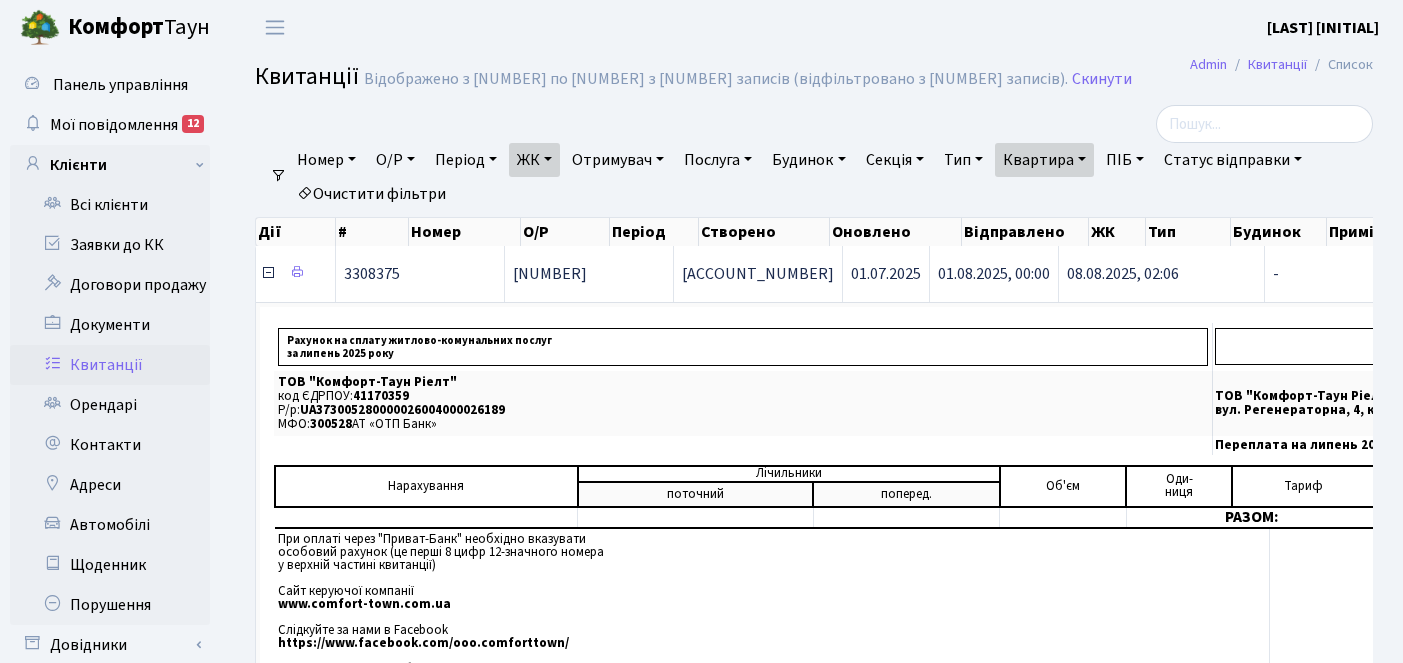 click at bounding box center [268, 273] 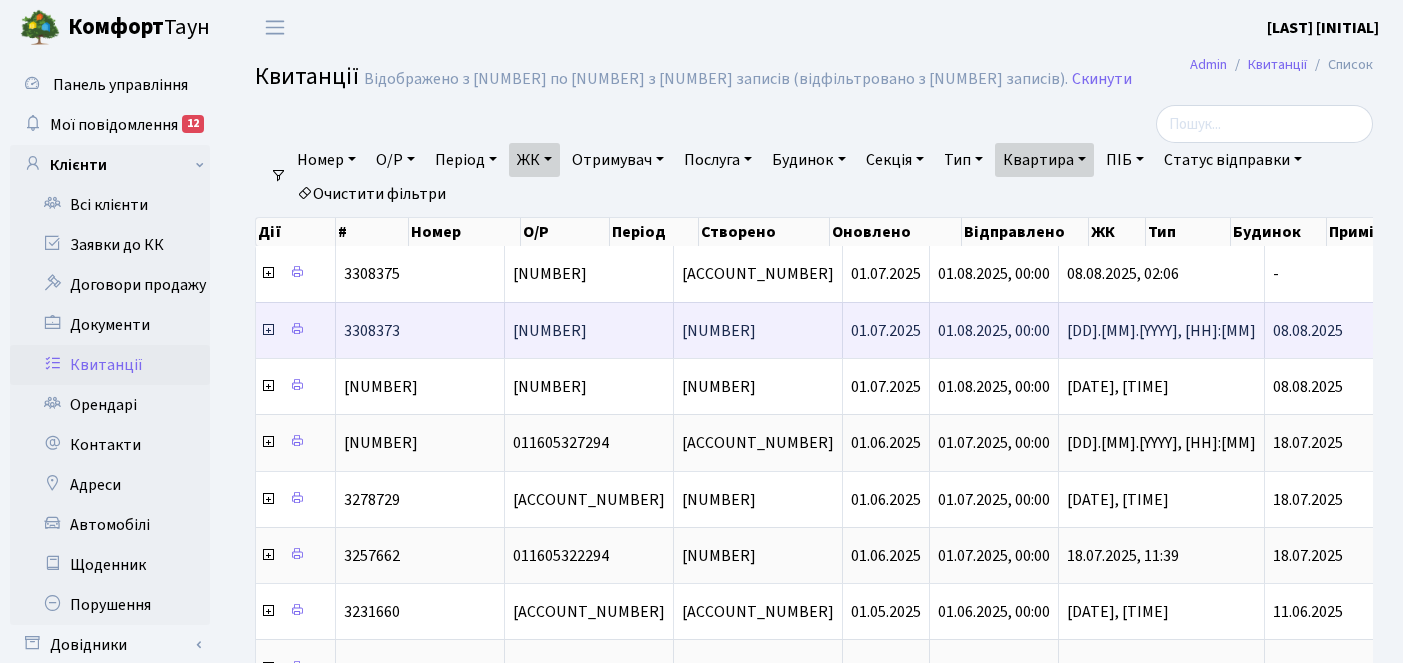 click at bounding box center (268, 330) 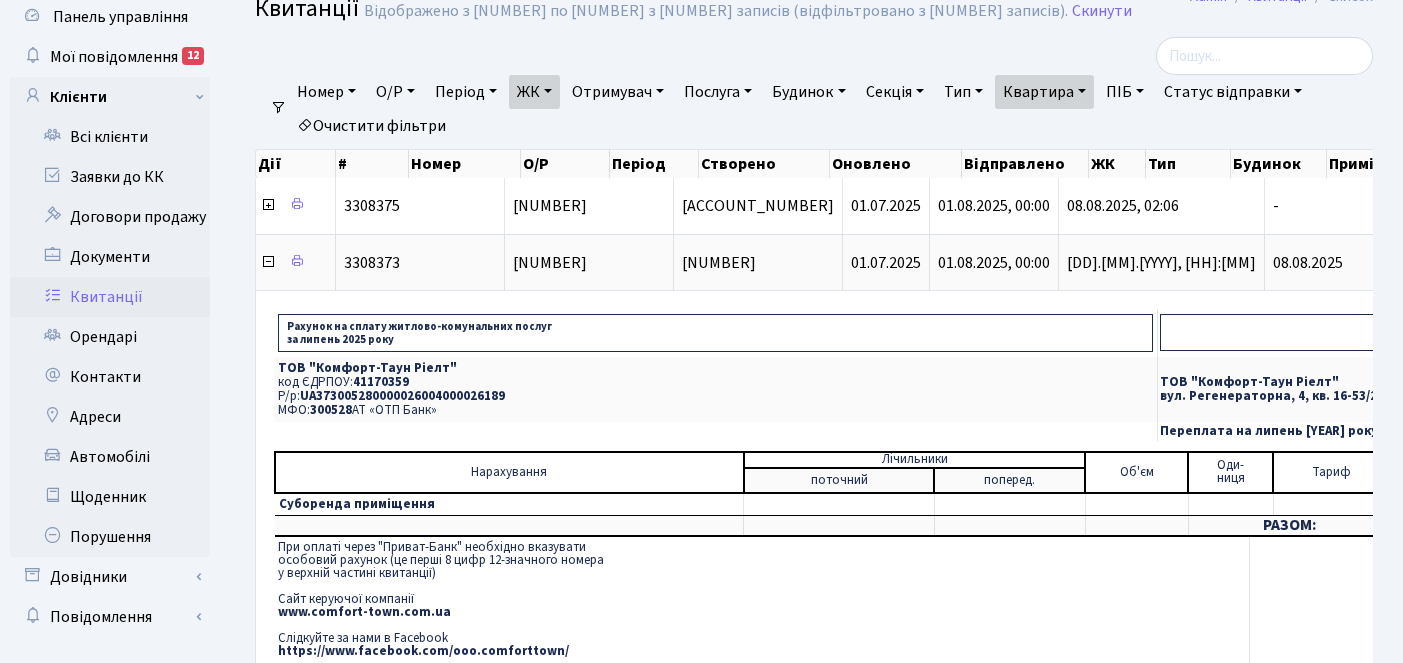 scroll, scrollTop: 69, scrollLeft: 0, axis: vertical 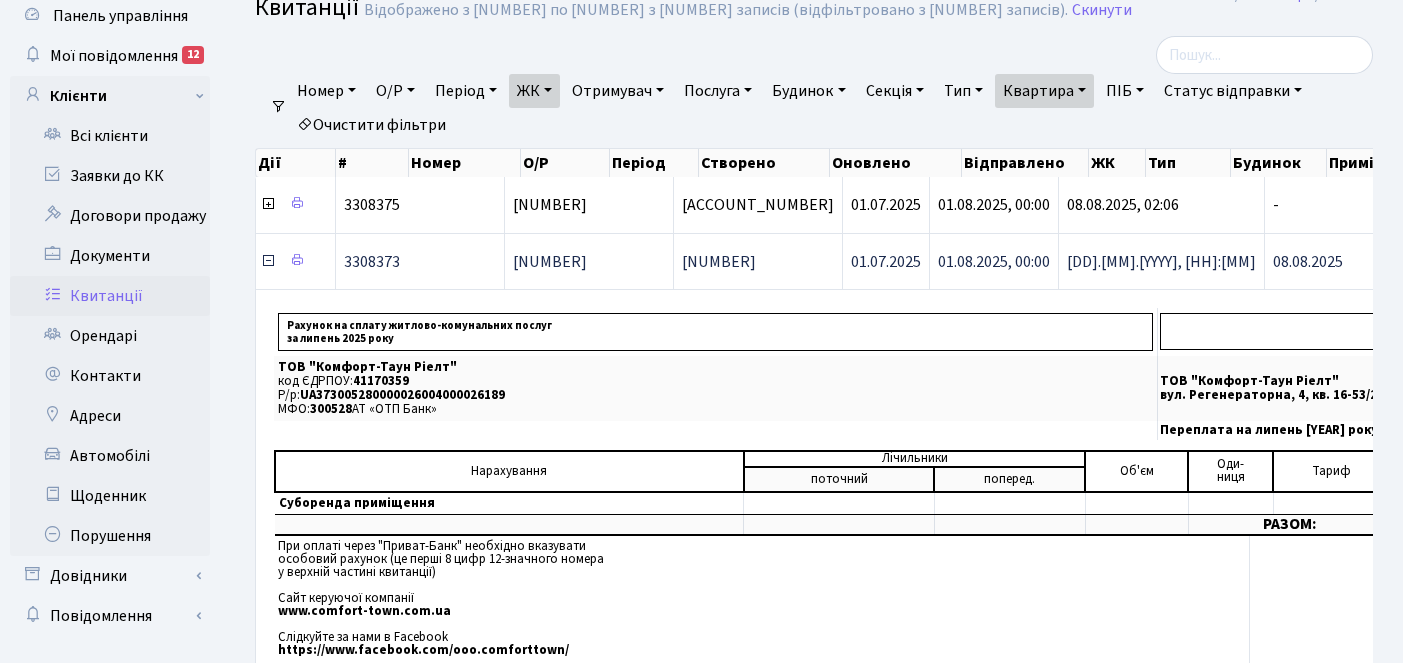 click at bounding box center (268, 261) 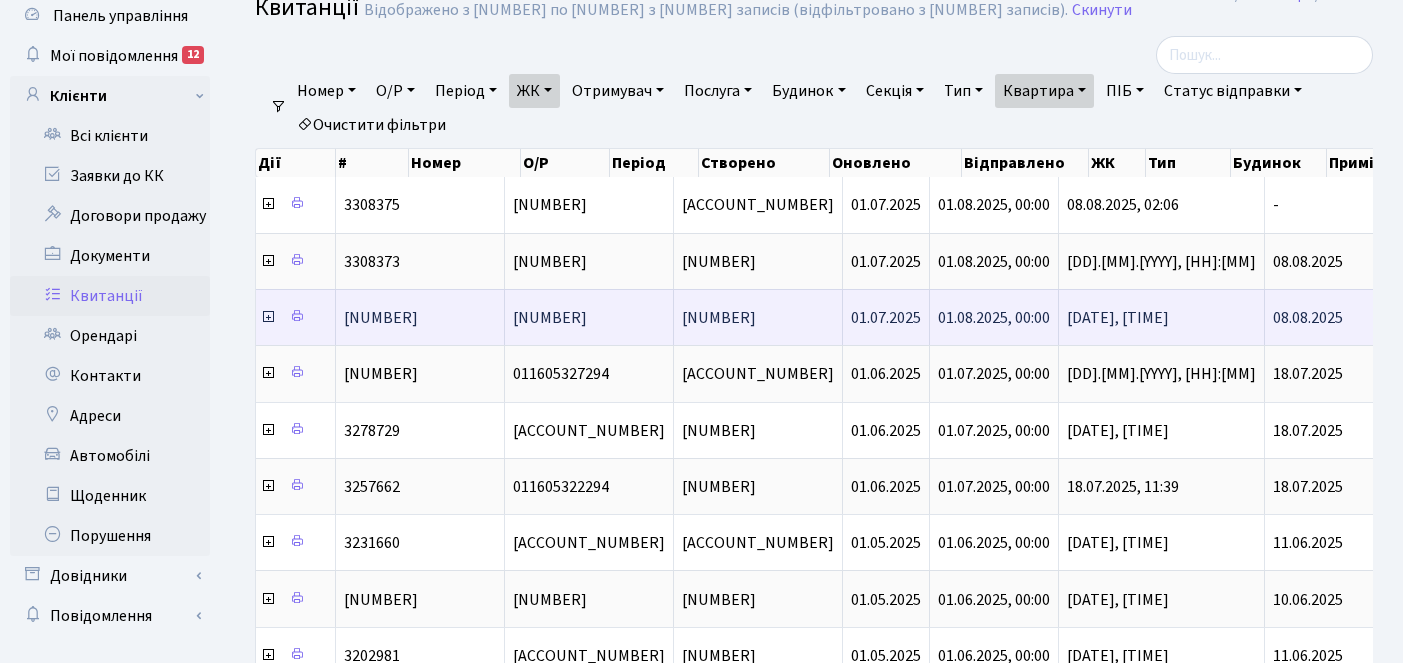 click at bounding box center (268, 317) 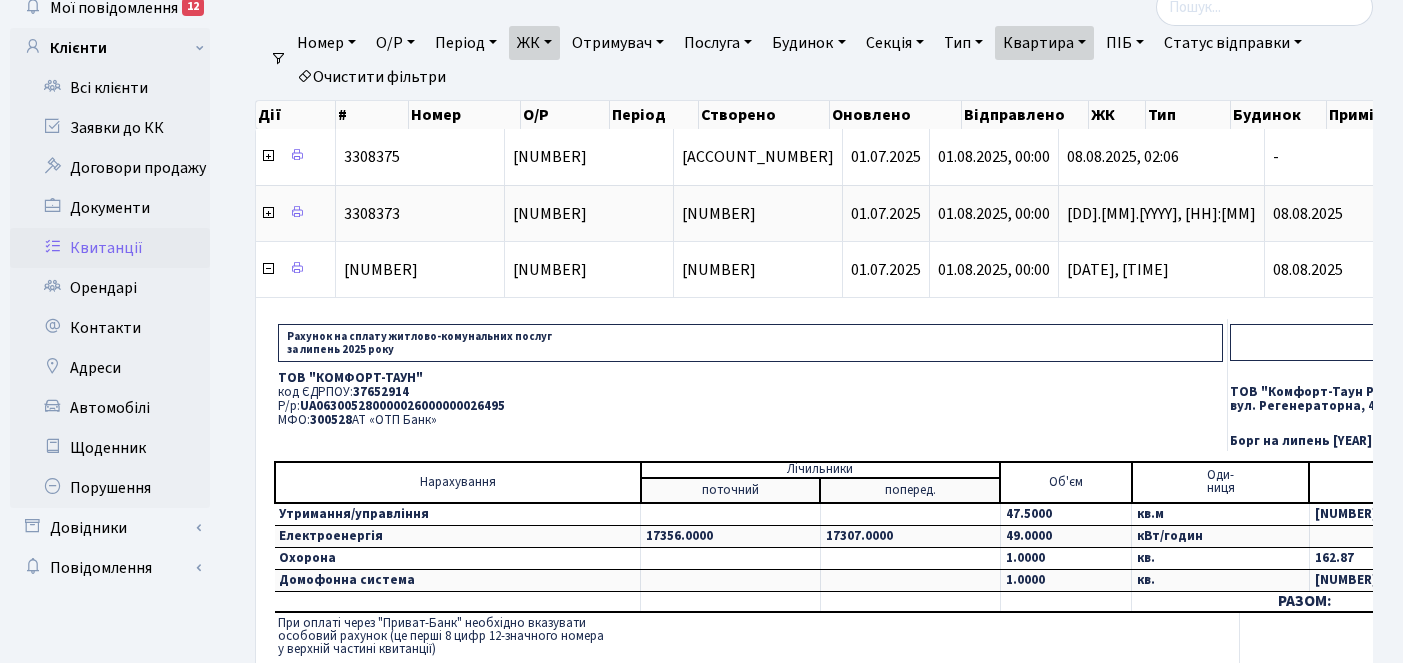 scroll, scrollTop: 134, scrollLeft: 0, axis: vertical 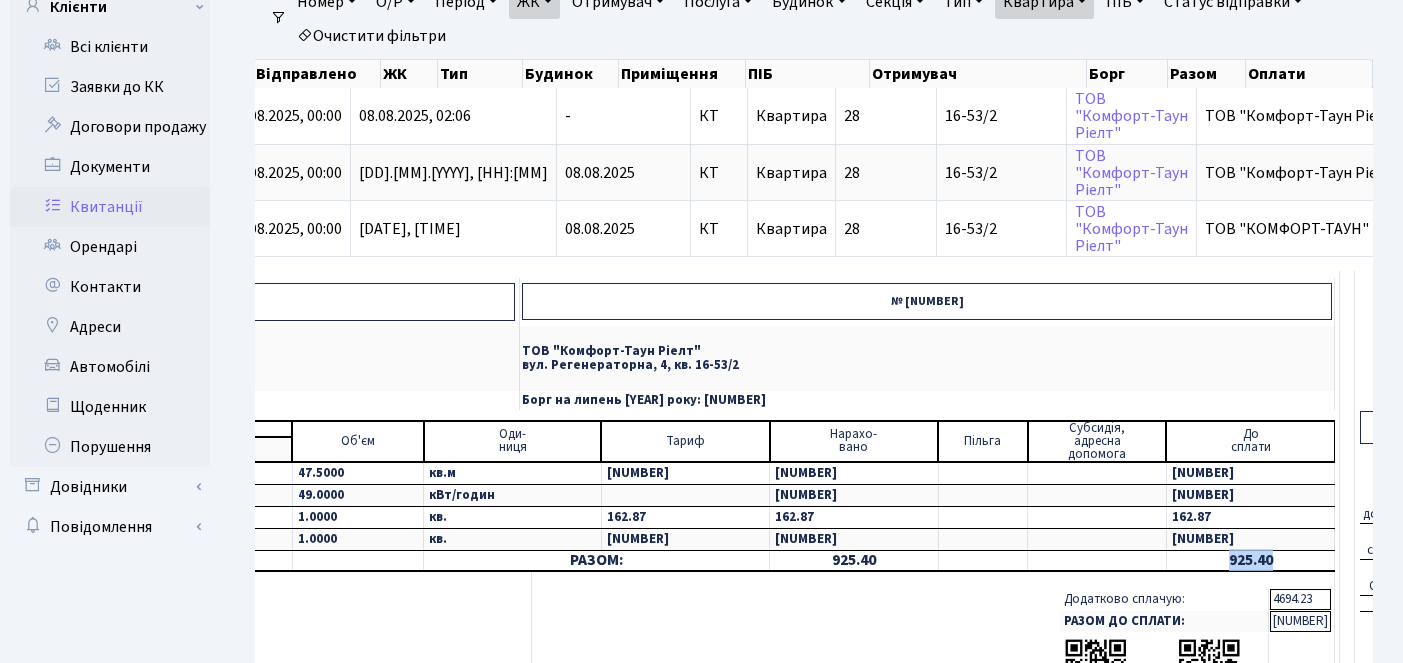 drag, startPoint x: 912, startPoint y: 560, endPoint x: 964, endPoint y: 556, distance: 52.153618 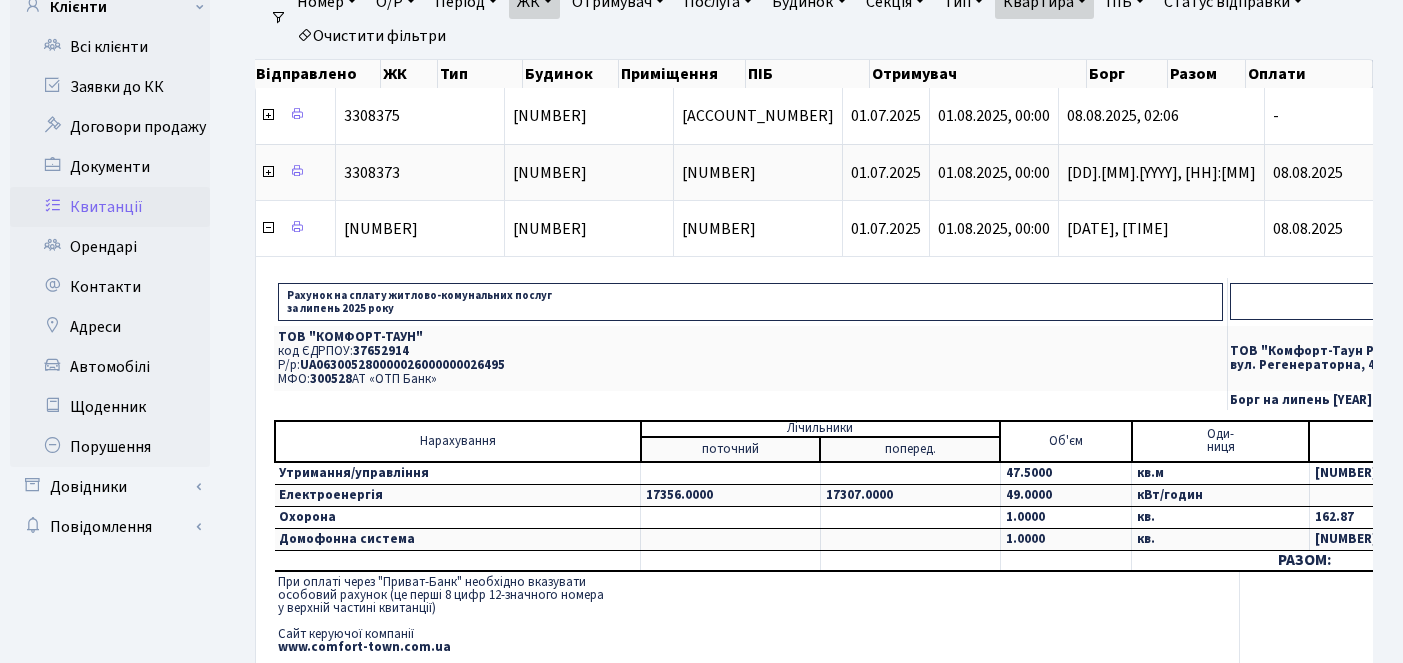 scroll, scrollTop: 0, scrollLeft: 0, axis: both 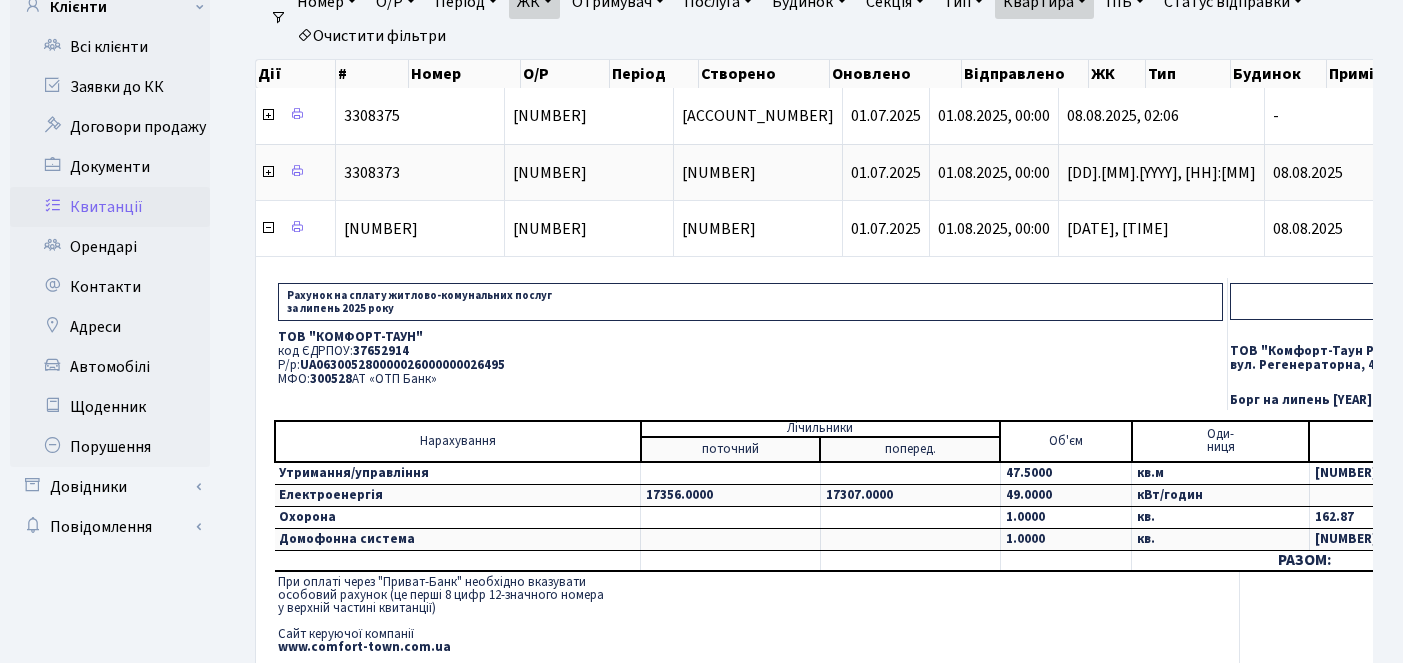 drag, startPoint x: 279, startPoint y: 337, endPoint x: 432, endPoint y: 377, distance: 158.14233 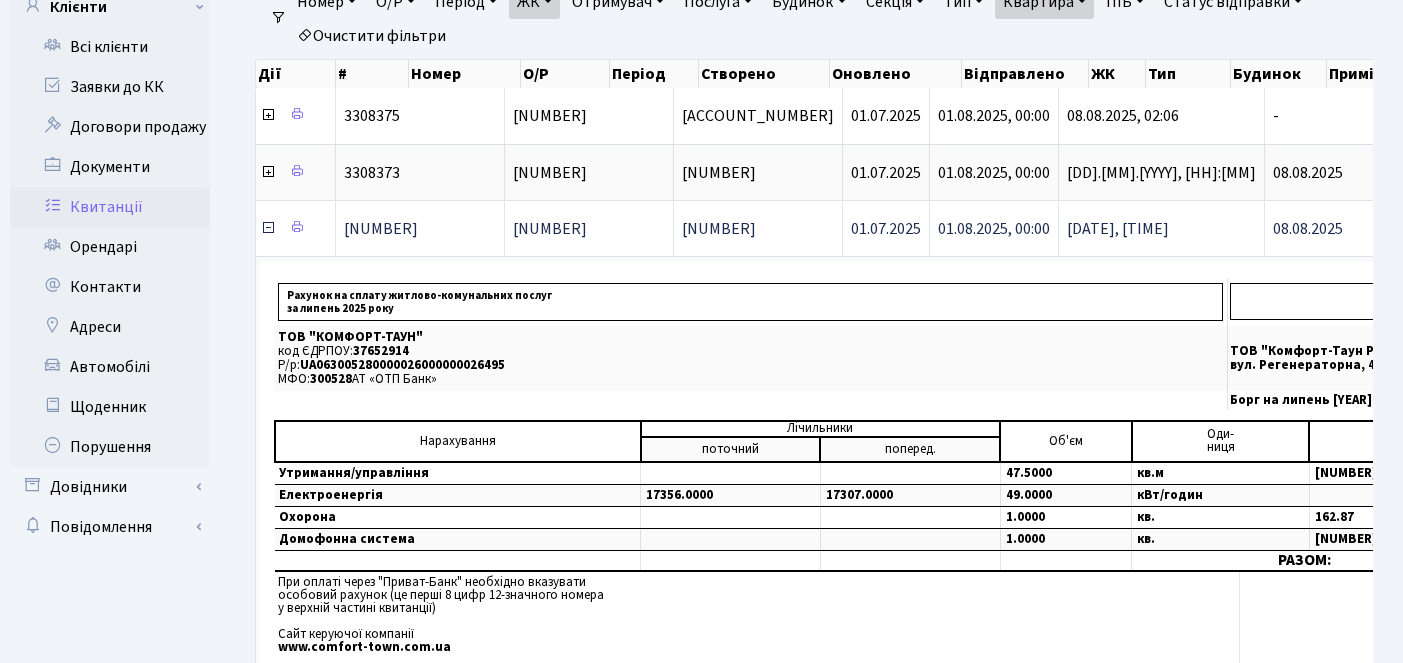 click at bounding box center [268, 228] 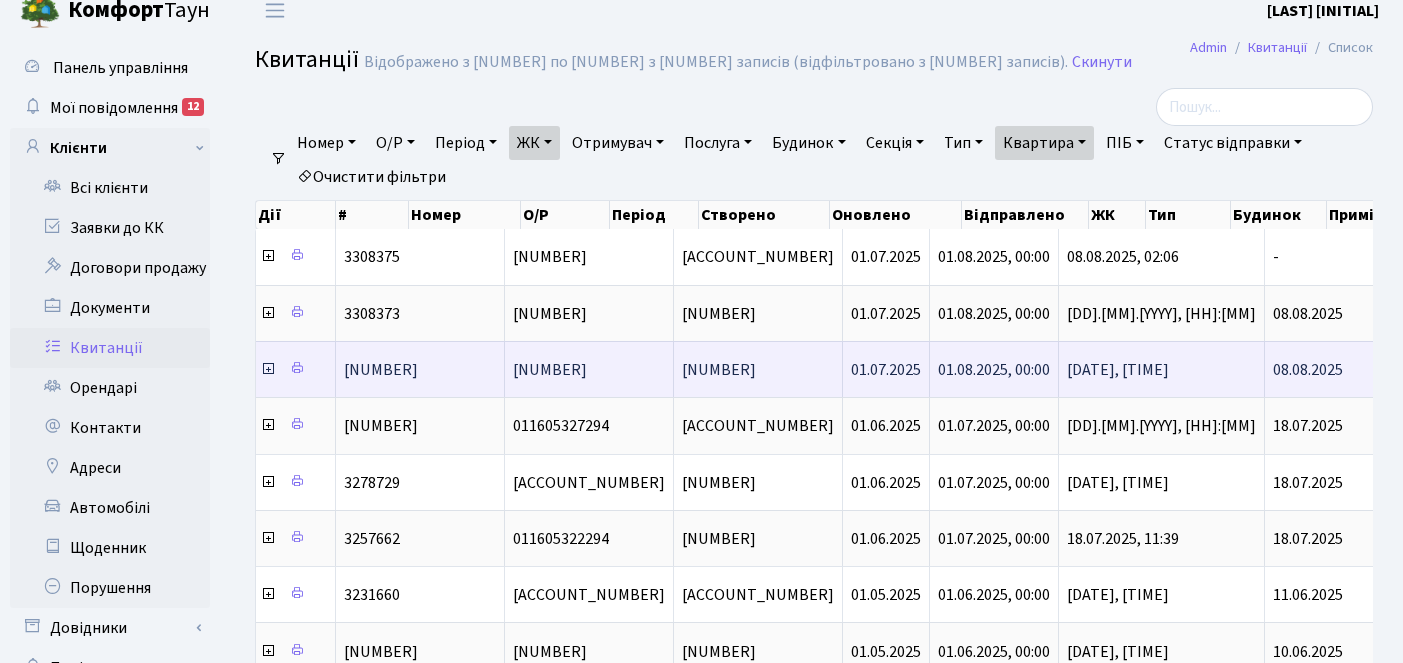 scroll, scrollTop: 0, scrollLeft: 0, axis: both 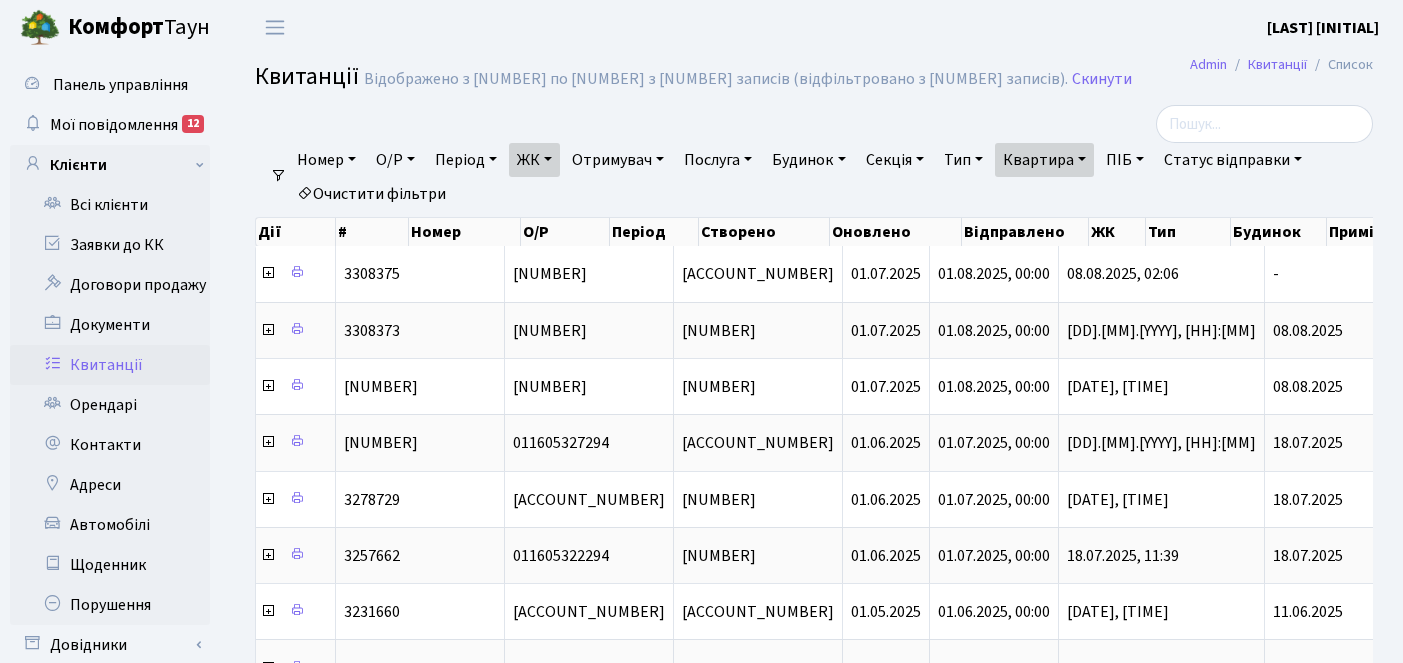 click on "Квартира" at bounding box center [1044, 160] 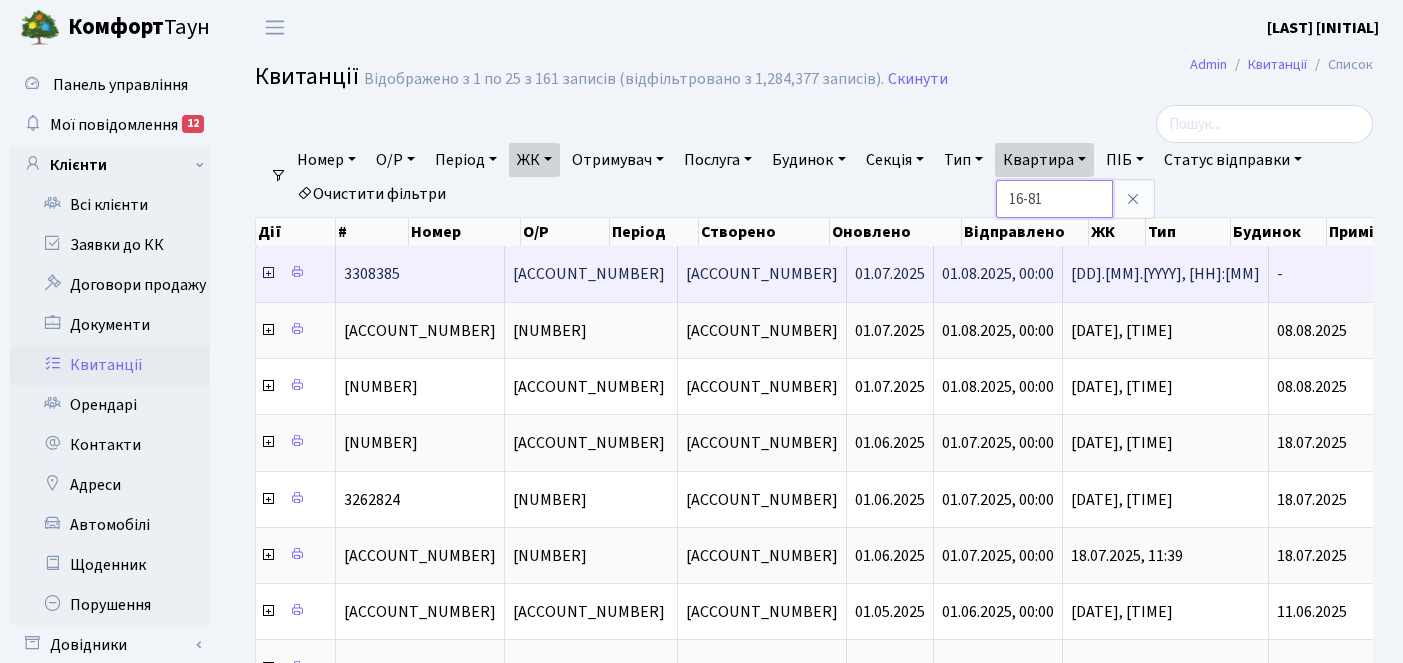 scroll, scrollTop: 1, scrollLeft: 0, axis: vertical 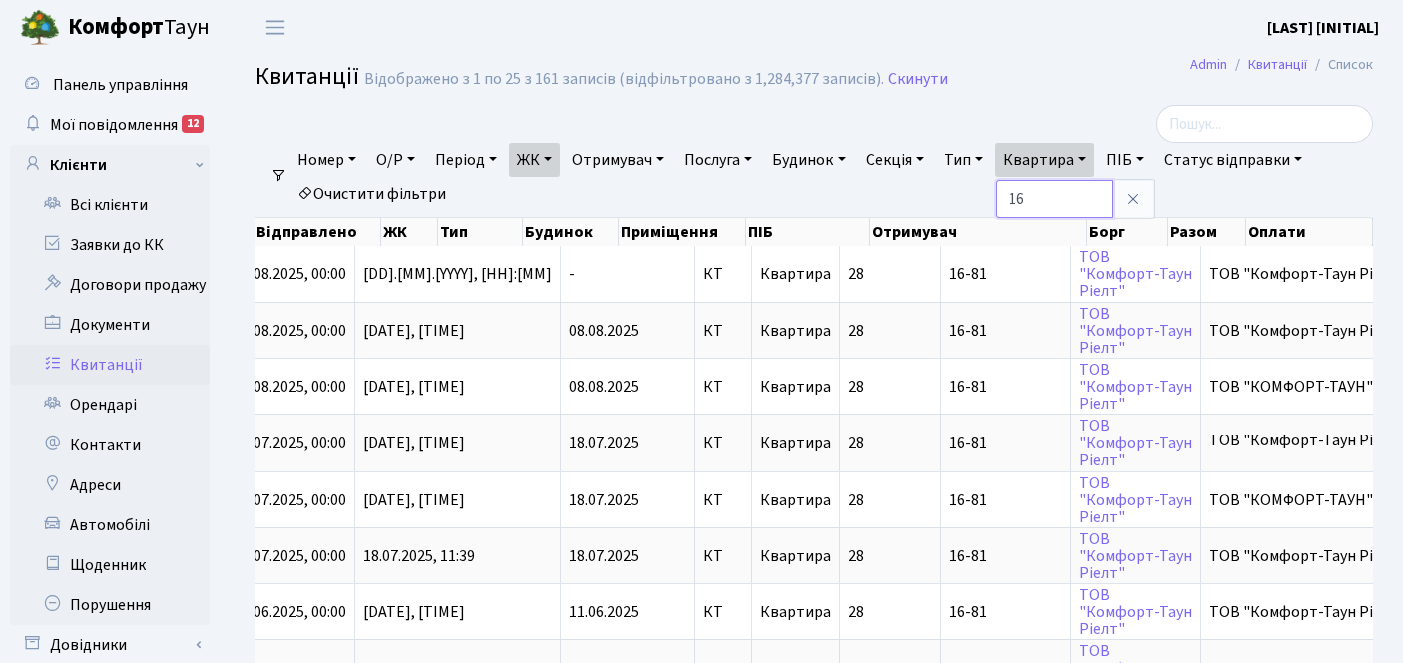 type on "1" 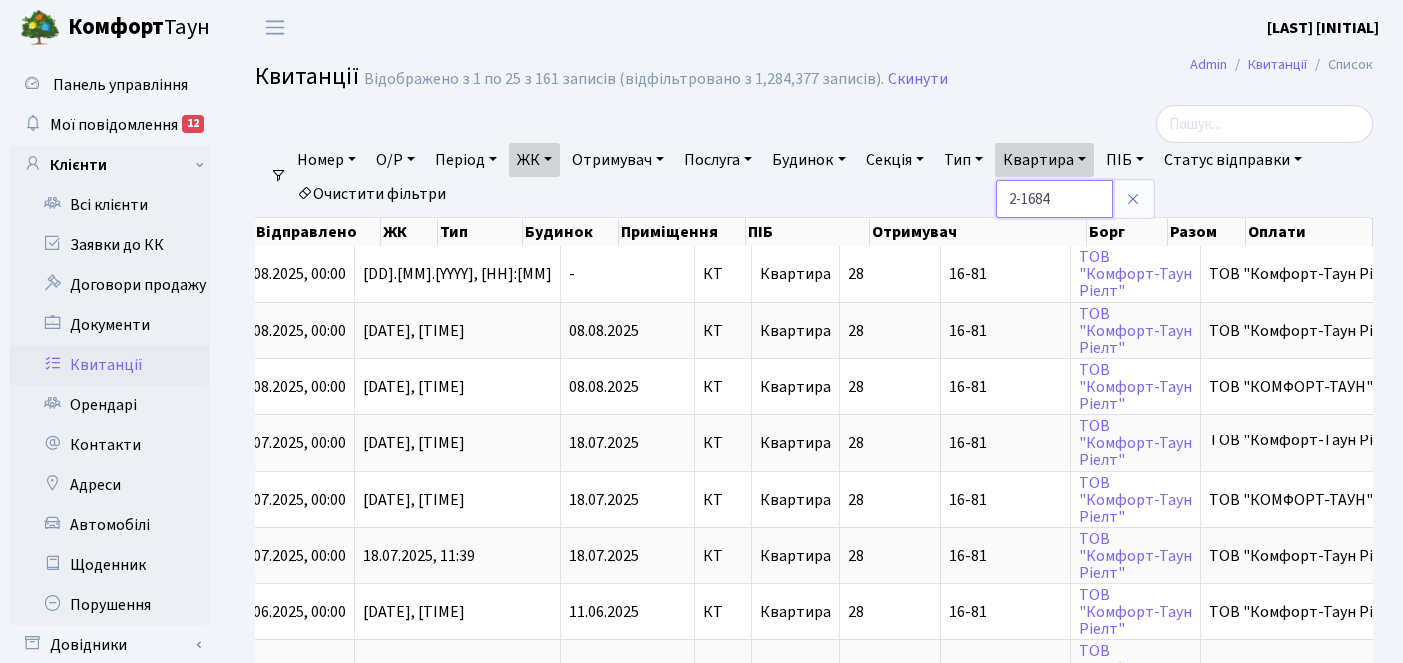 type on "2-1684" 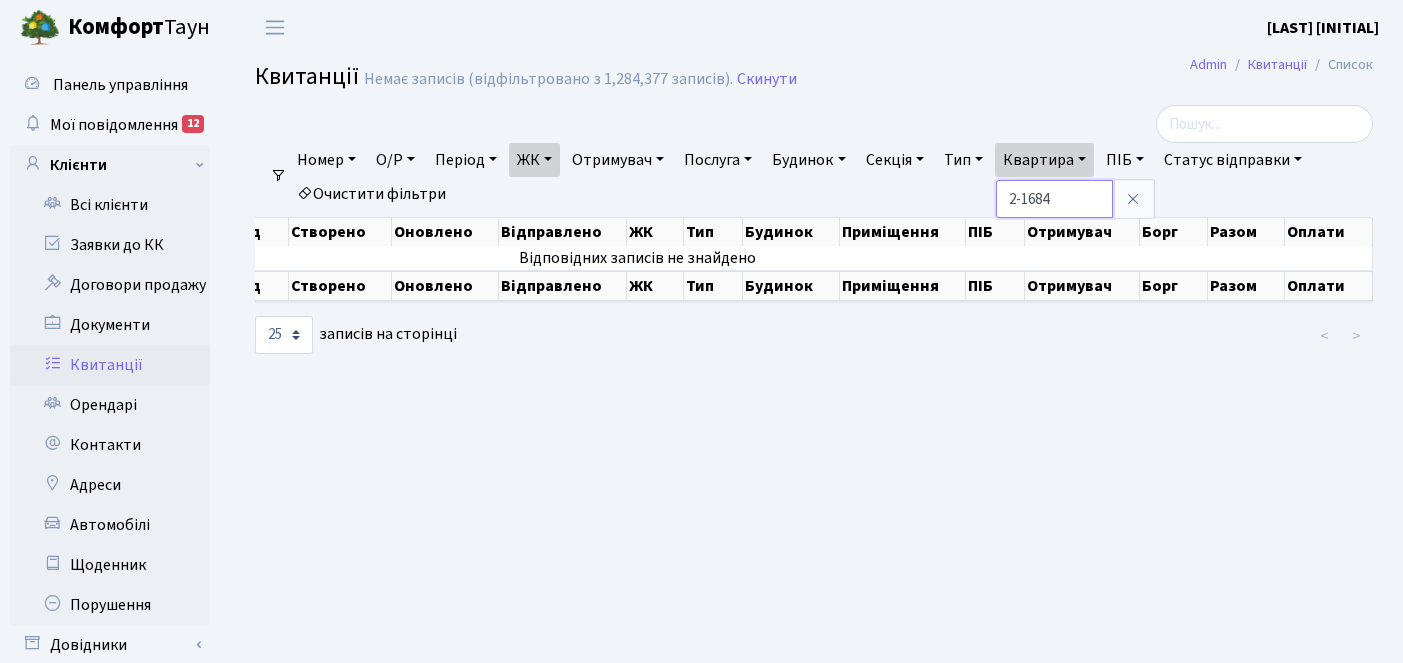 scroll, scrollTop: 0, scrollLeft: 312, axis: horizontal 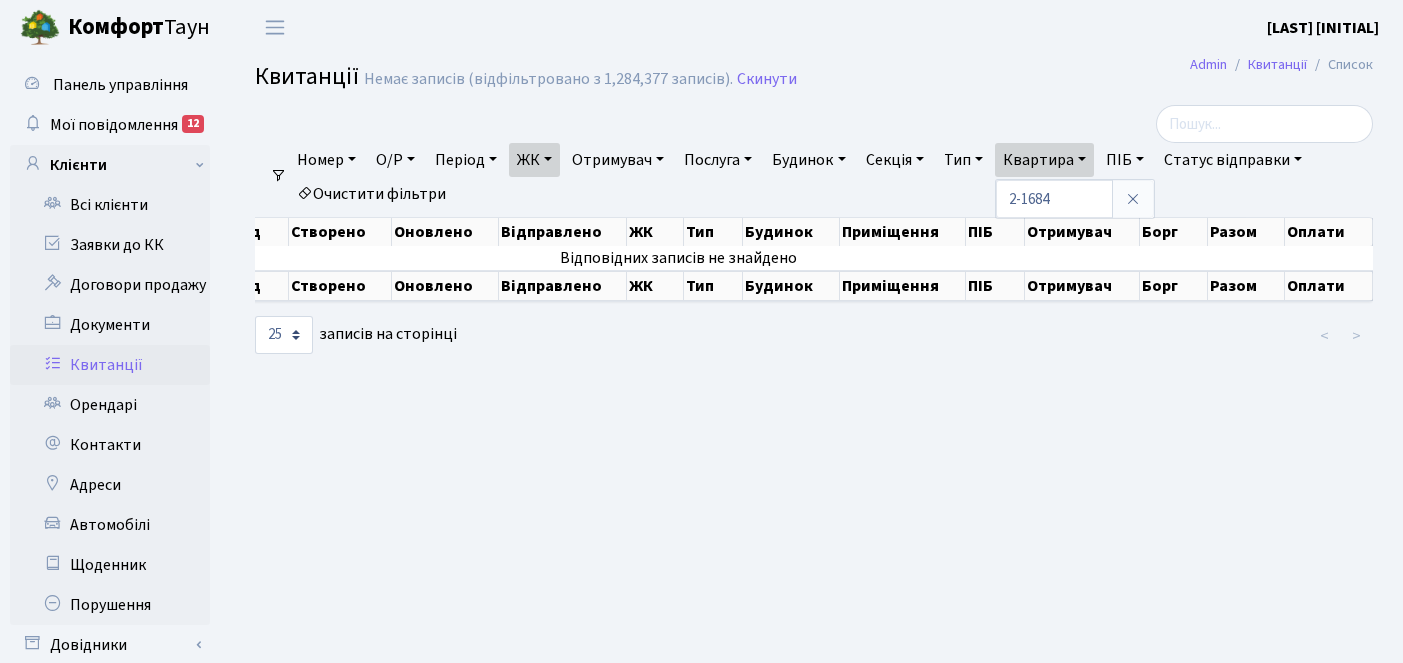 click on "ЖК" at bounding box center (534, 160) 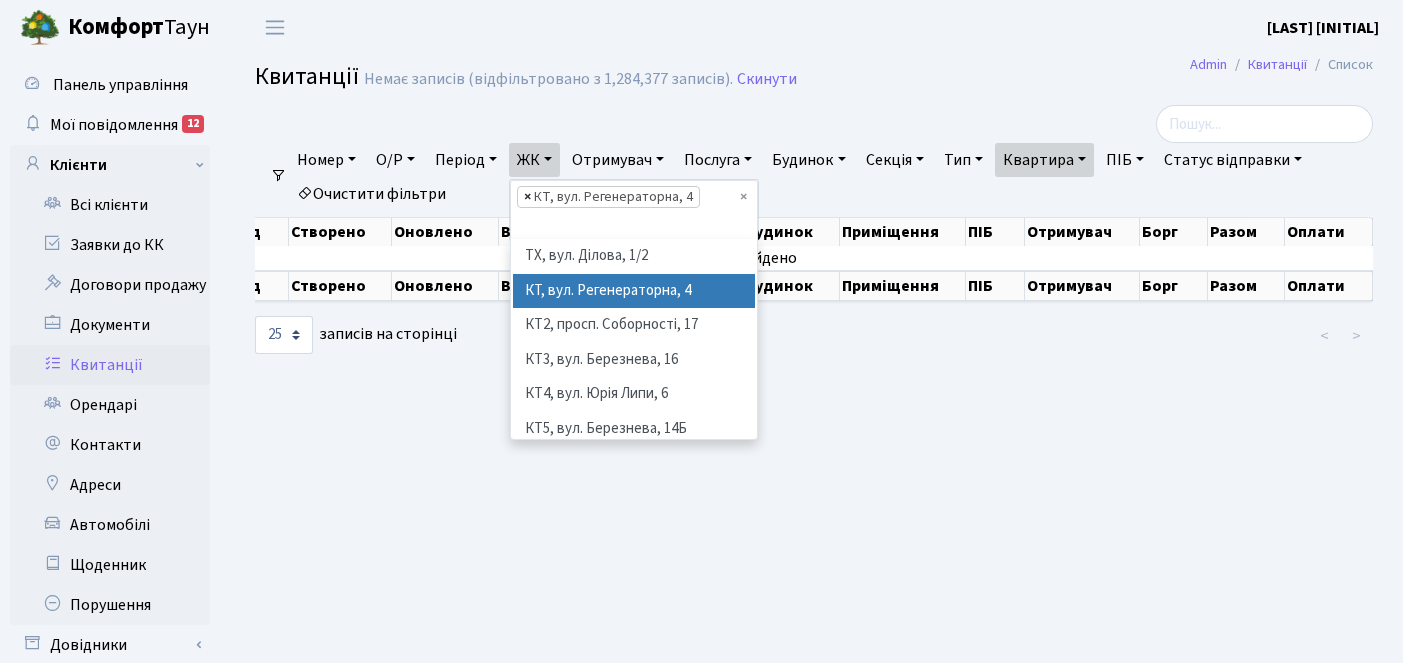 click on "×" at bounding box center [527, 197] 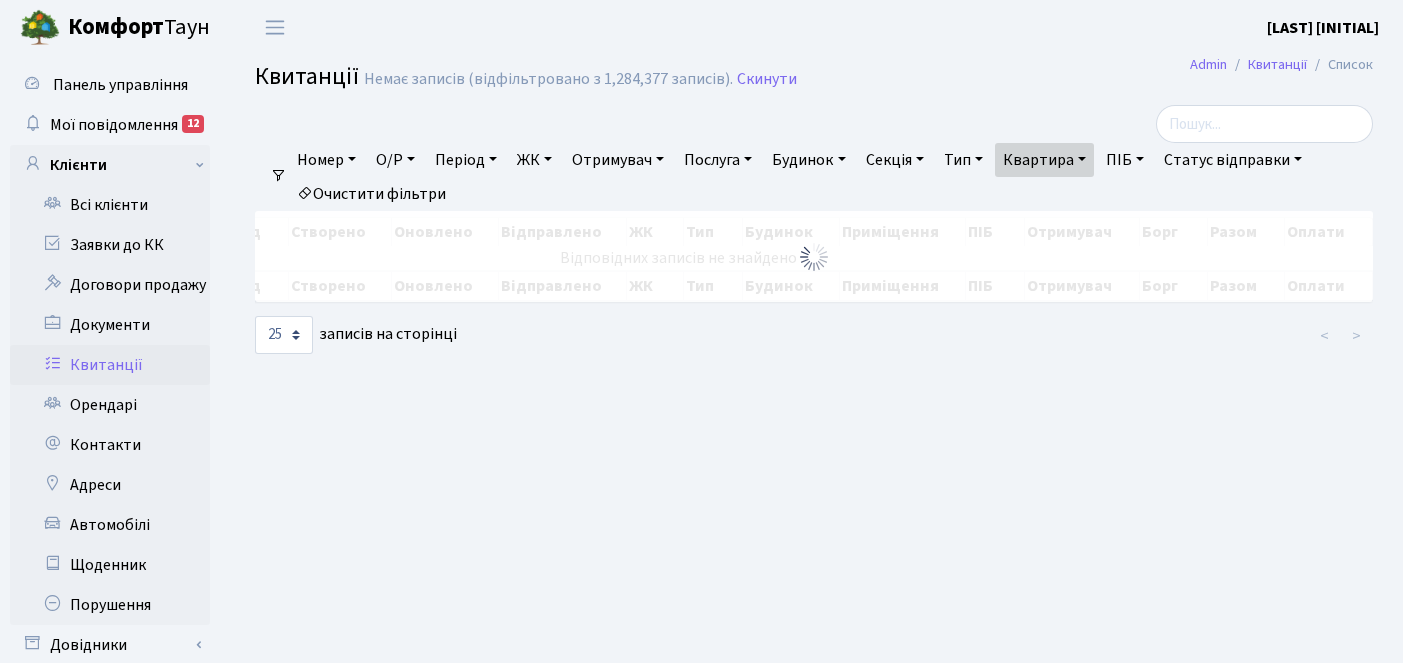 click on "ЖК" at bounding box center [534, 160] 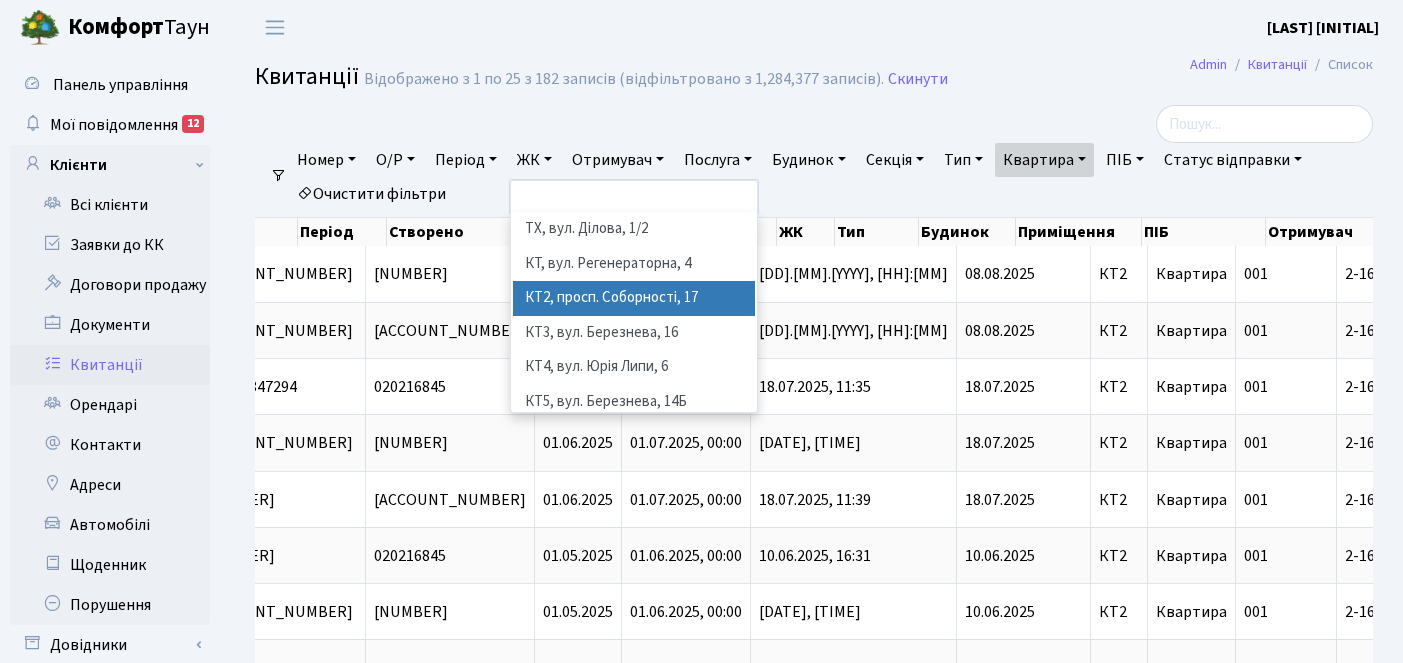 scroll, scrollTop: 35, scrollLeft: 0, axis: vertical 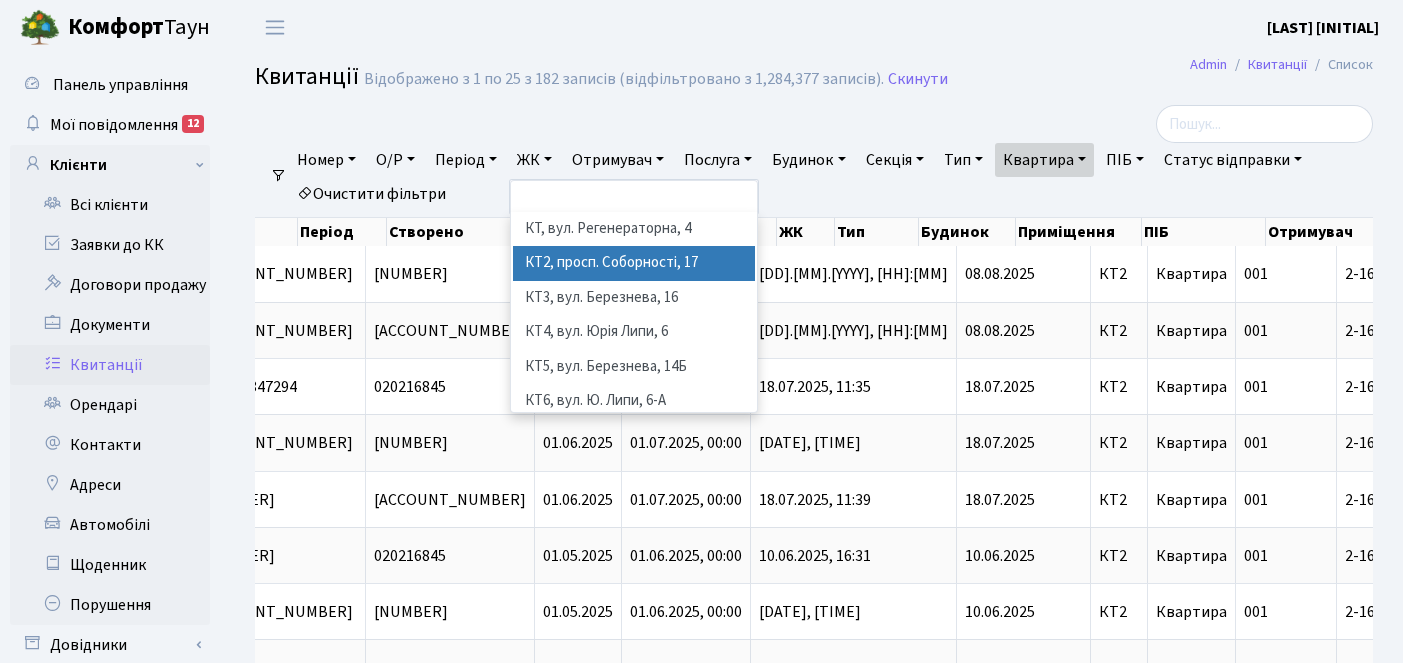 click on "КТ2, просп. Соборності, 17" at bounding box center (634, 263) 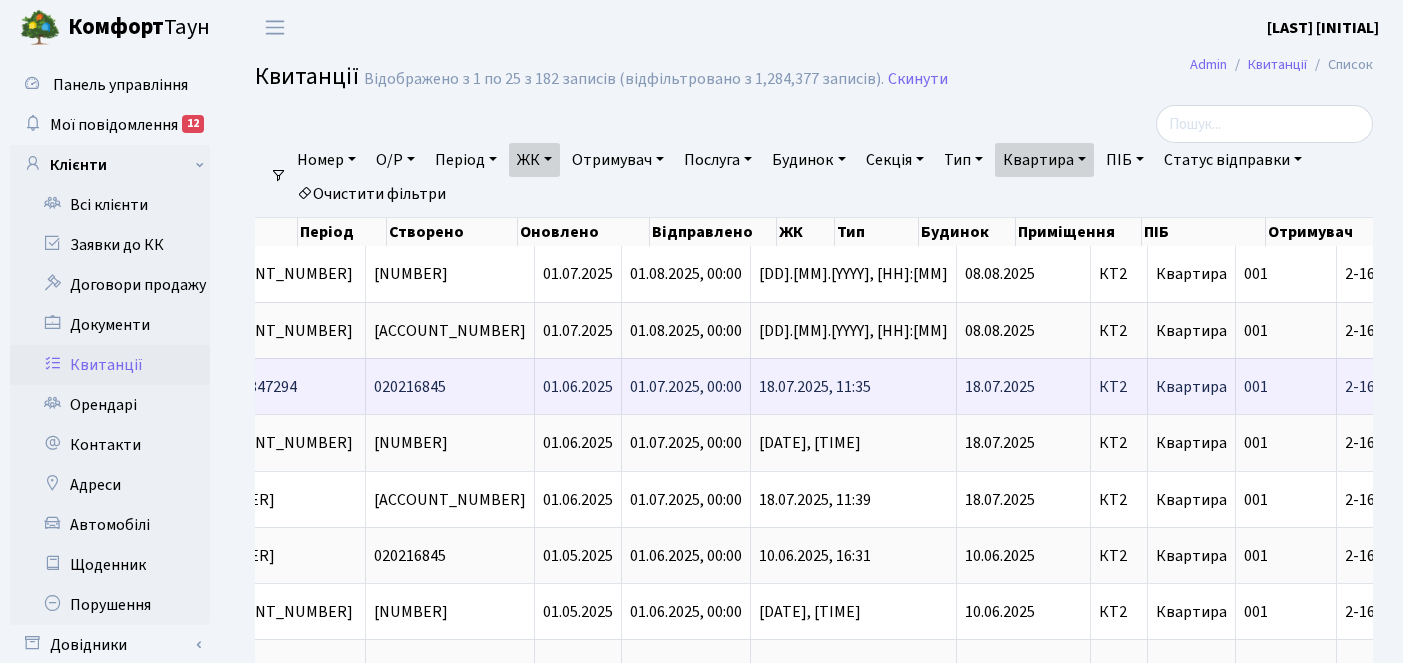 scroll, scrollTop: 0, scrollLeft: 696, axis: horizontal 